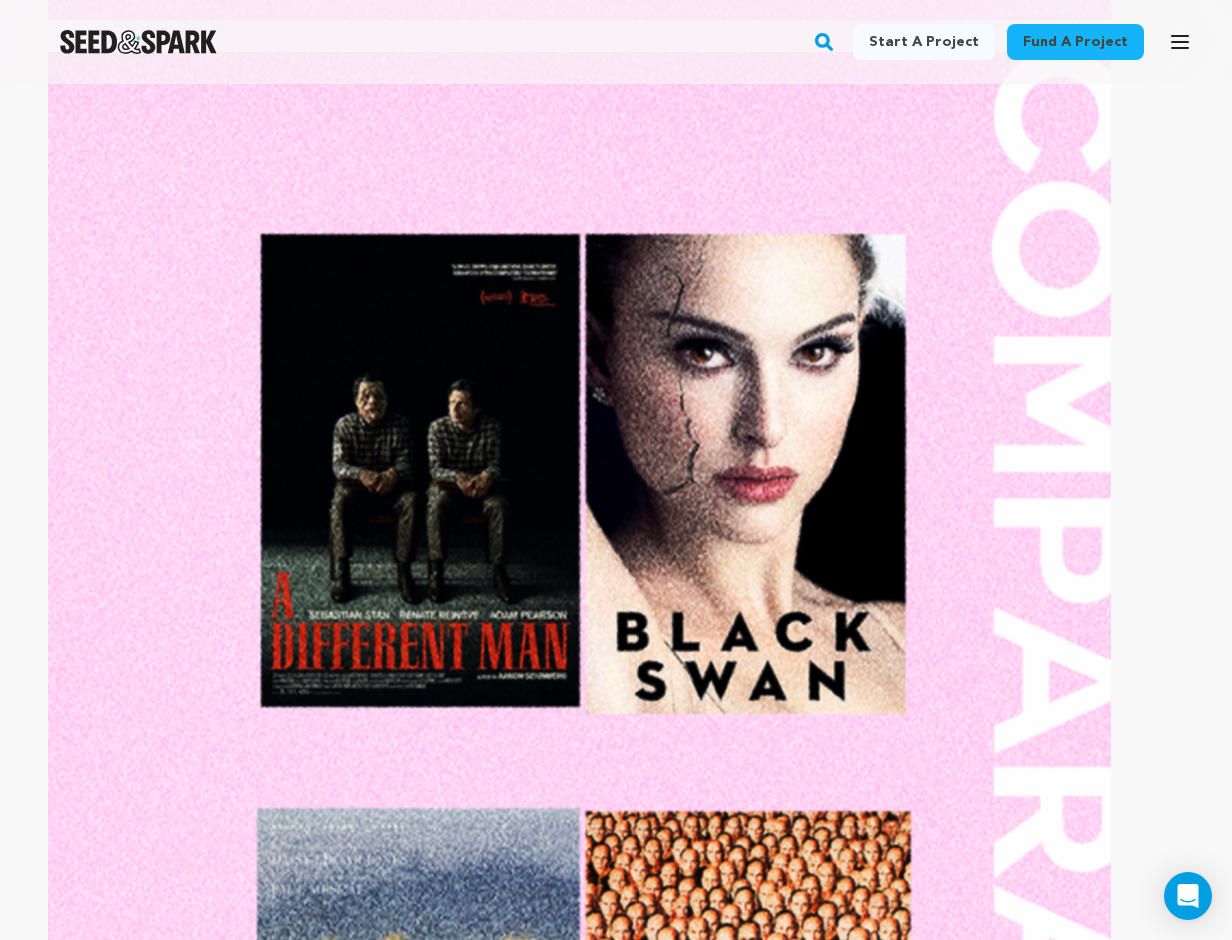 scroll, scrollTop: 3684, scrollLeft: 0, axis: vertical 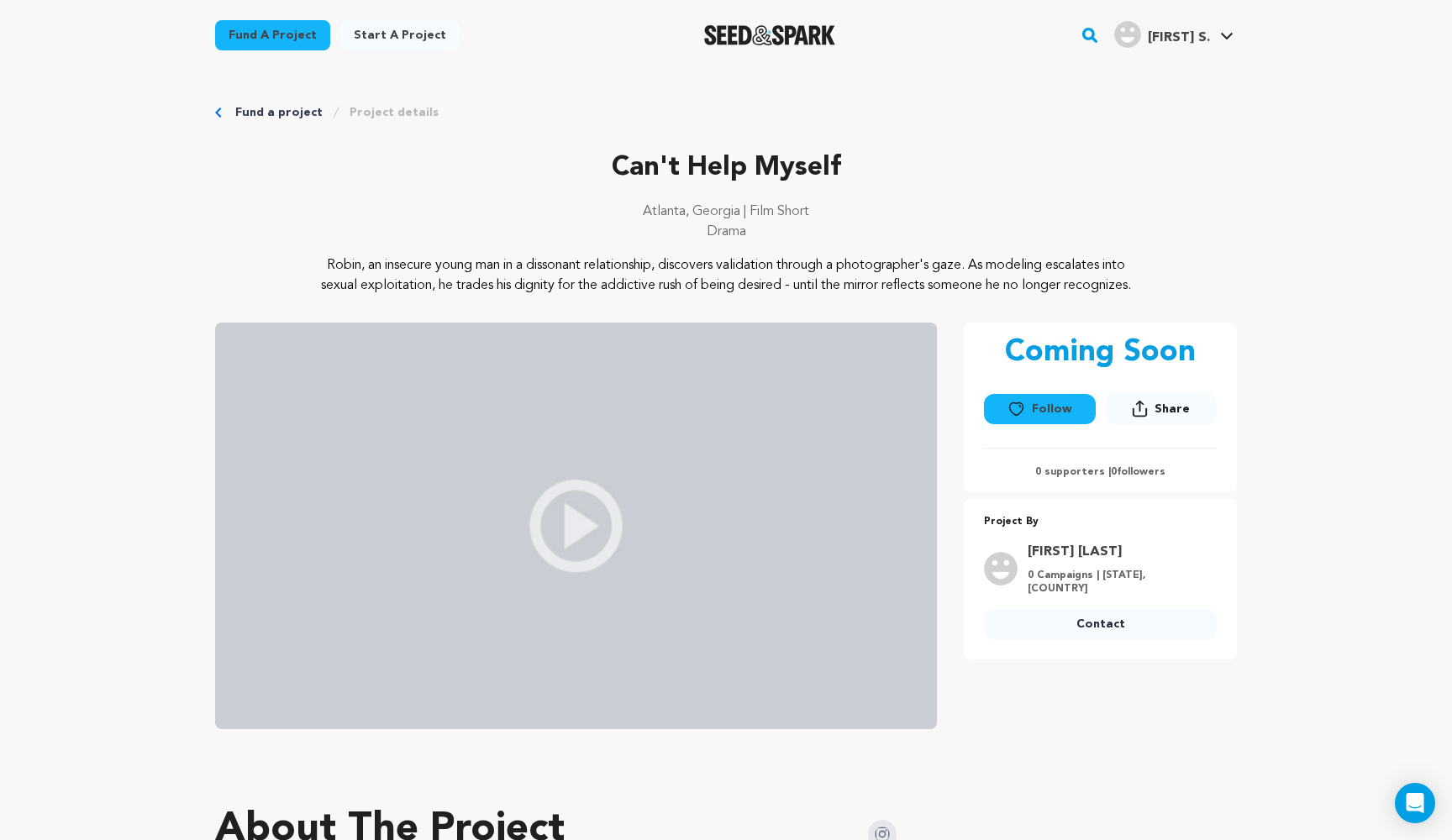drag, startPoint x: 781, startPoint y: 311, endPoint x: 713, endPoint y: 322, distance: 68.88396 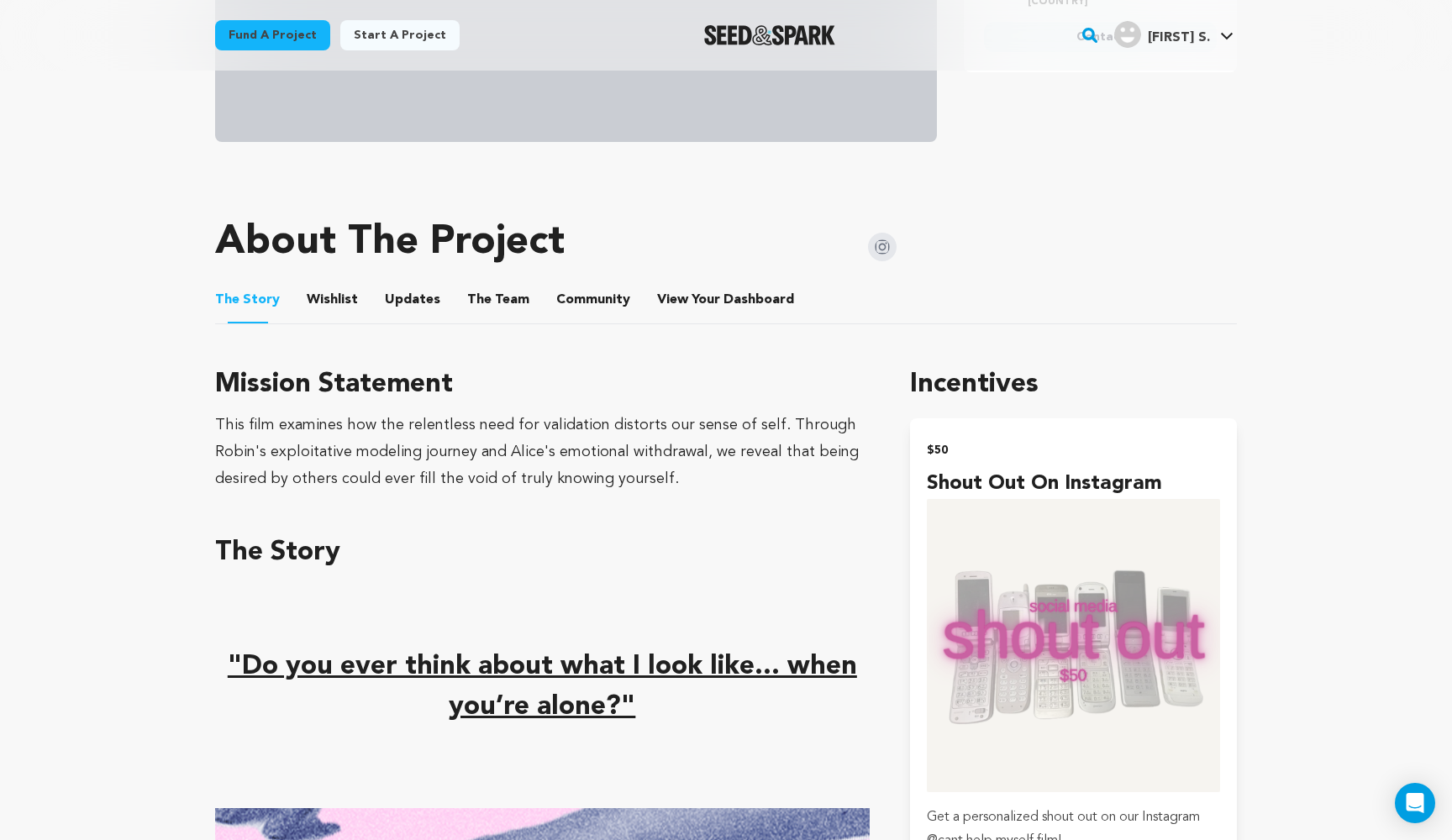 scroll, scrollTop: 609, scrollLeft: 0, axis: vertical 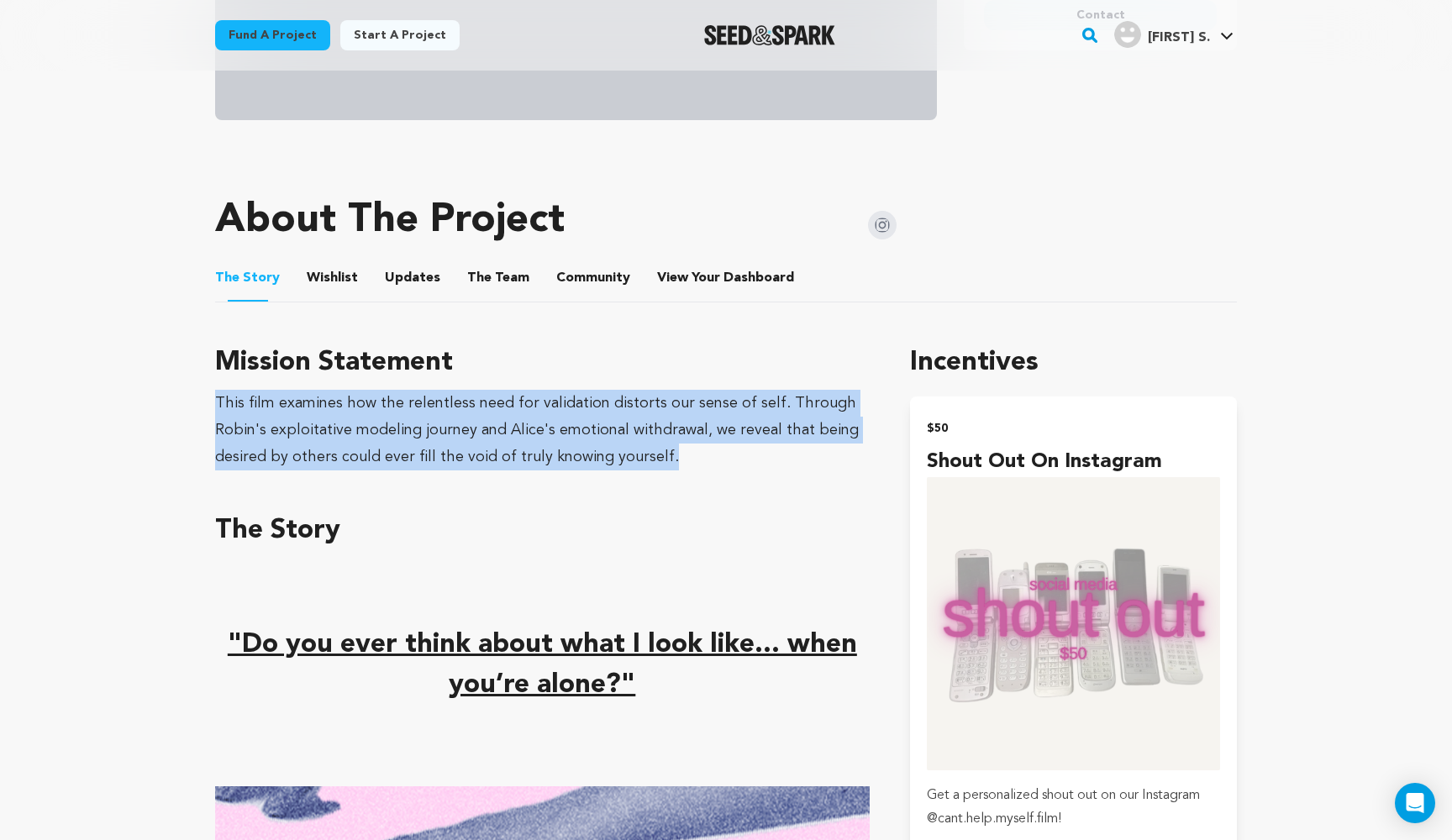 drag, startPoint x: 204, startPoint y: 417, endPoint x: 660, endPoint y: 468, distance: 458.8431 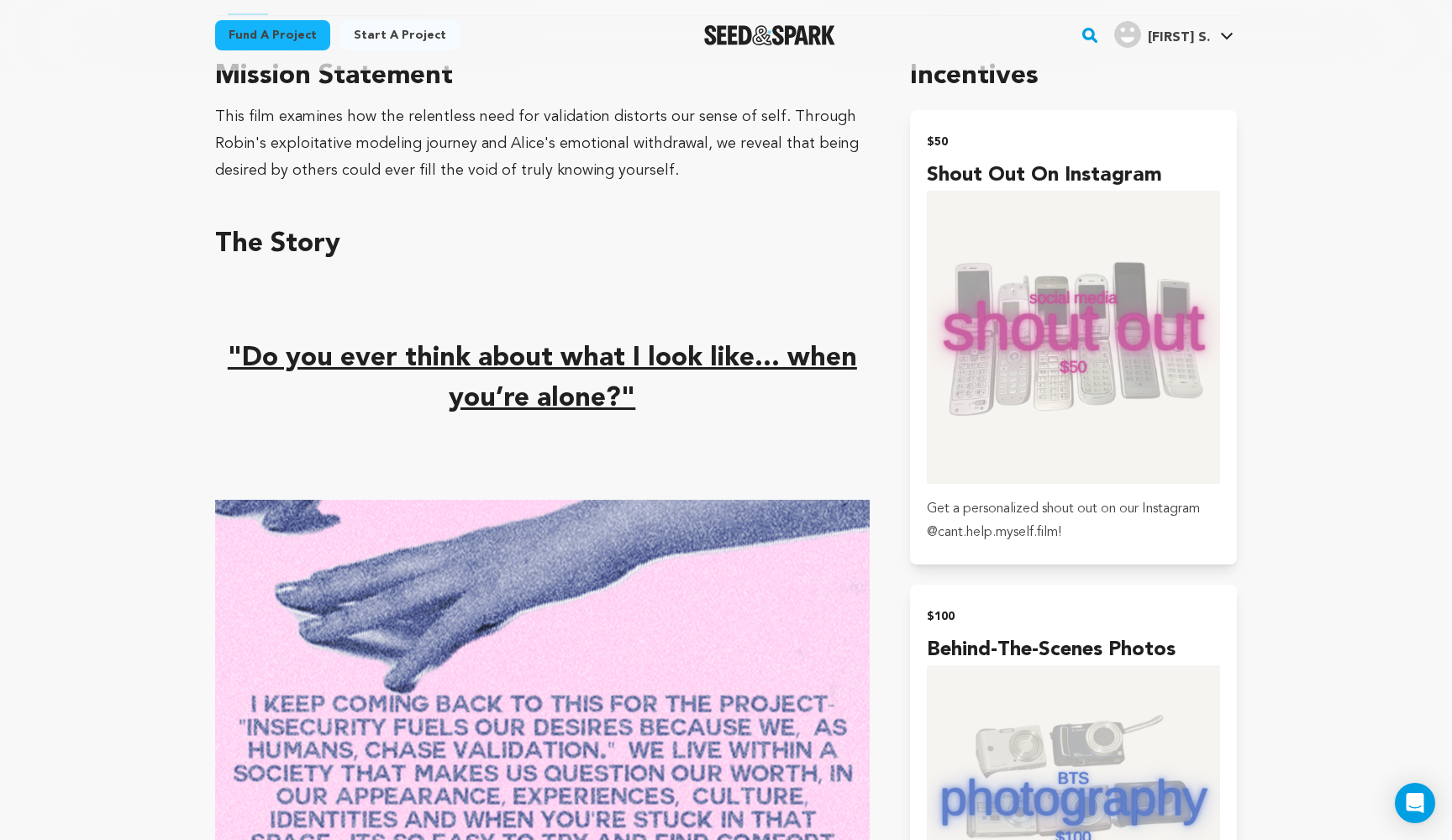 scroll, scrollTop: 895, scrollLeft: 0, axis: vertical 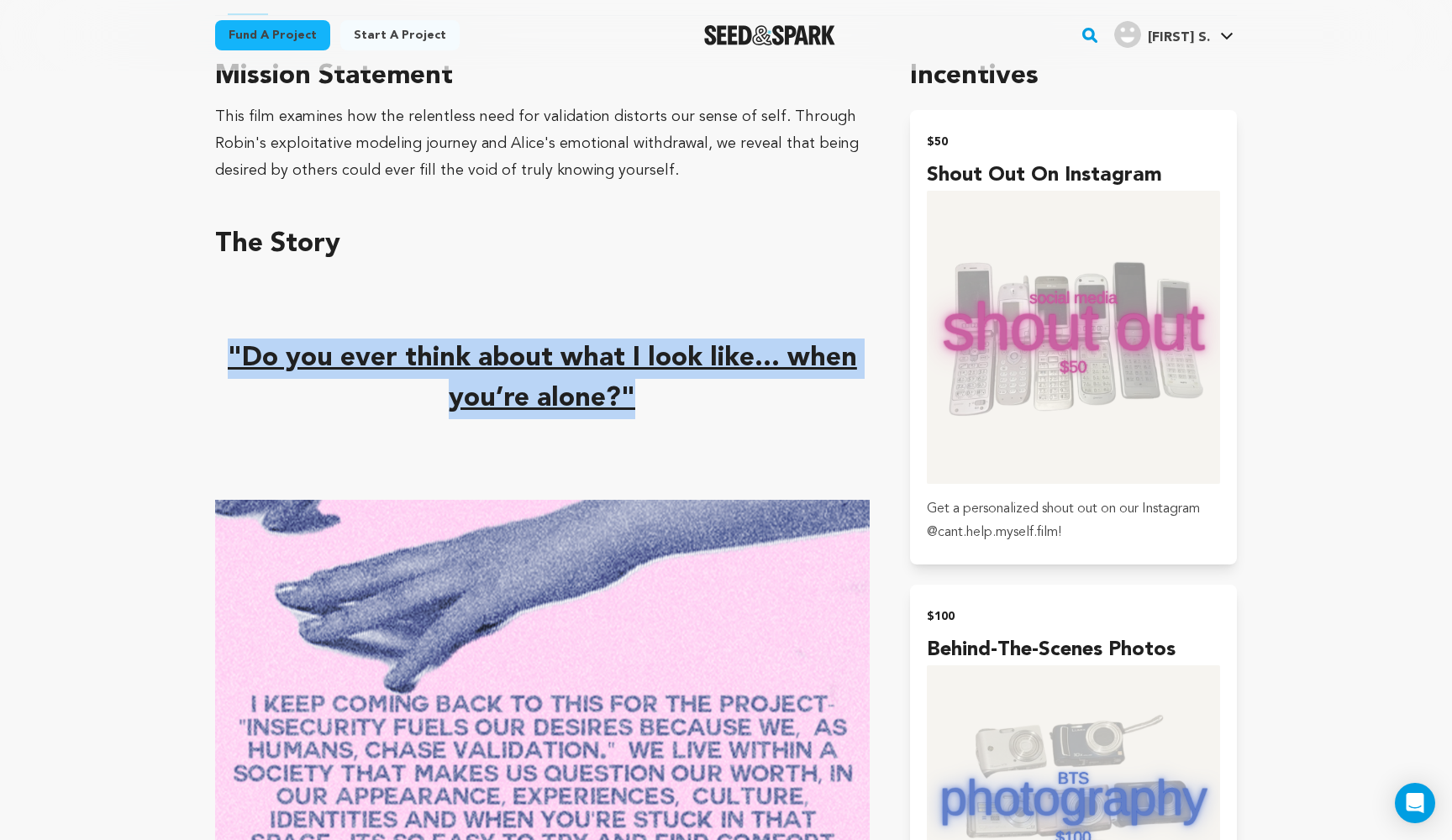 drag, startPoint x: 227, startPoint y: 367, endPoint x: 715, endPoint y: 417, distance: 490.55479 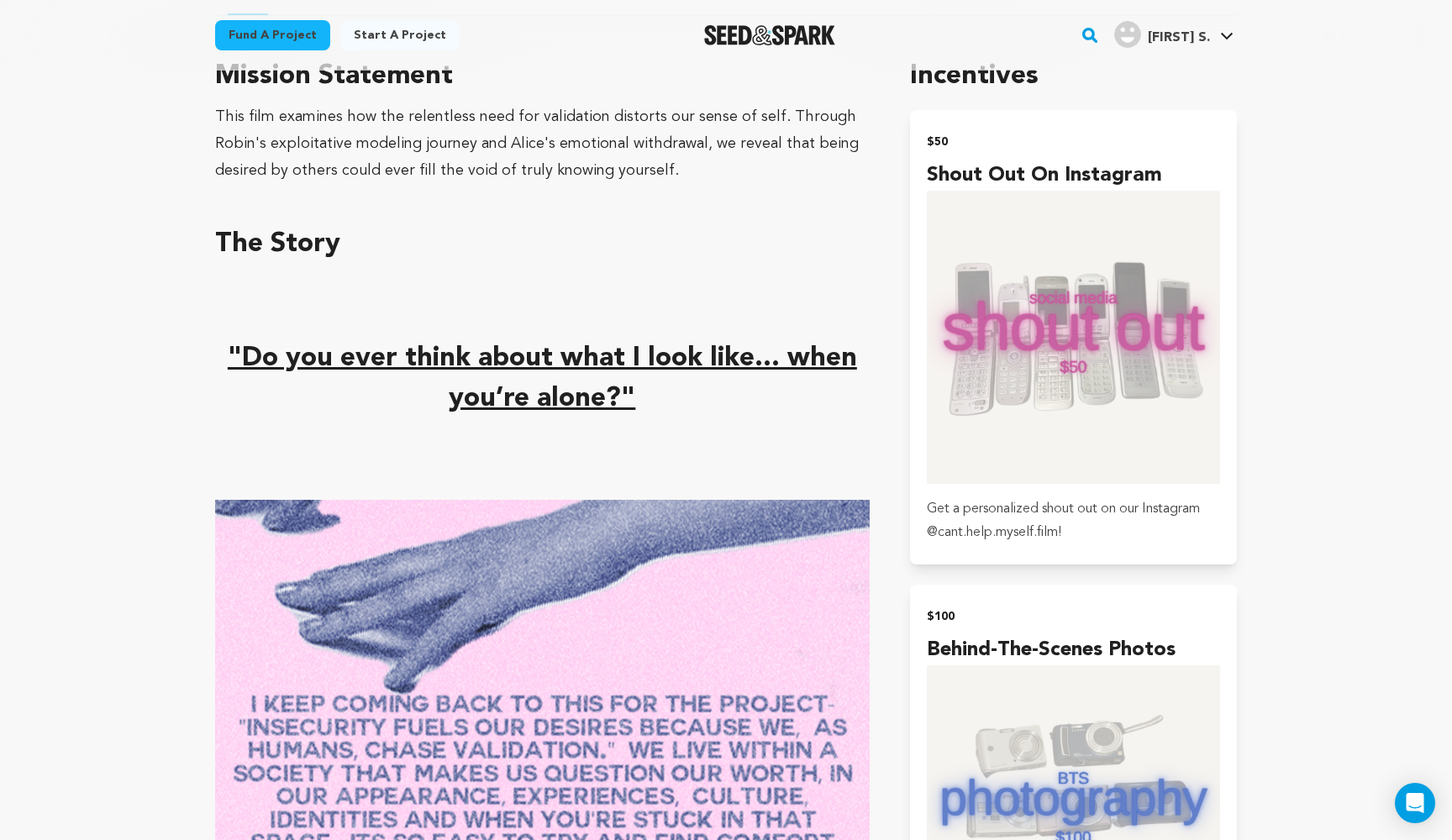 click on ""Do you ever think about what I look like... when you’re alone?"" at bounding box center (542, 379) 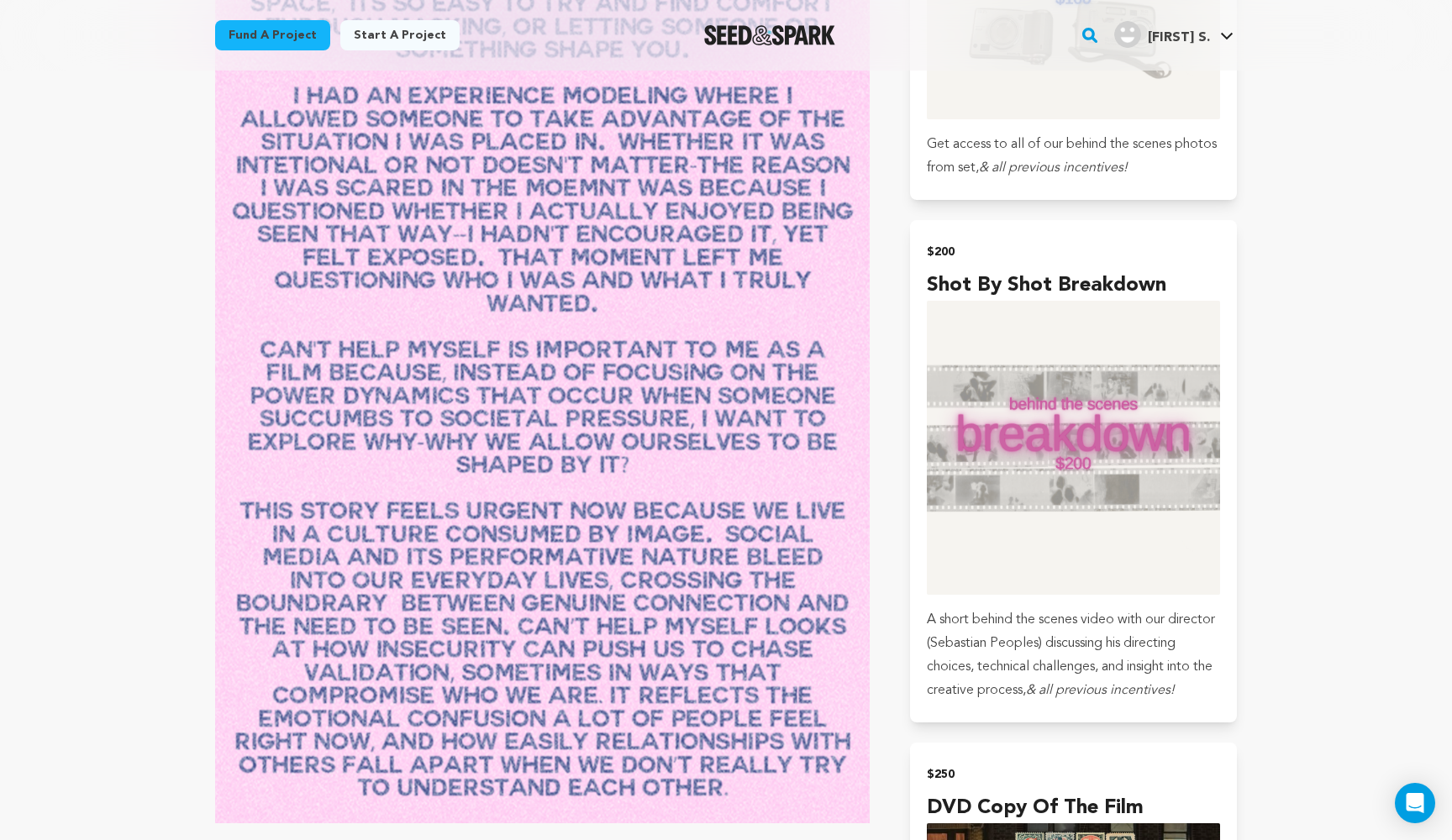 scroll, scrollTop: 1745, scrollLeft: 0, axis: vertical 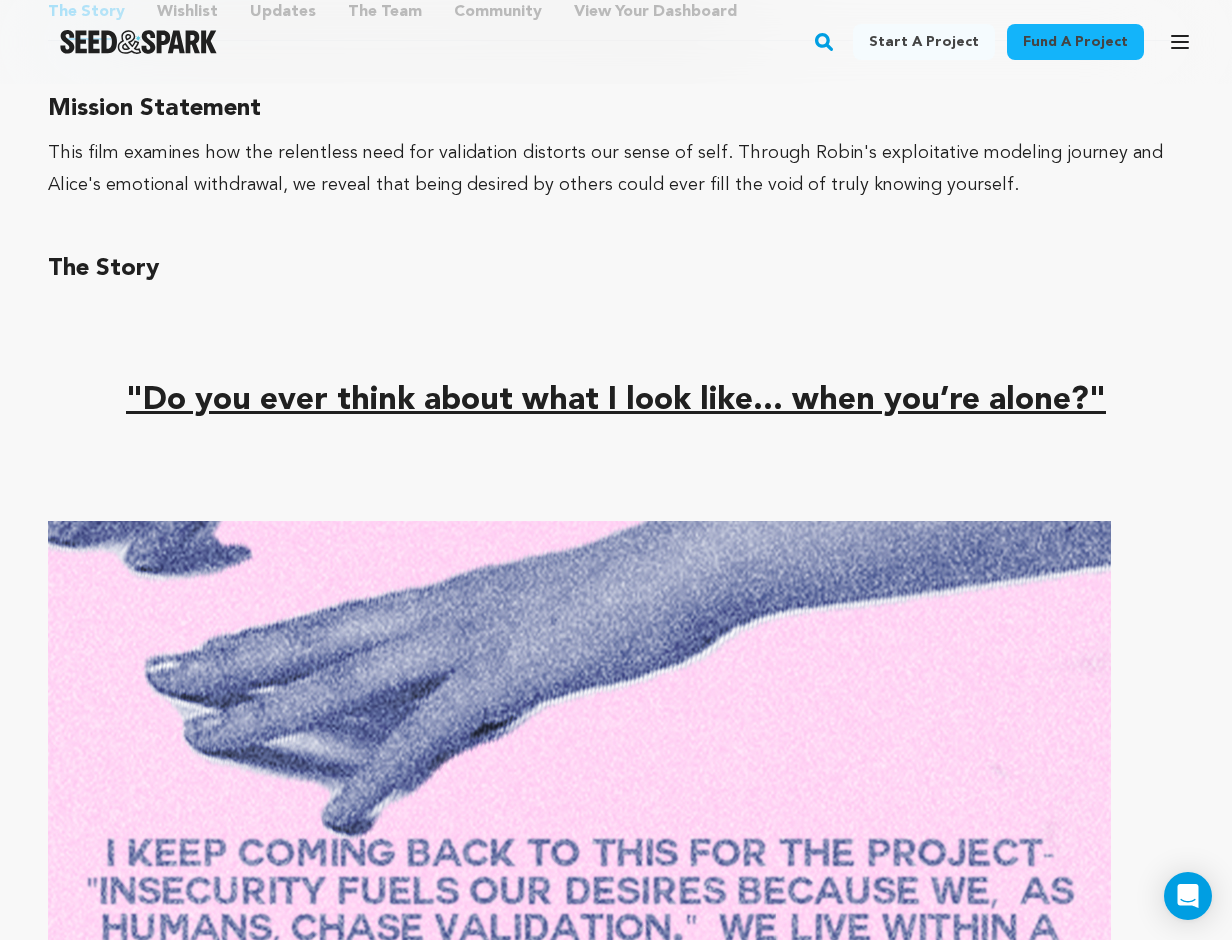 click on ""Do you ever think about what I look like... when you’re alone?"" at bounding box center (616, 401) 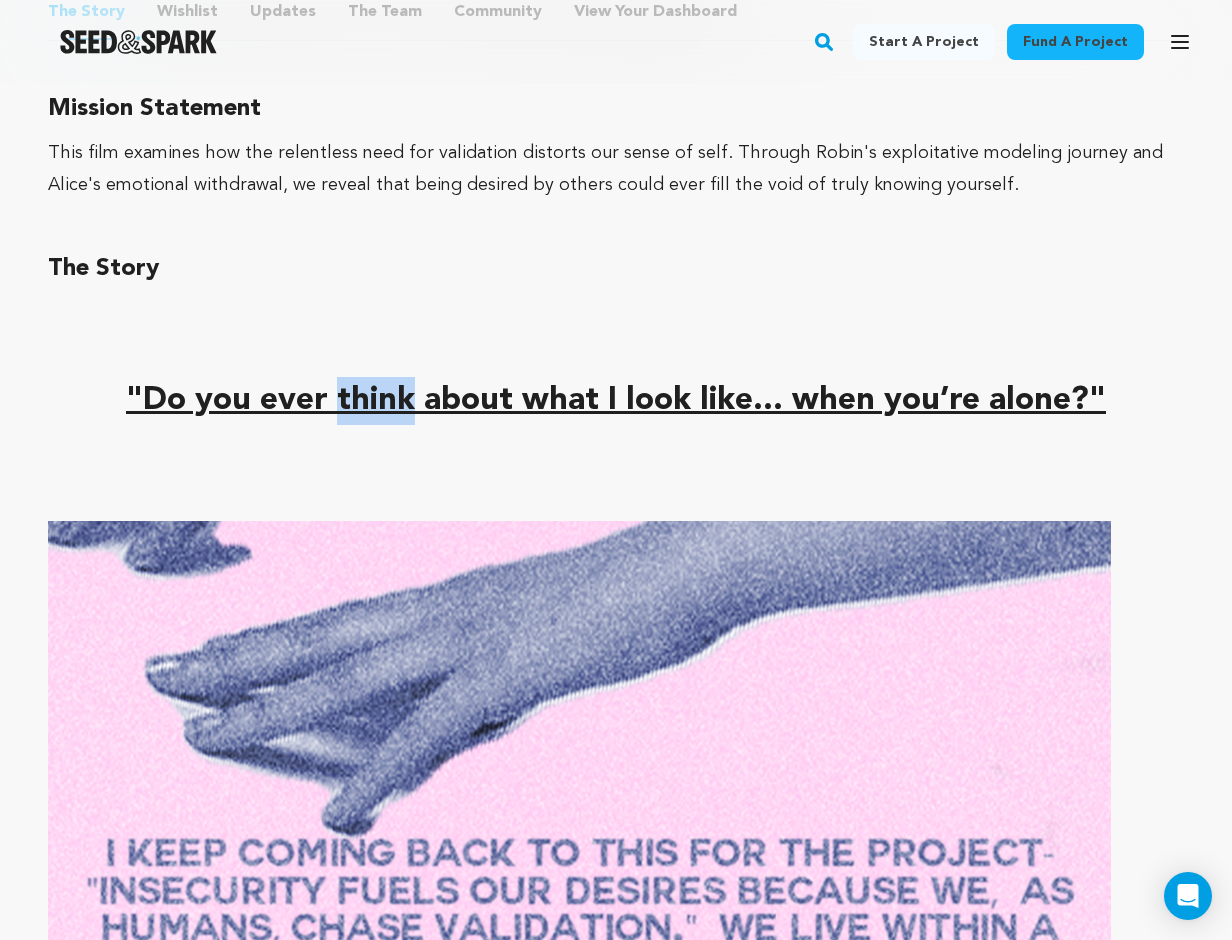 click on ""Do you ever think about what I look like... when you’re alone?"" at bounding box center (616, 401) 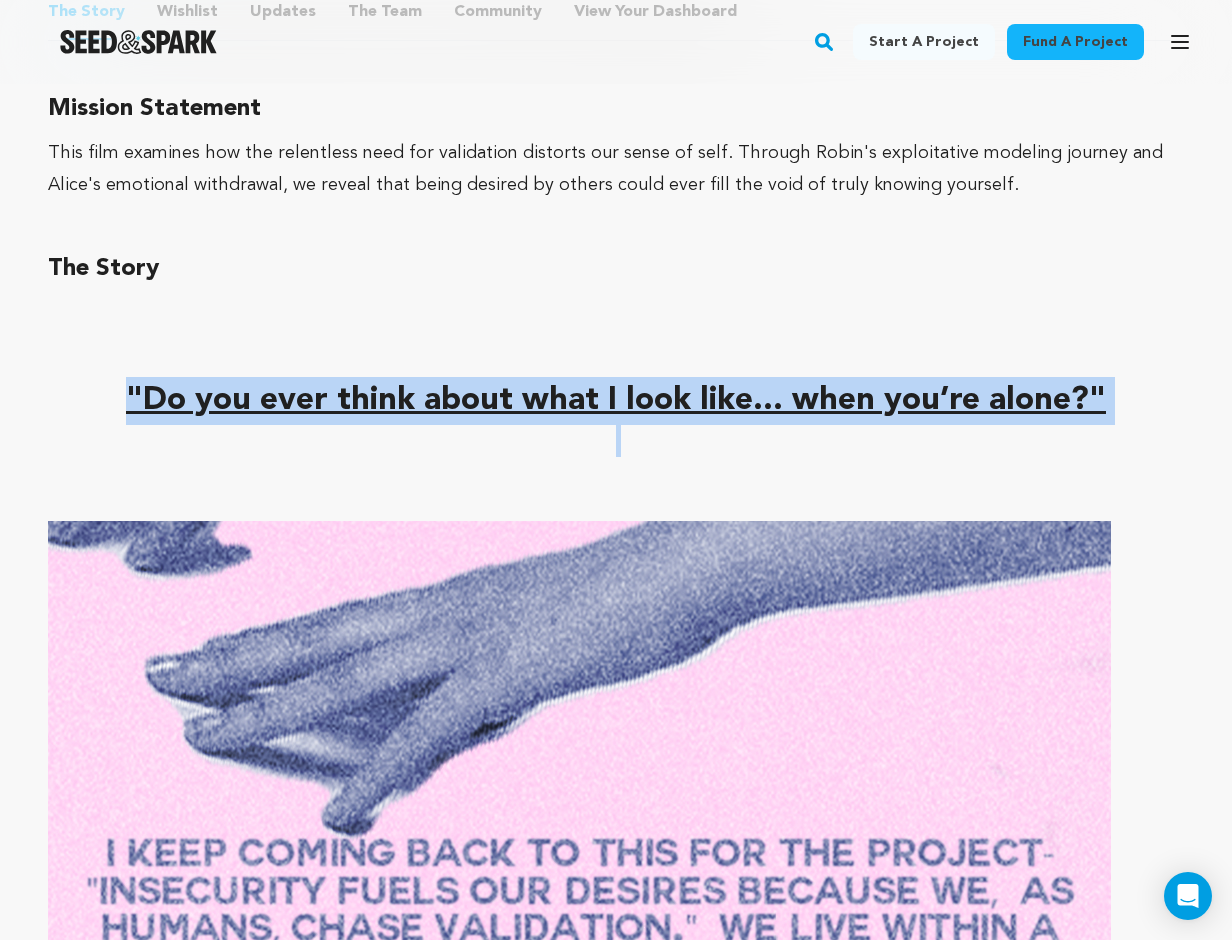 click on ""Do you ever think about what I look like... when you’re alone?"" at bounding box center [616, 401] 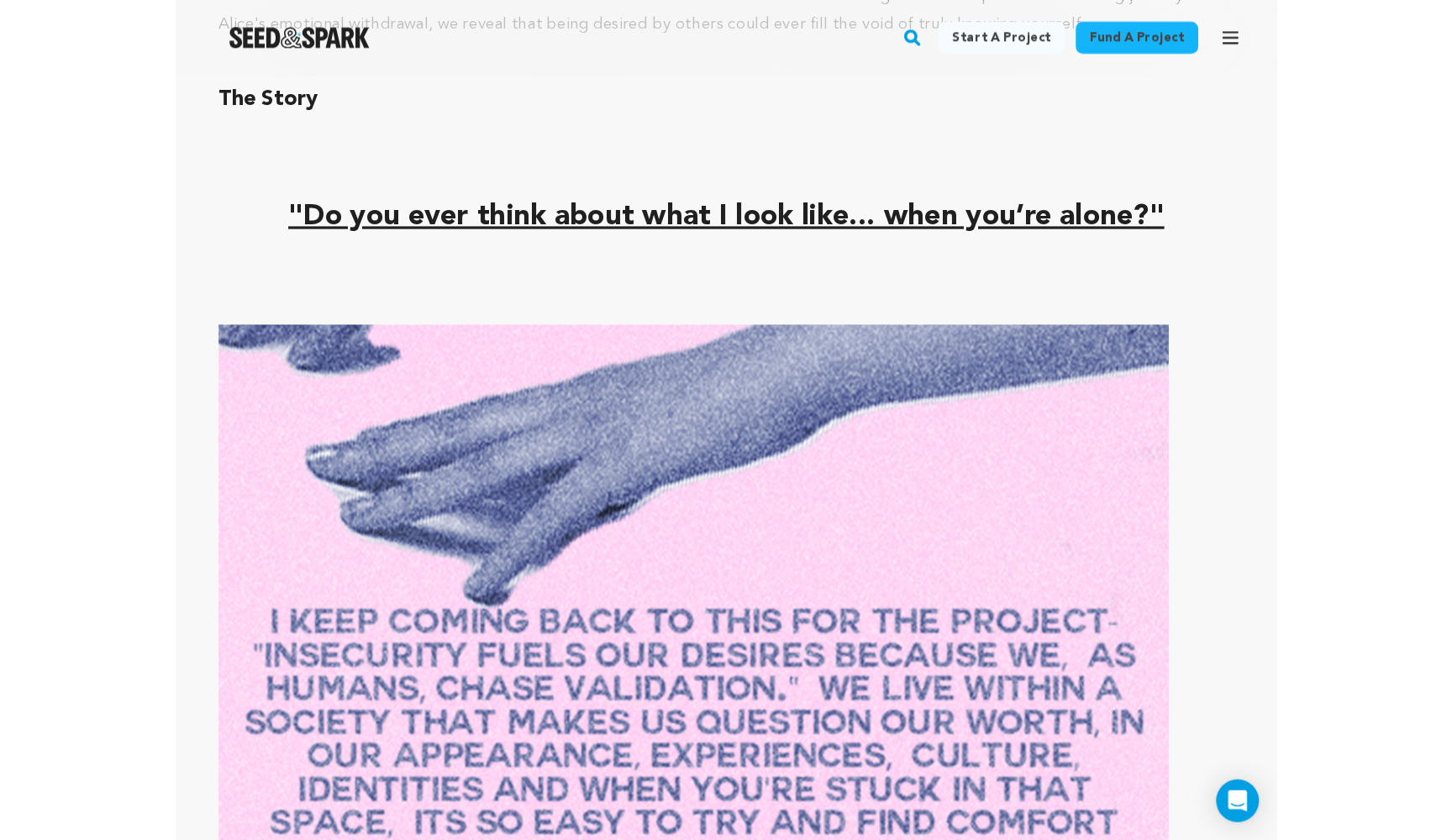 scroll, scrollTop: 1269, scrollLeft: 0, axis: vertical 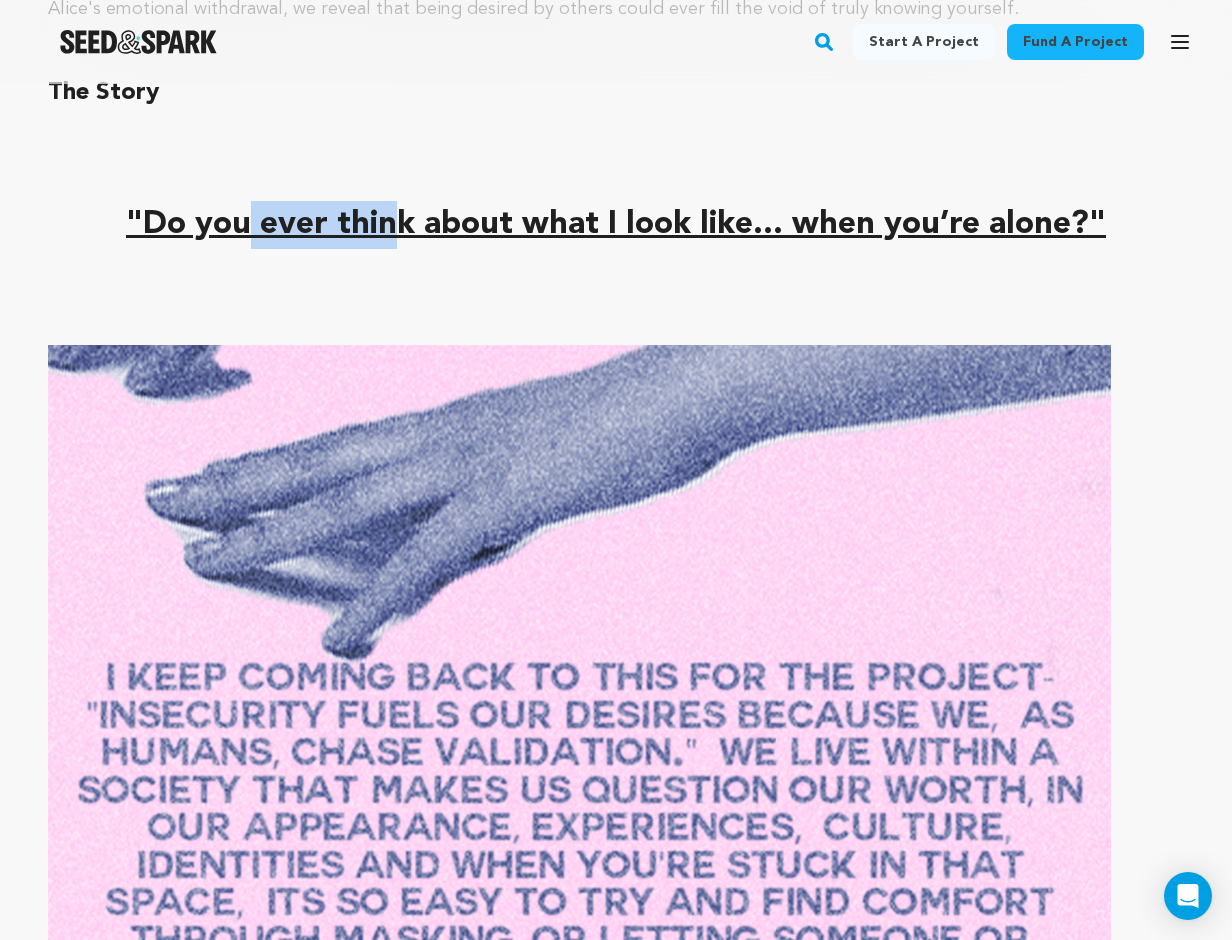 drag, startPoint x: 363, startPoint y: 206, endPoint x: 409, endPoint y: 206, distance: 46 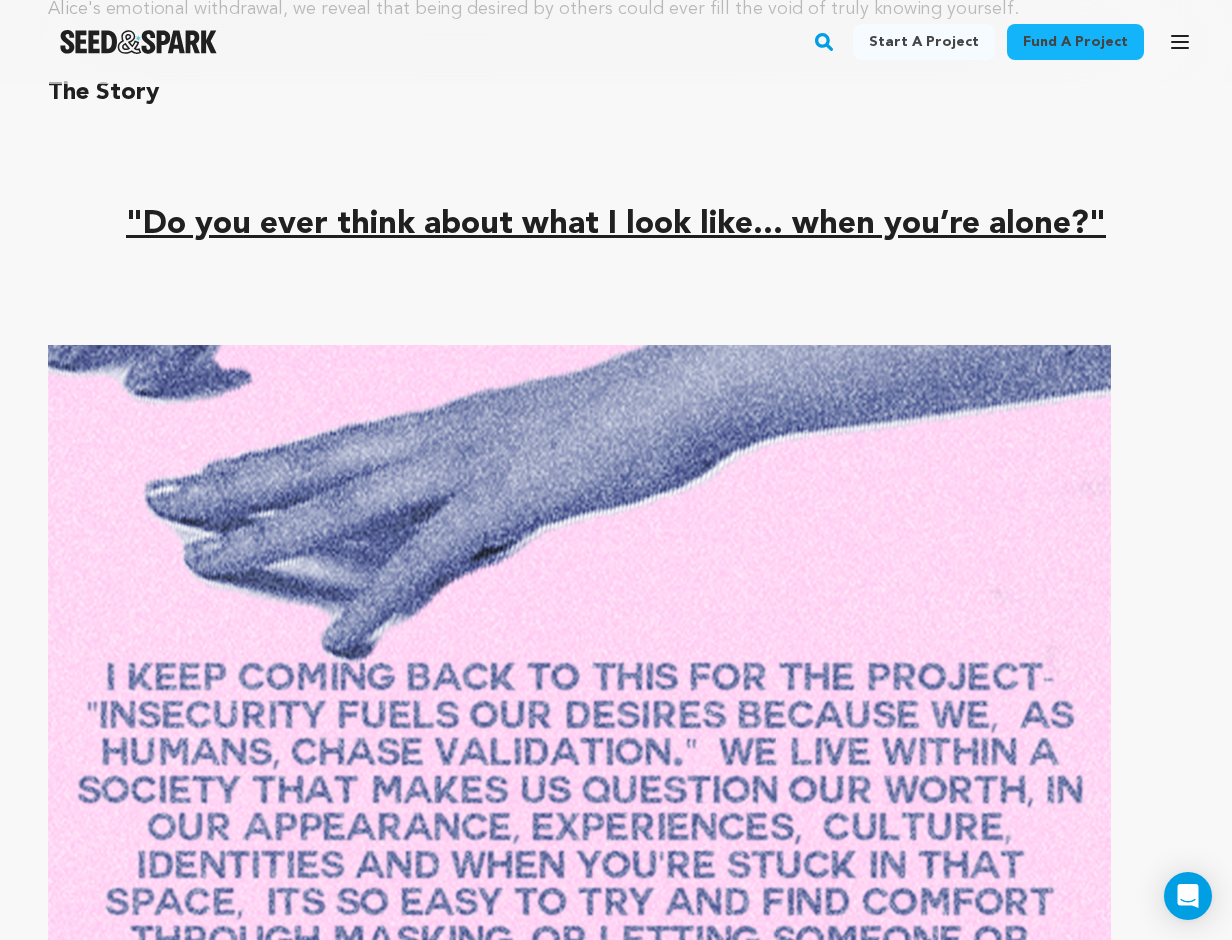 click on ""Do you ever think about what I look like... when you’re alone?"" at bounding box center [616, 225] 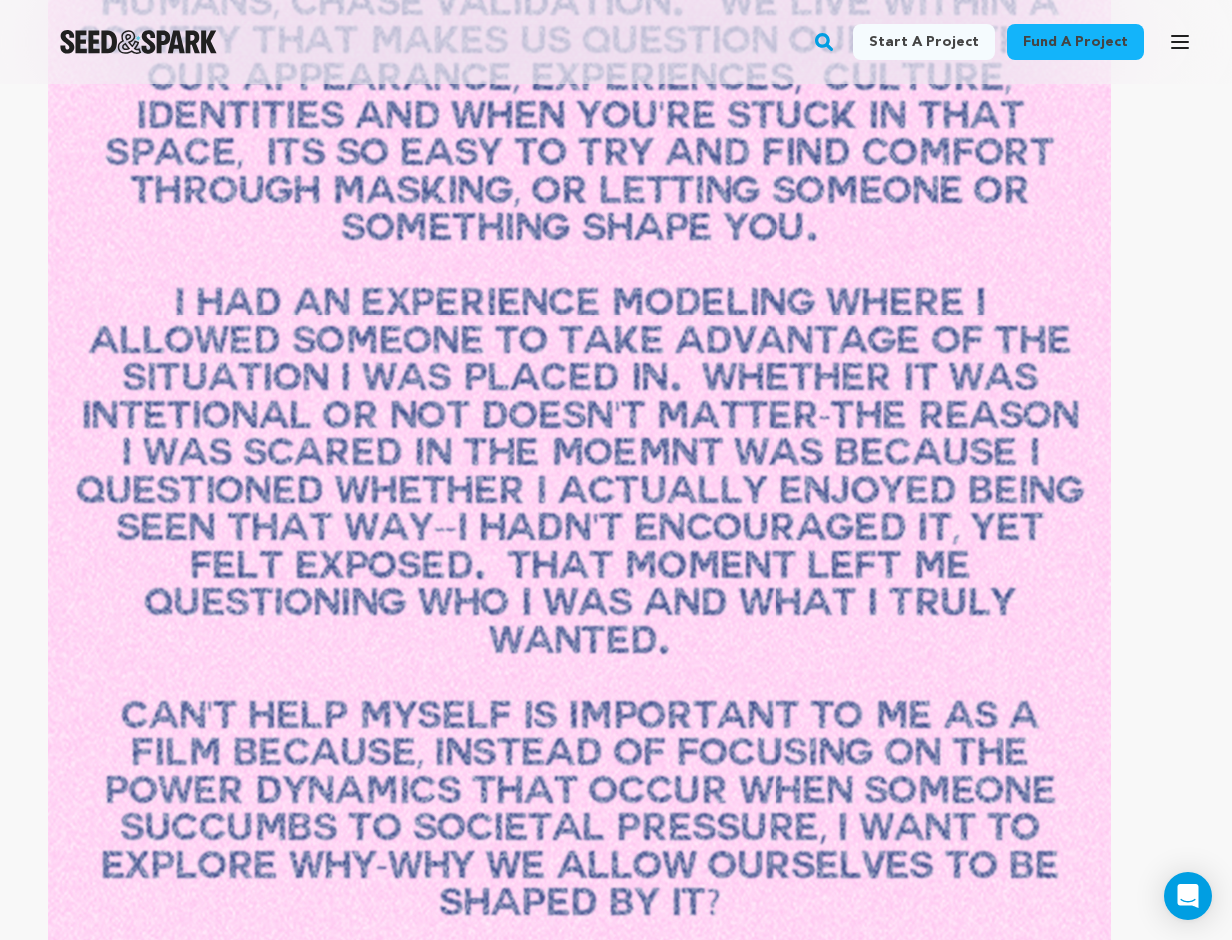 scroll, scrollTop: 1916, scrollLeft: 0, axis: vertical 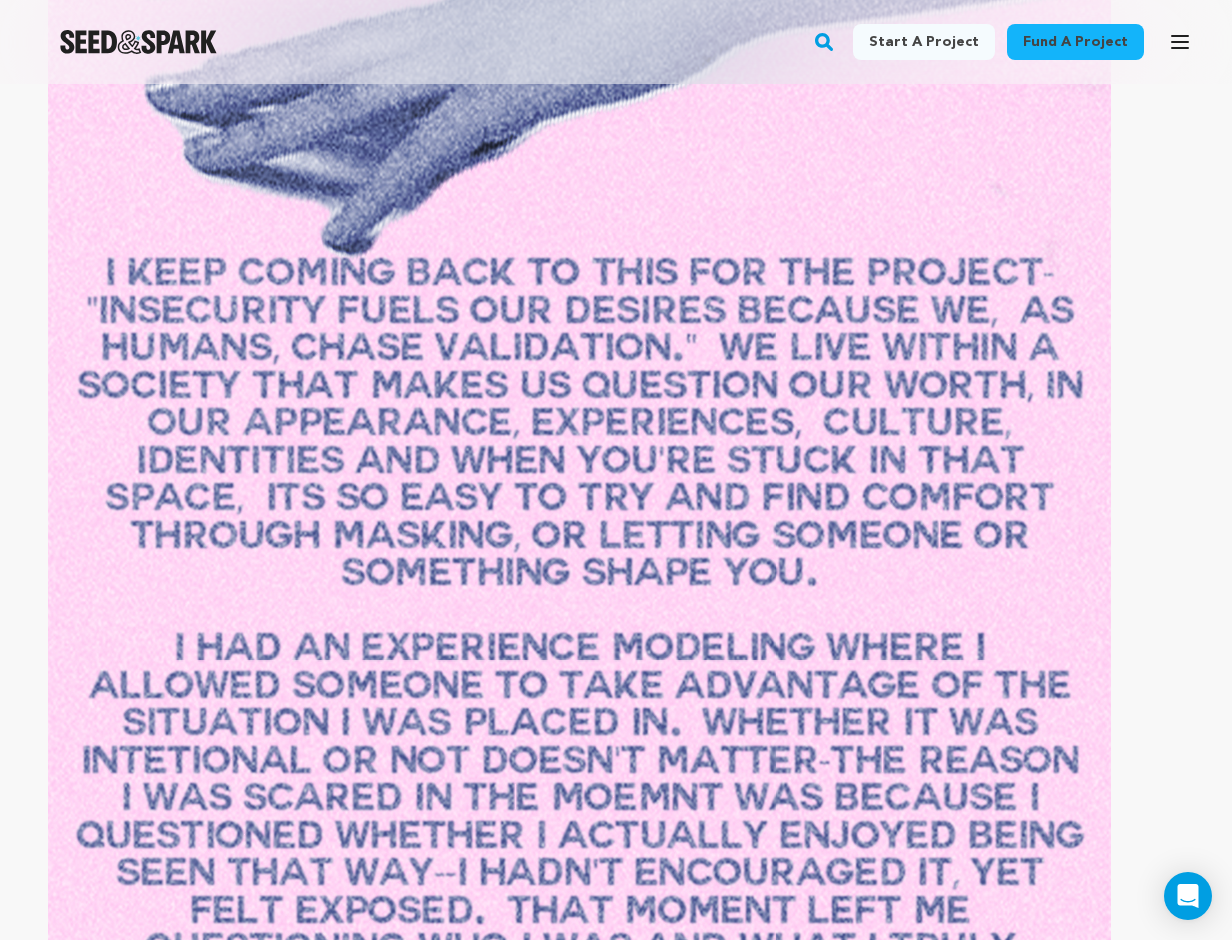 click 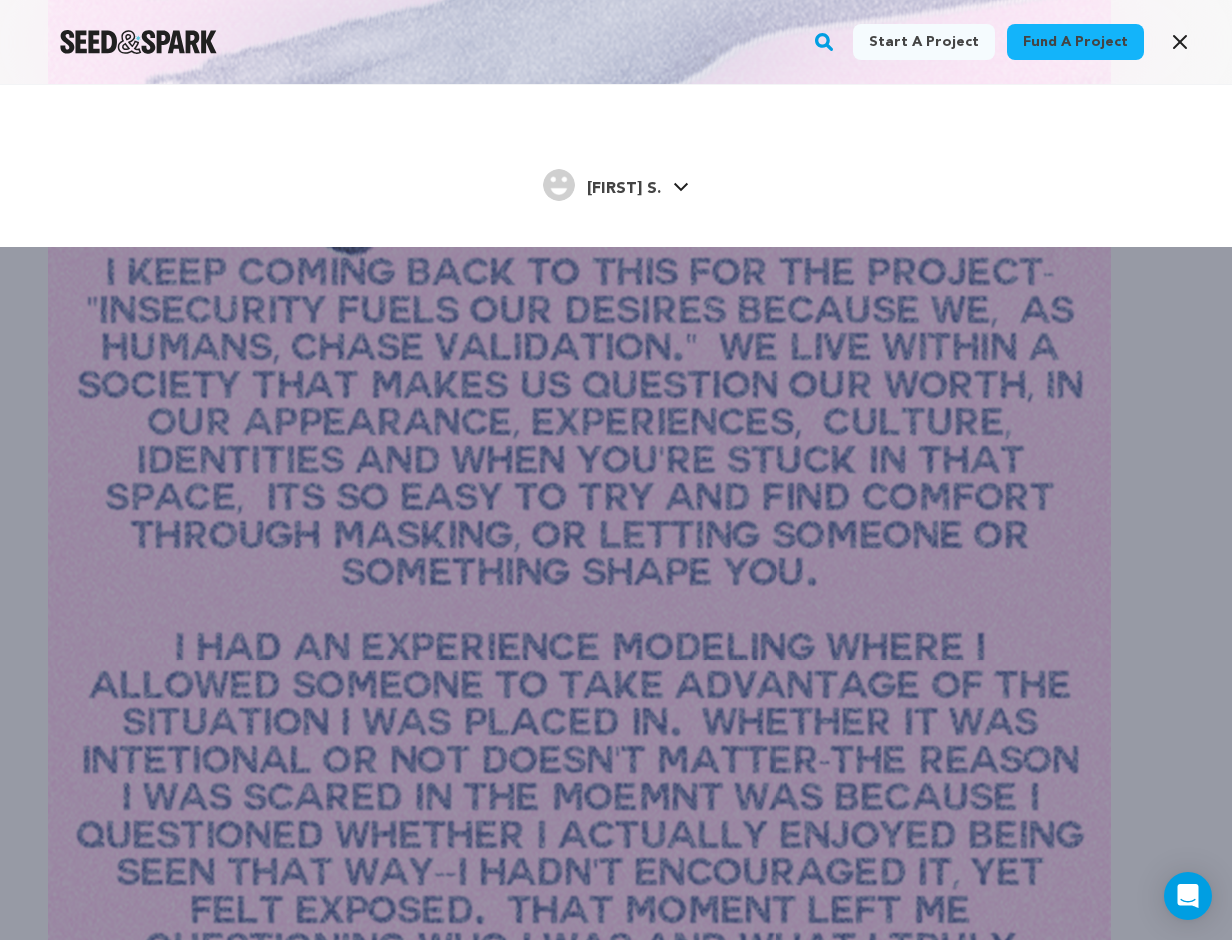 click on "[LAST] [INITIAL]." at bounding box center [624, 189] 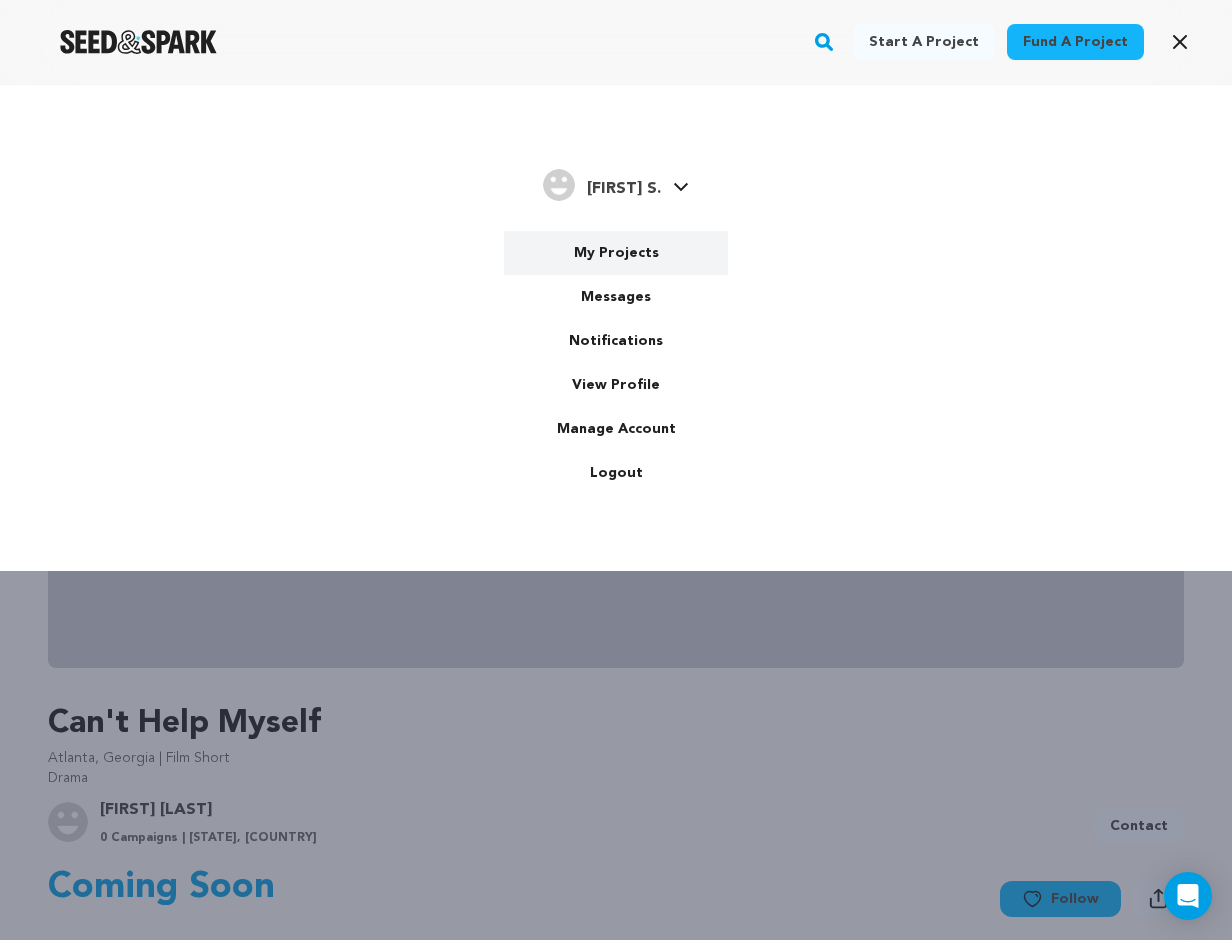 click on "My Projects" at bounding box center (616, 253) 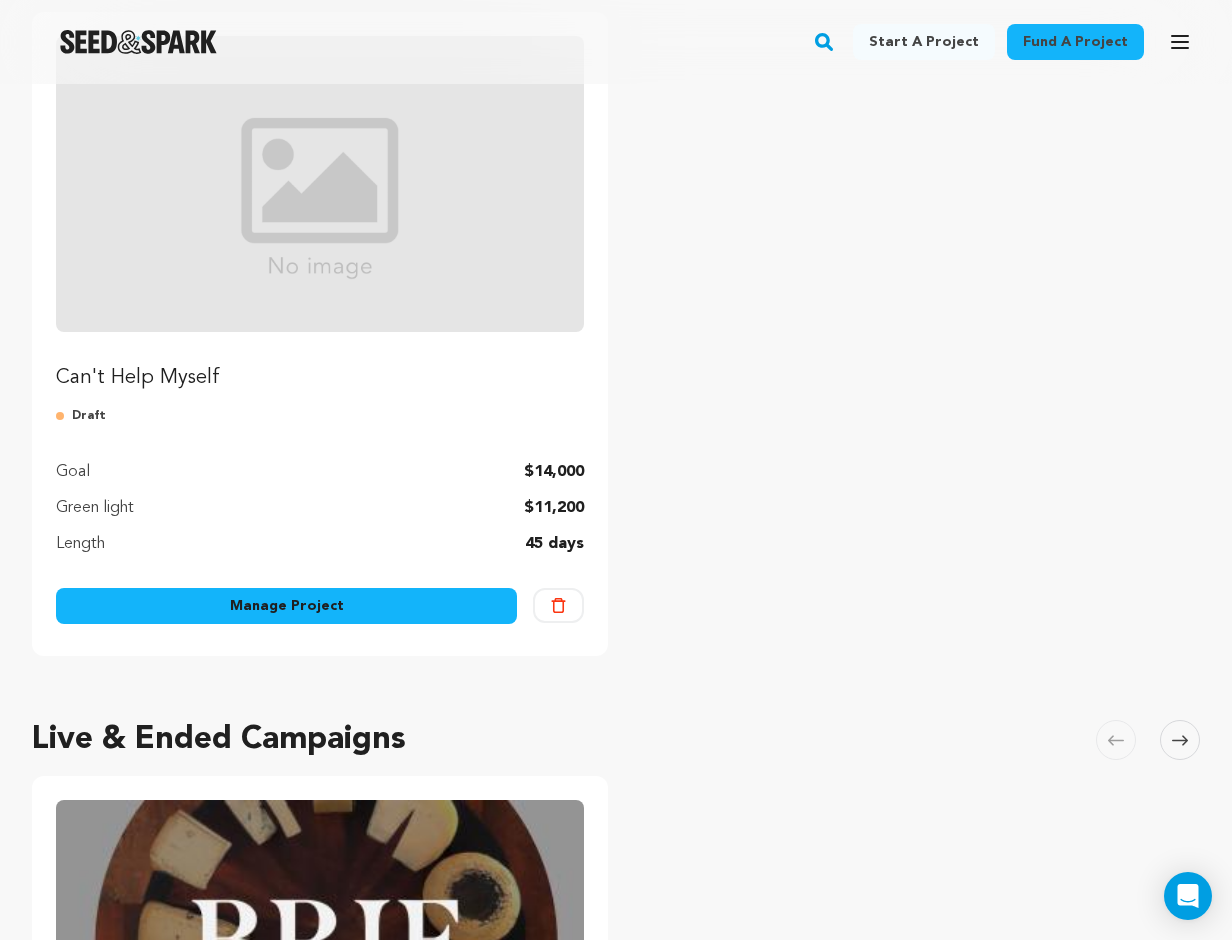 scroll, scrollTop: 287, scrollLeft: 0, axis: vertical 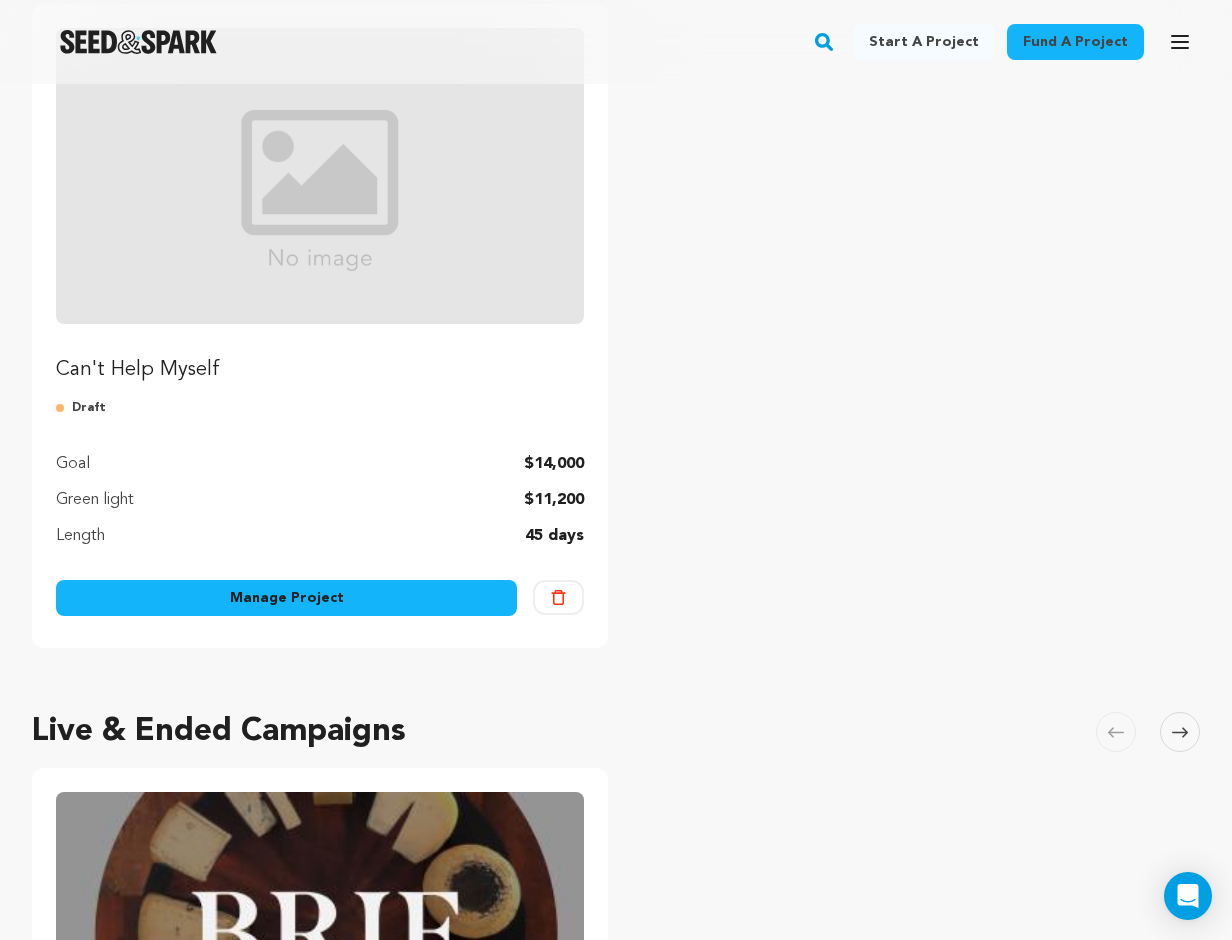click on "Manage Project" at bounding box center [286, 598] 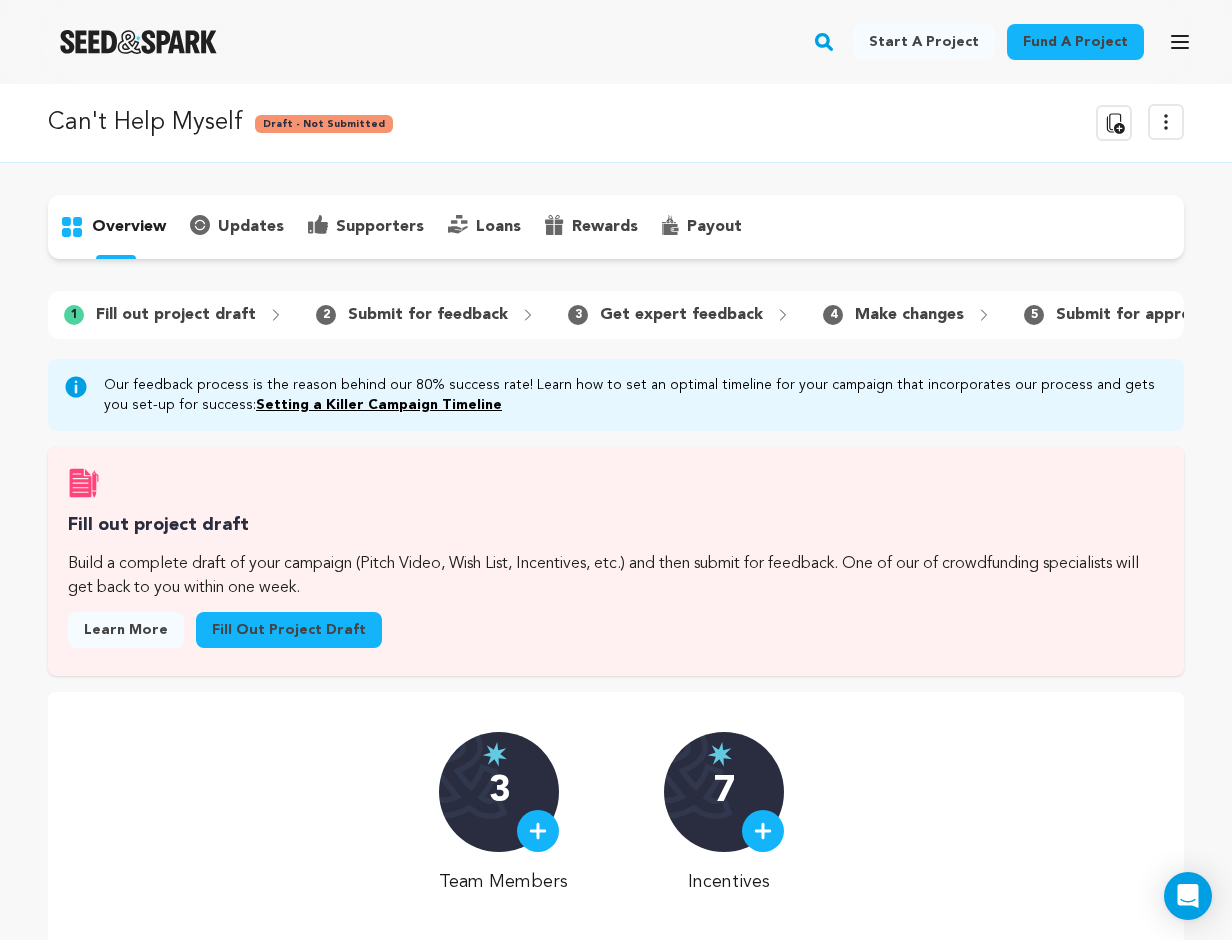 scroll, scrollTop: 0, scrollLeft: 0, axis: both 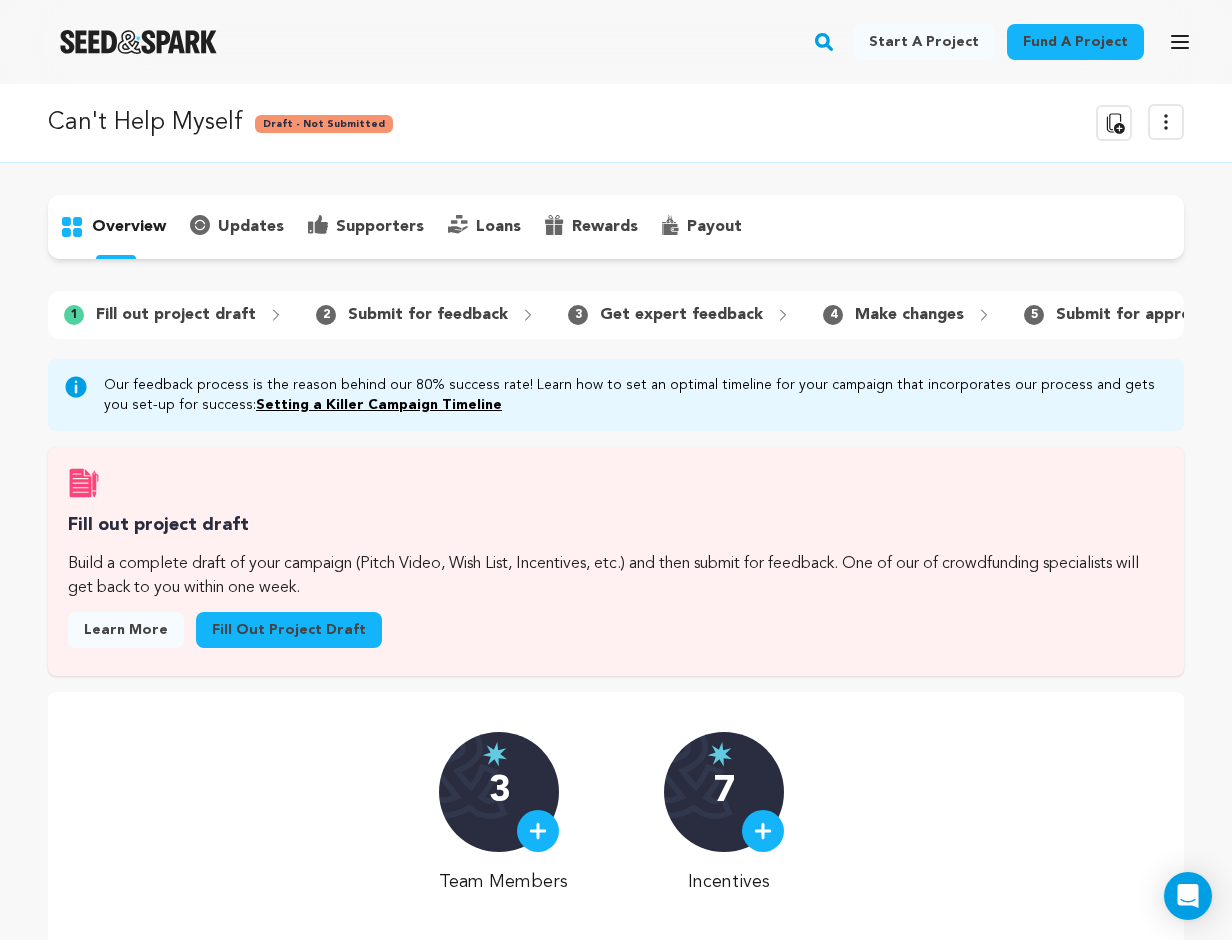 click at bounding box center (763, 831) 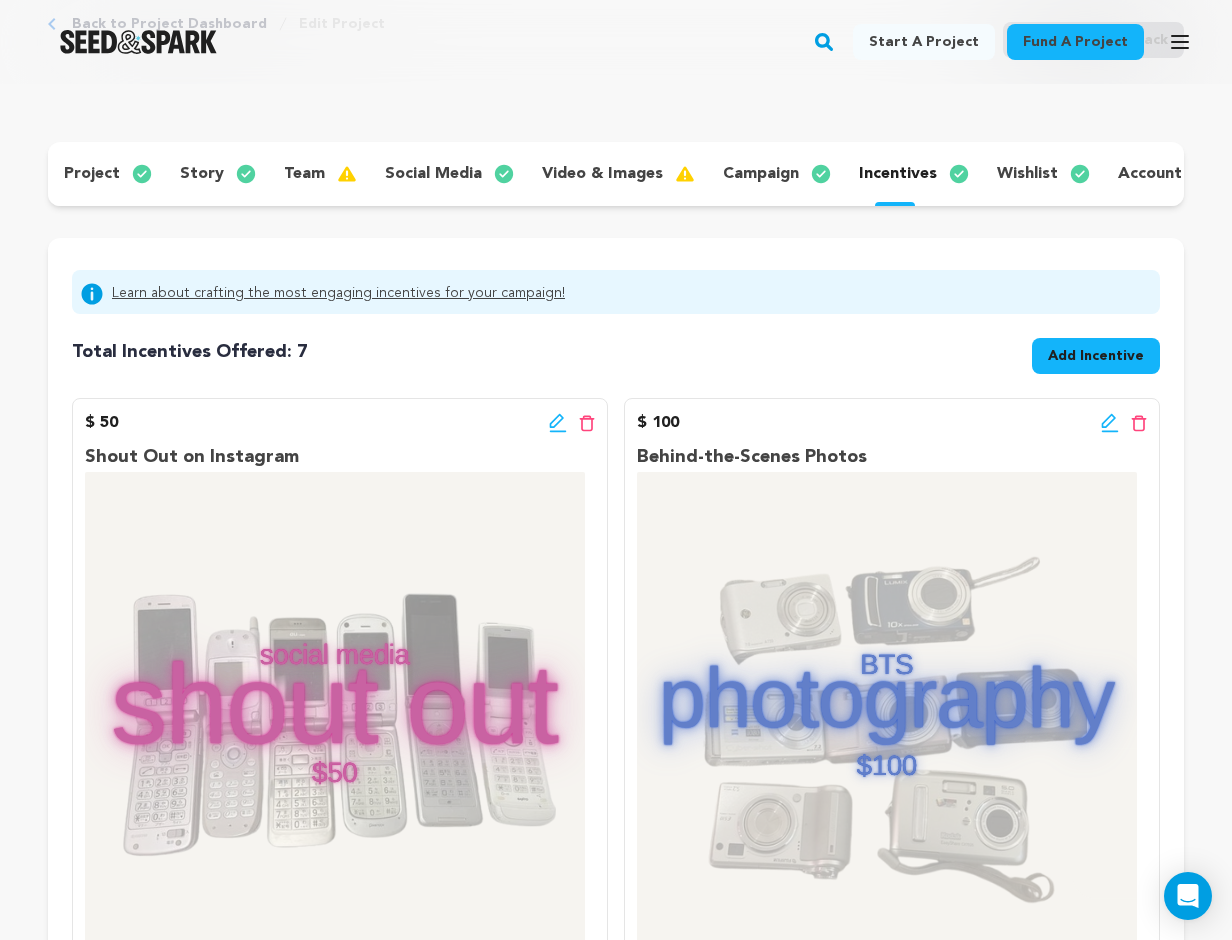 scroll, scrollTop: 121, scrollLeft: 0, axis: vertical 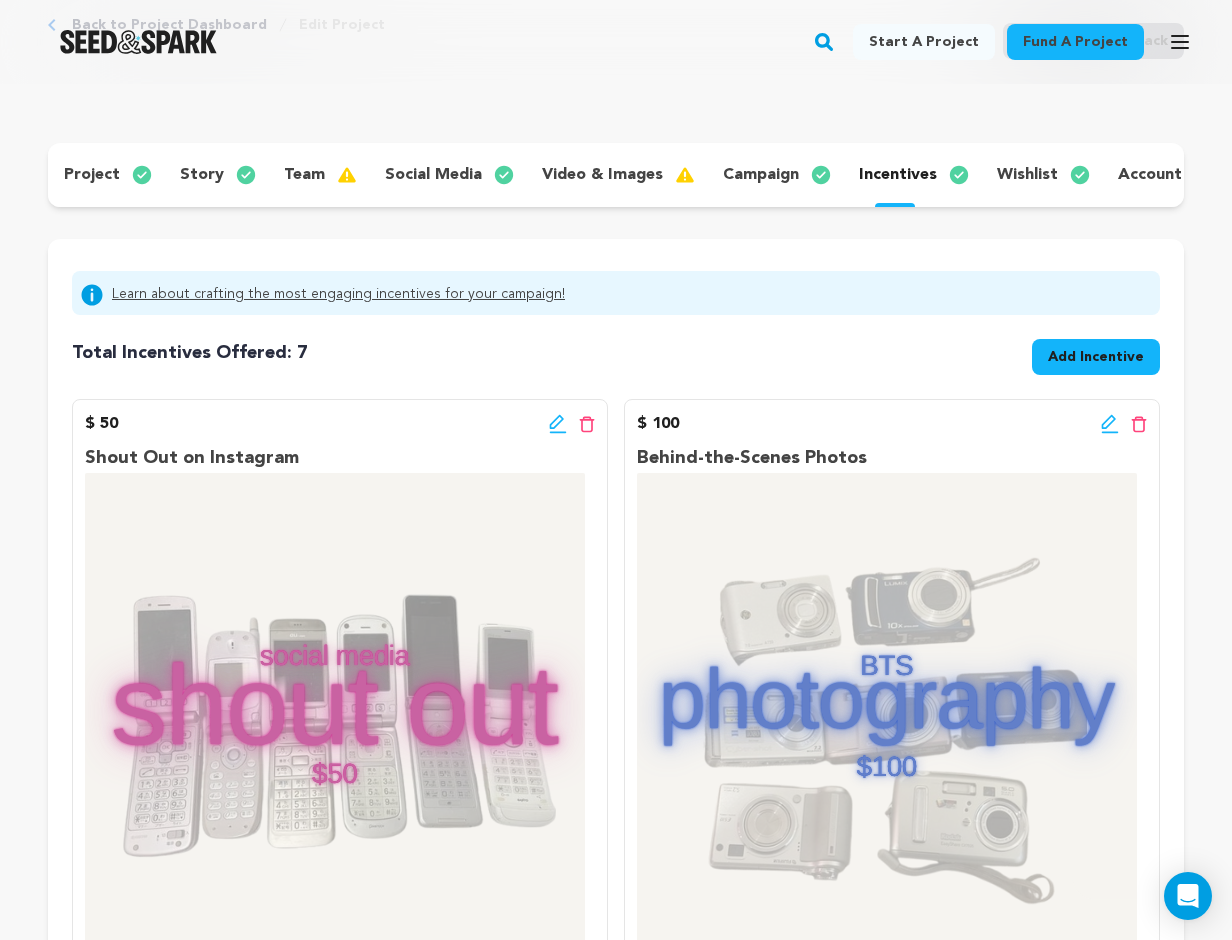 click on "story" at bounding box center [202, 175] 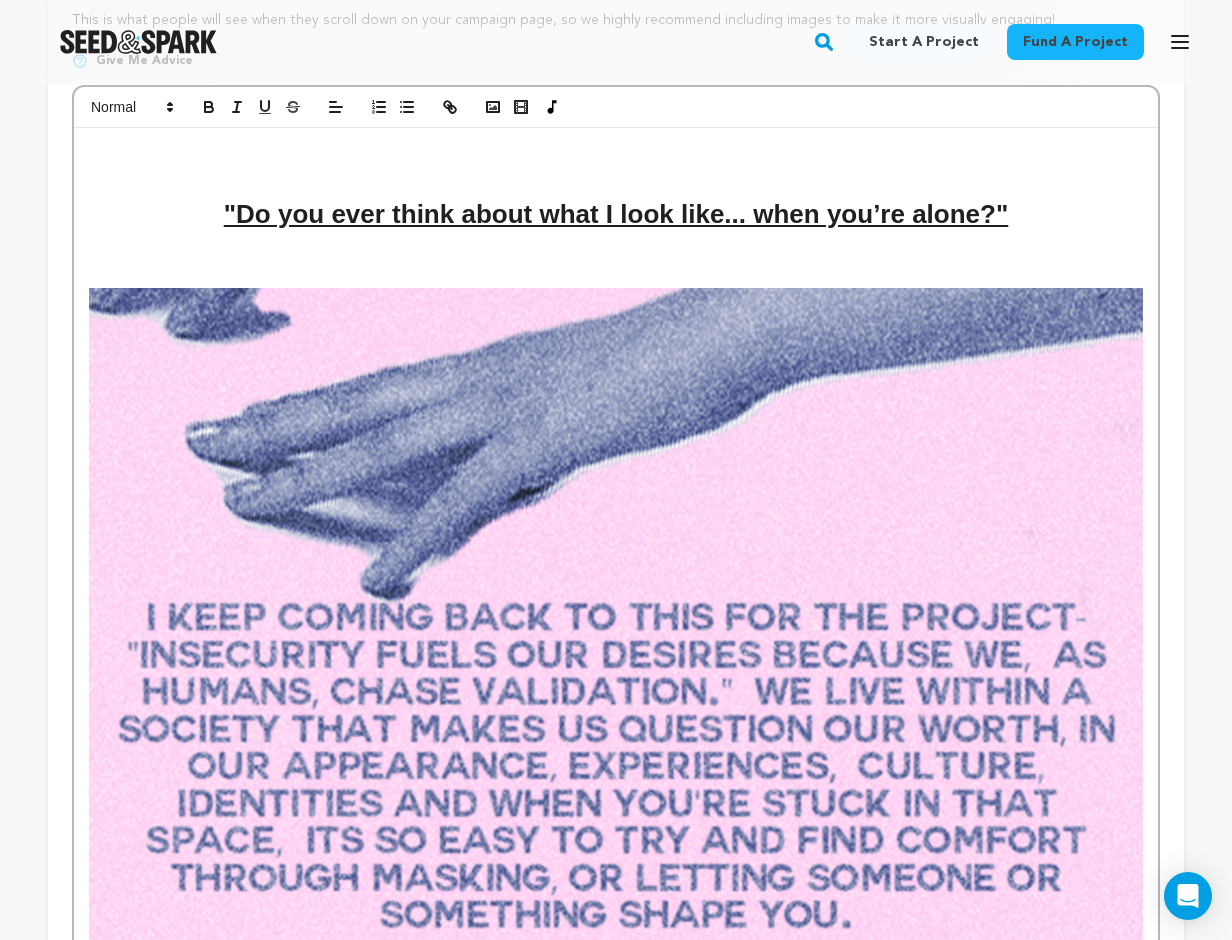 scroll, scrollTop: 420, scrollLeft: 0, axis: vertical 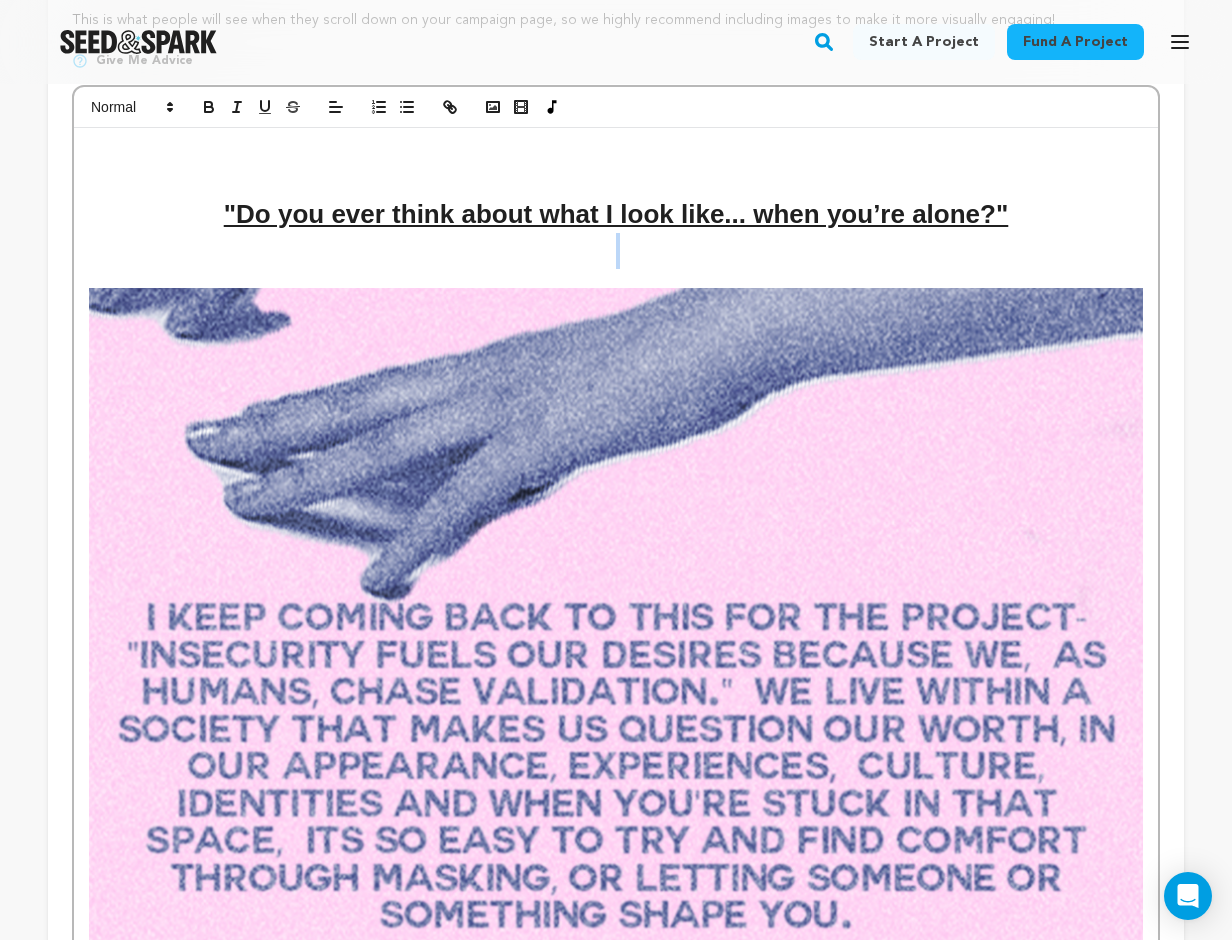 click at bounding box center (616, 242) 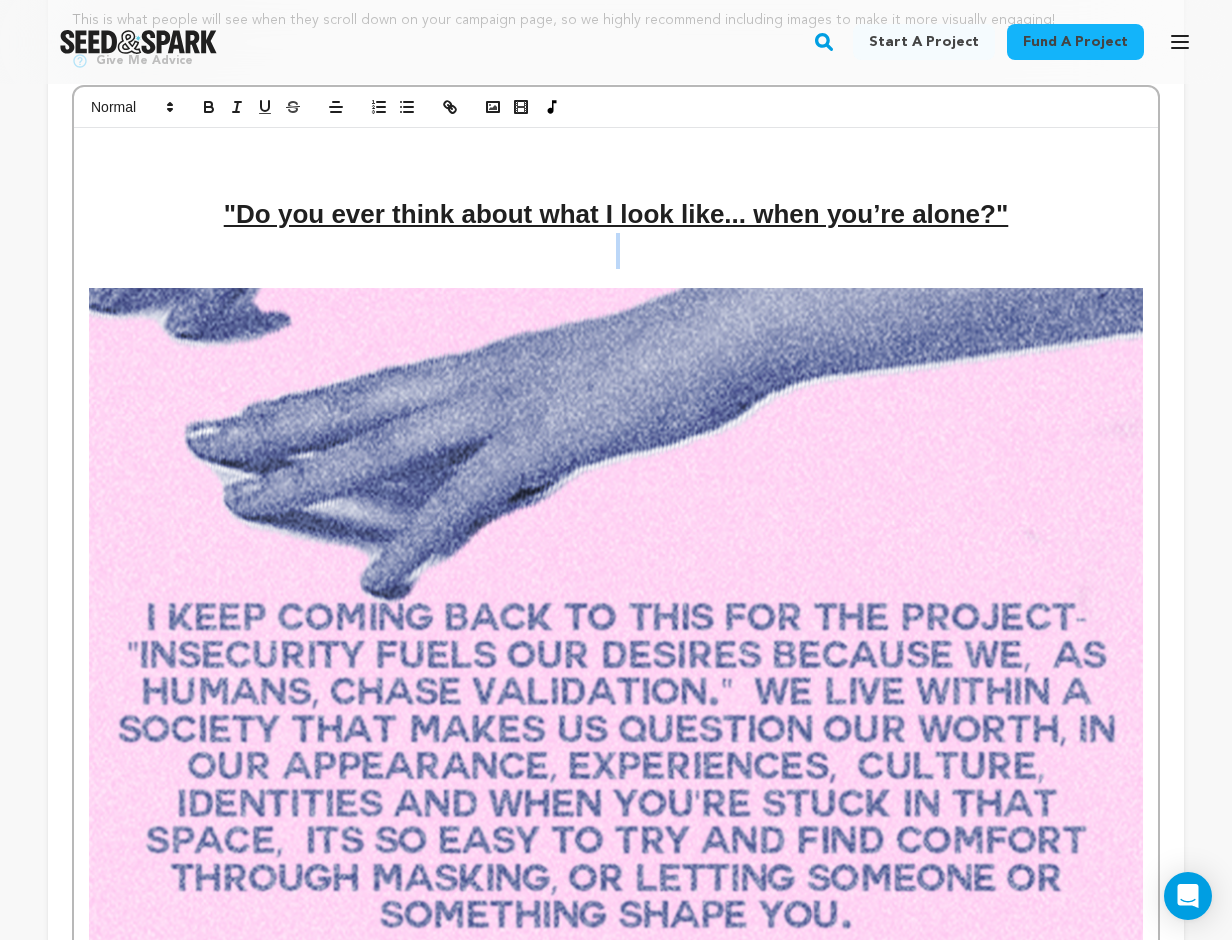 click at bounding box center (616, 242) 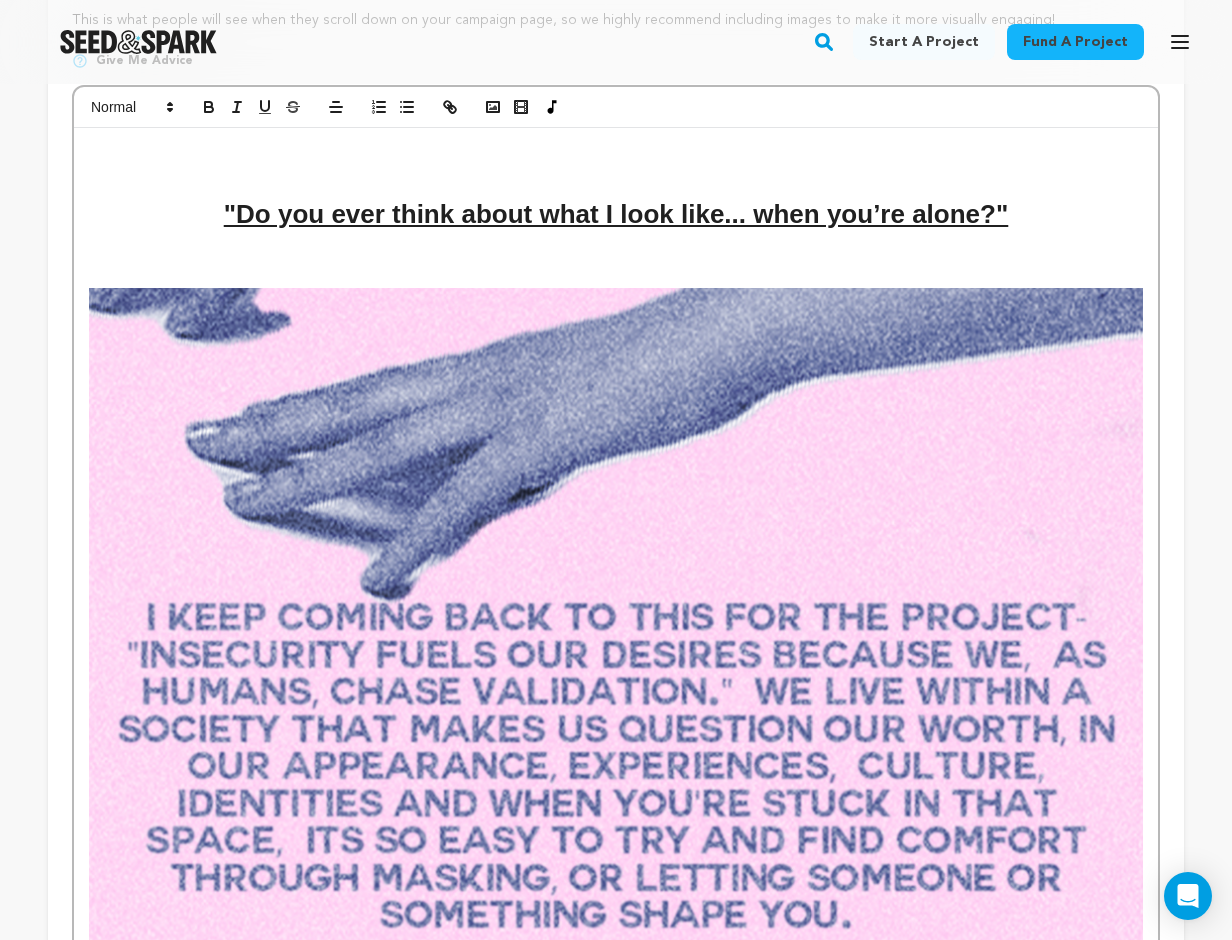 click on ""Do you ever think about what I look like... when you’re alone?"" at bounding box center [616, 214] 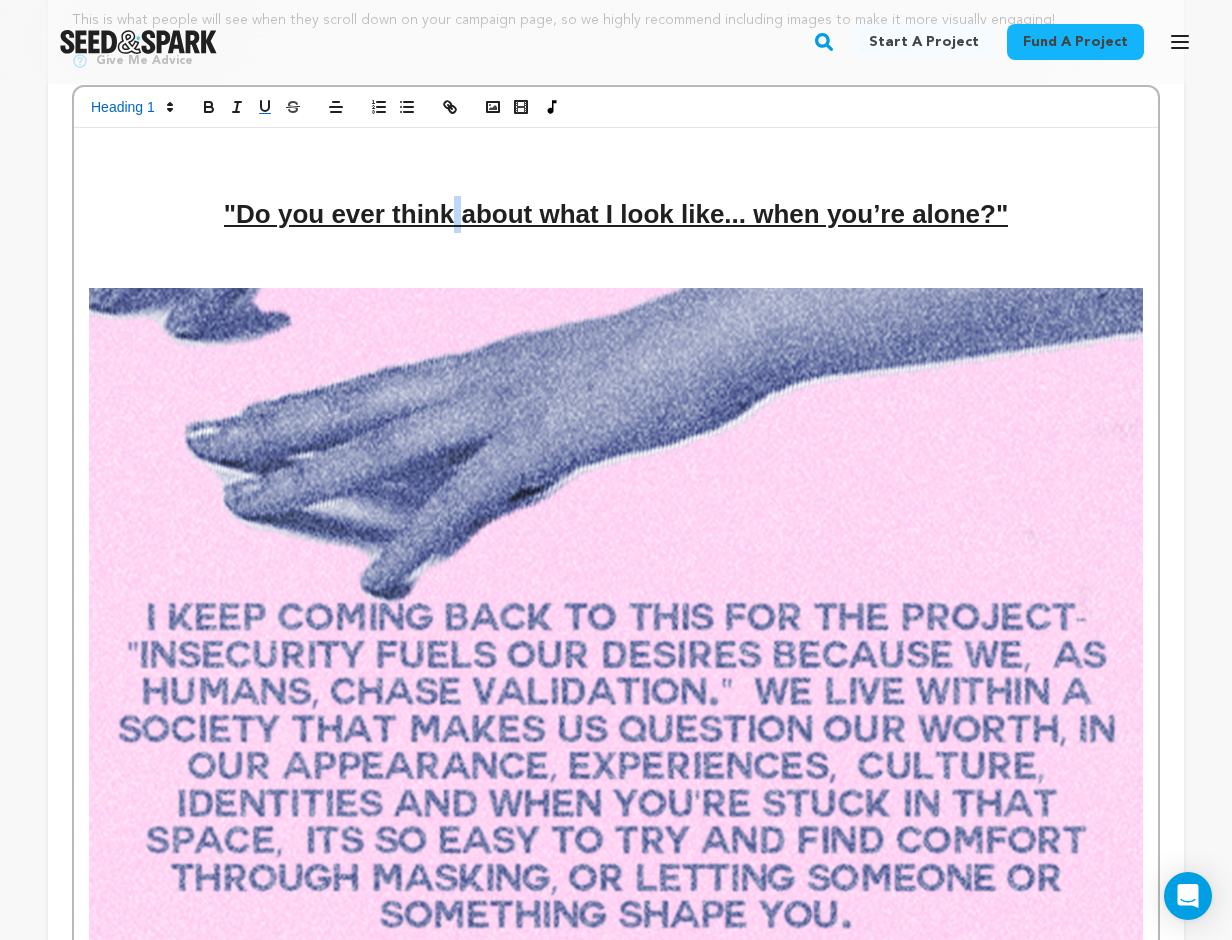 click on ""Do you ever think about what I look like... when you’re alone?"" at bounding box center [616, 214] 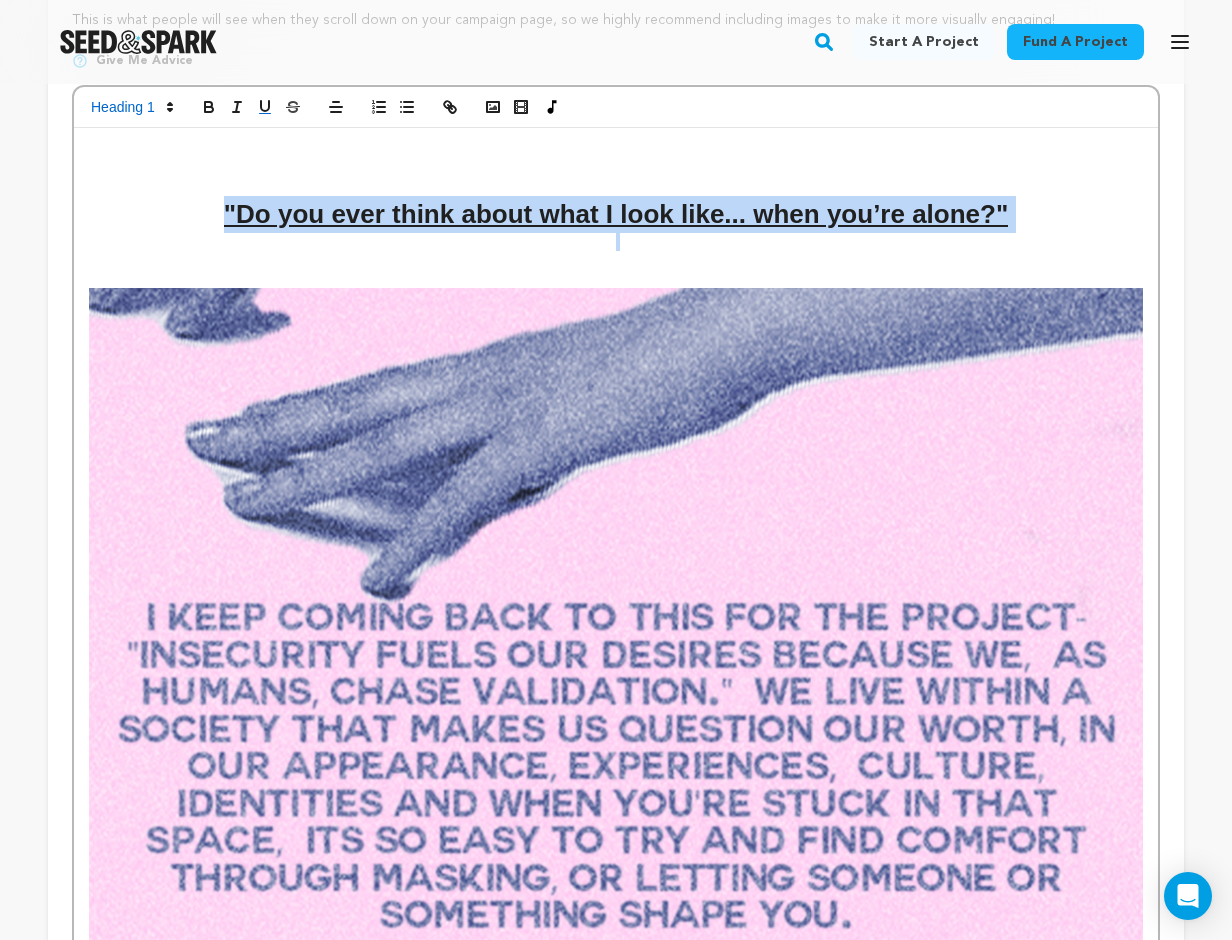 click on ""Do you ever think about what I look like... when you’re alone?"" at bounding box center [616, 214] 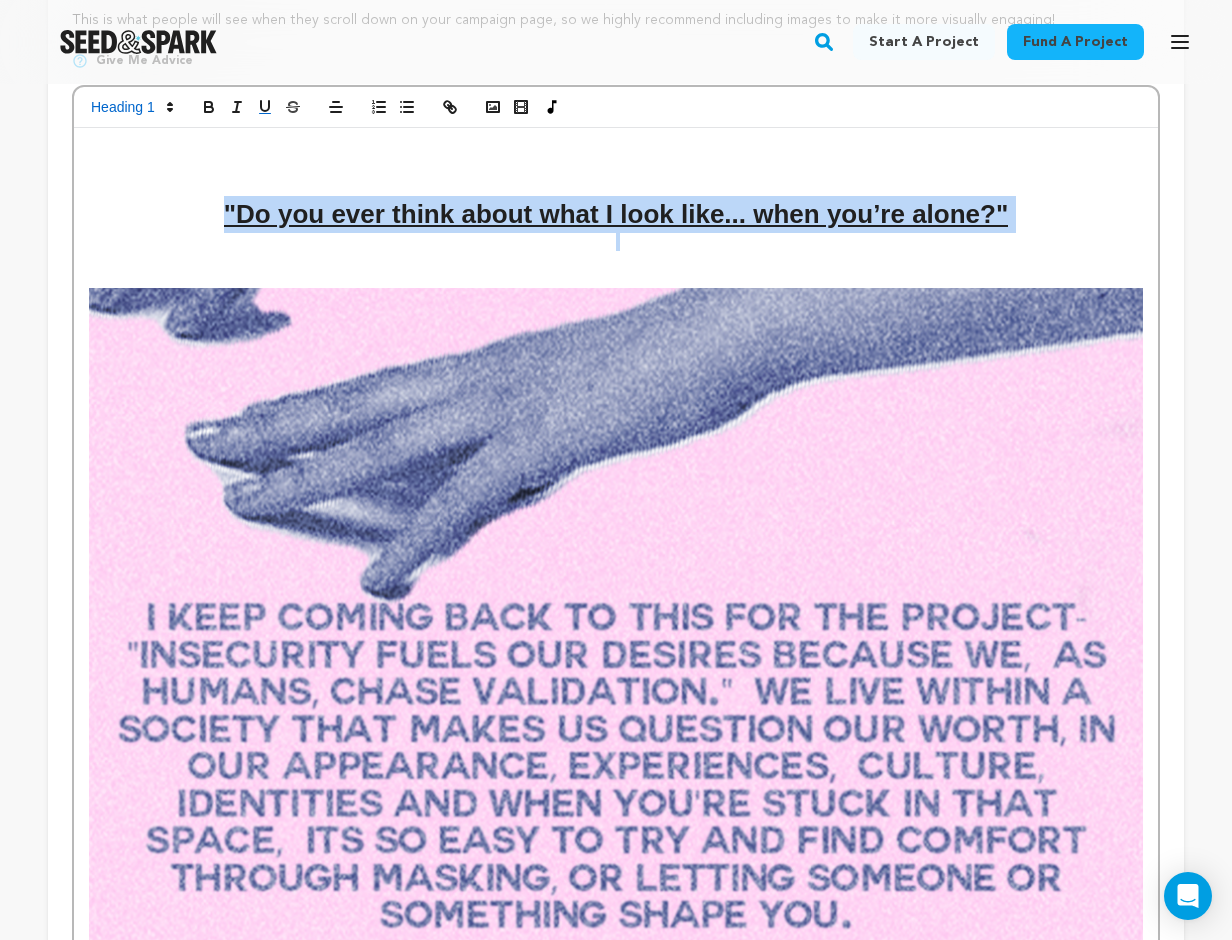 click on ""Do you ever think about what I look like... when you’re alone?"" at bounding box center [616, 214] 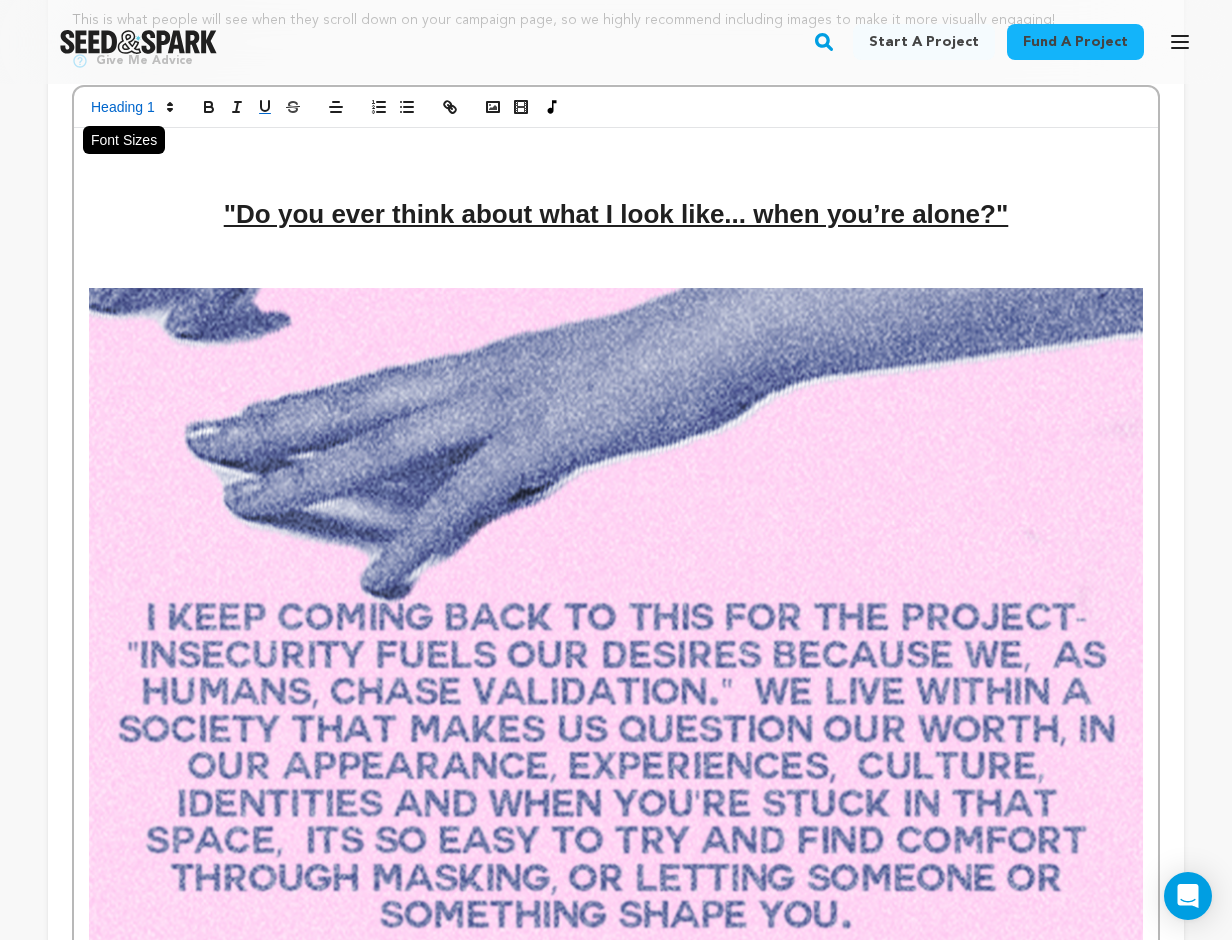 click at bounding box center (131, 107) 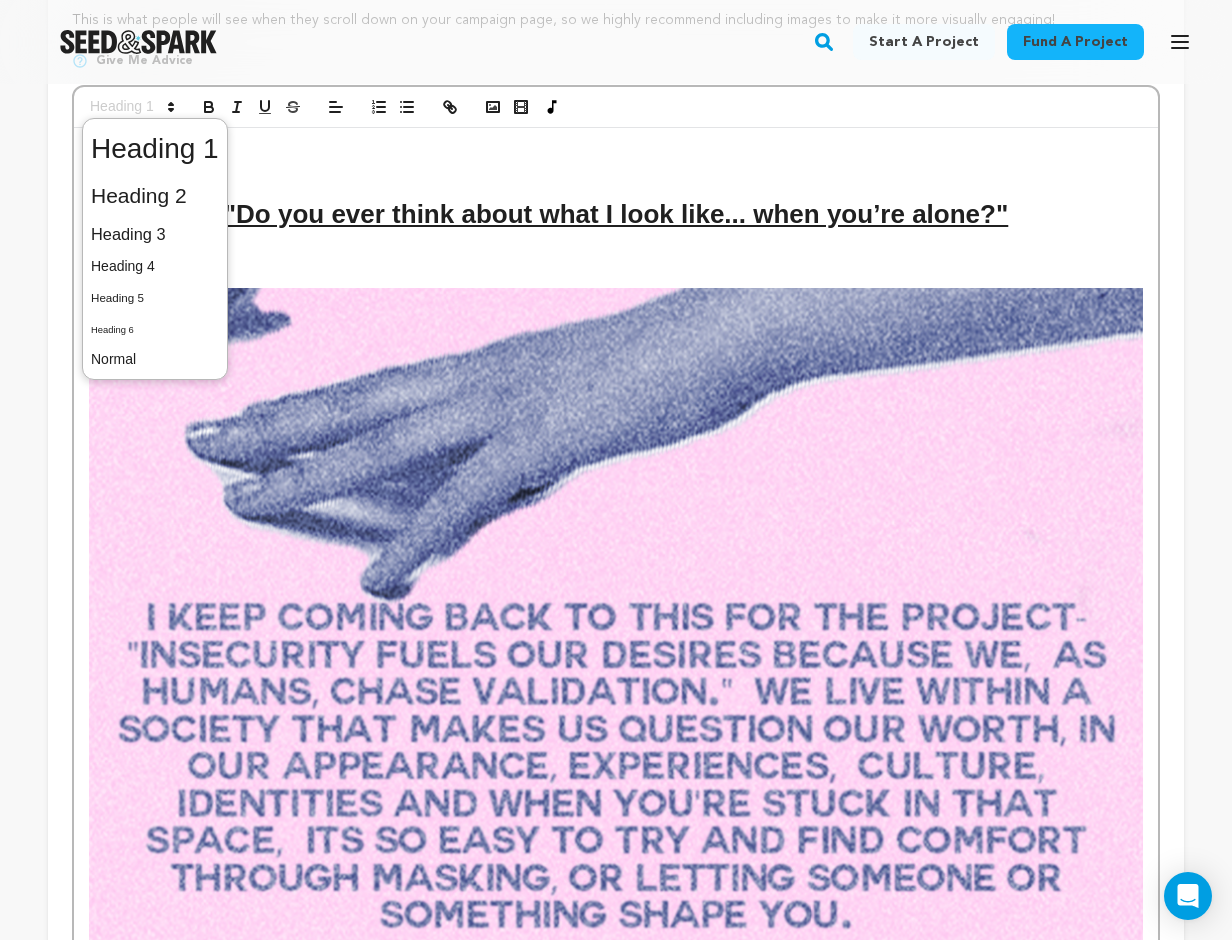 click on ""Do you ever think about what I look like... when you’re alone?"" at bounding box center [616, 214] 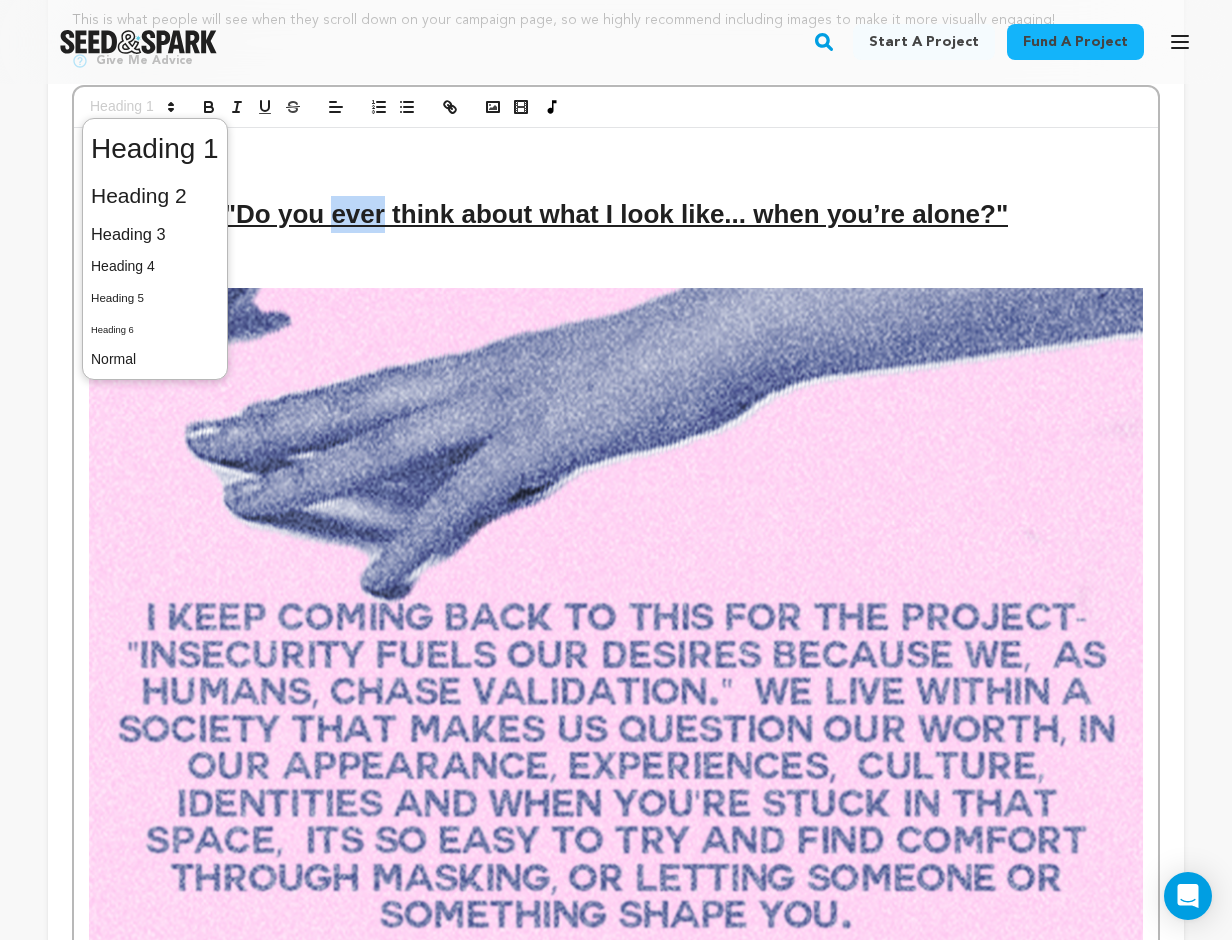 click on ""Do you ever think about what I look like... when you’re alone?"" at bounding box center [616, 214] 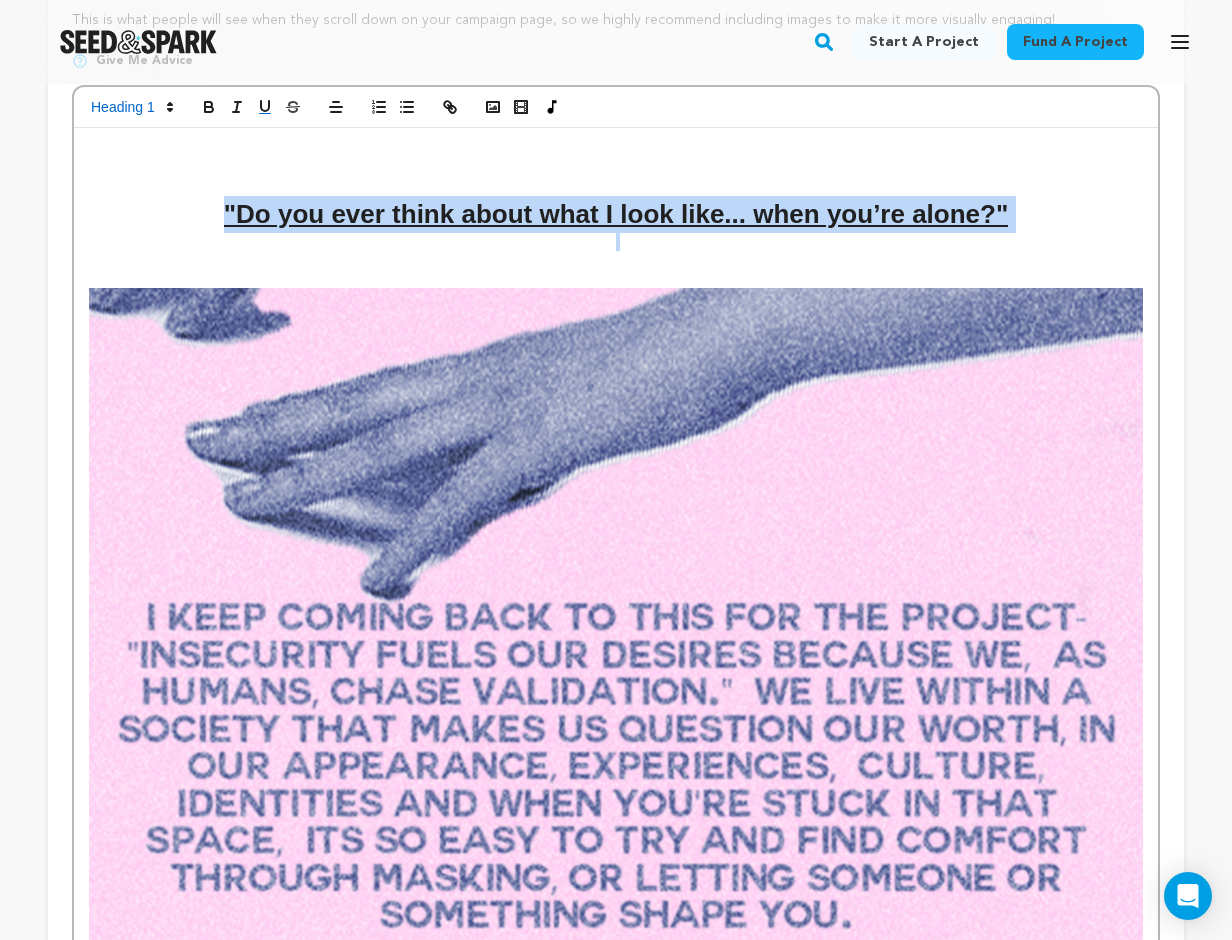 click on ""Do you ever think about what I look like... when you’re alone?"" at bounding box center (616, 214) 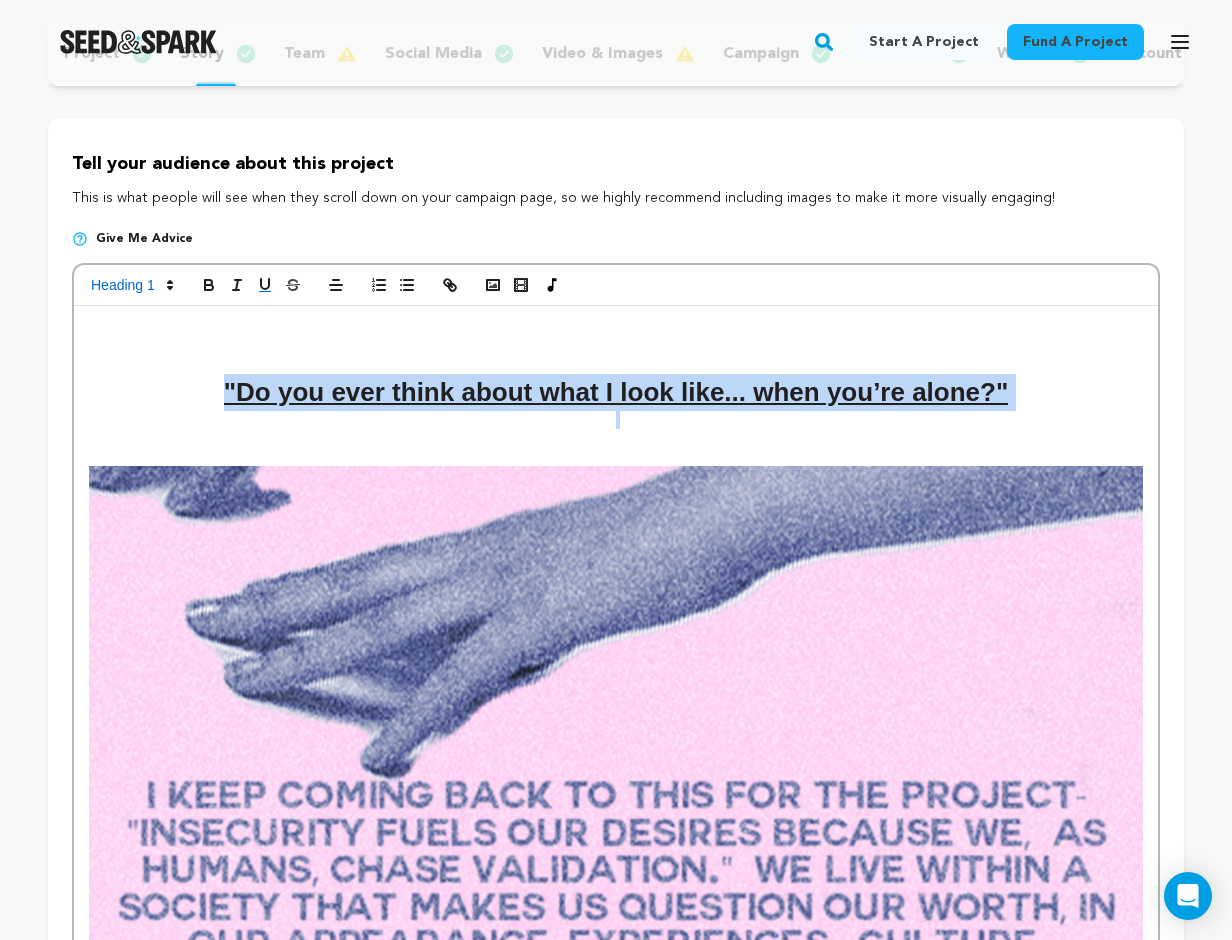 scroll, scrollTop: 244, scrollLeft: 0, axis: vertical 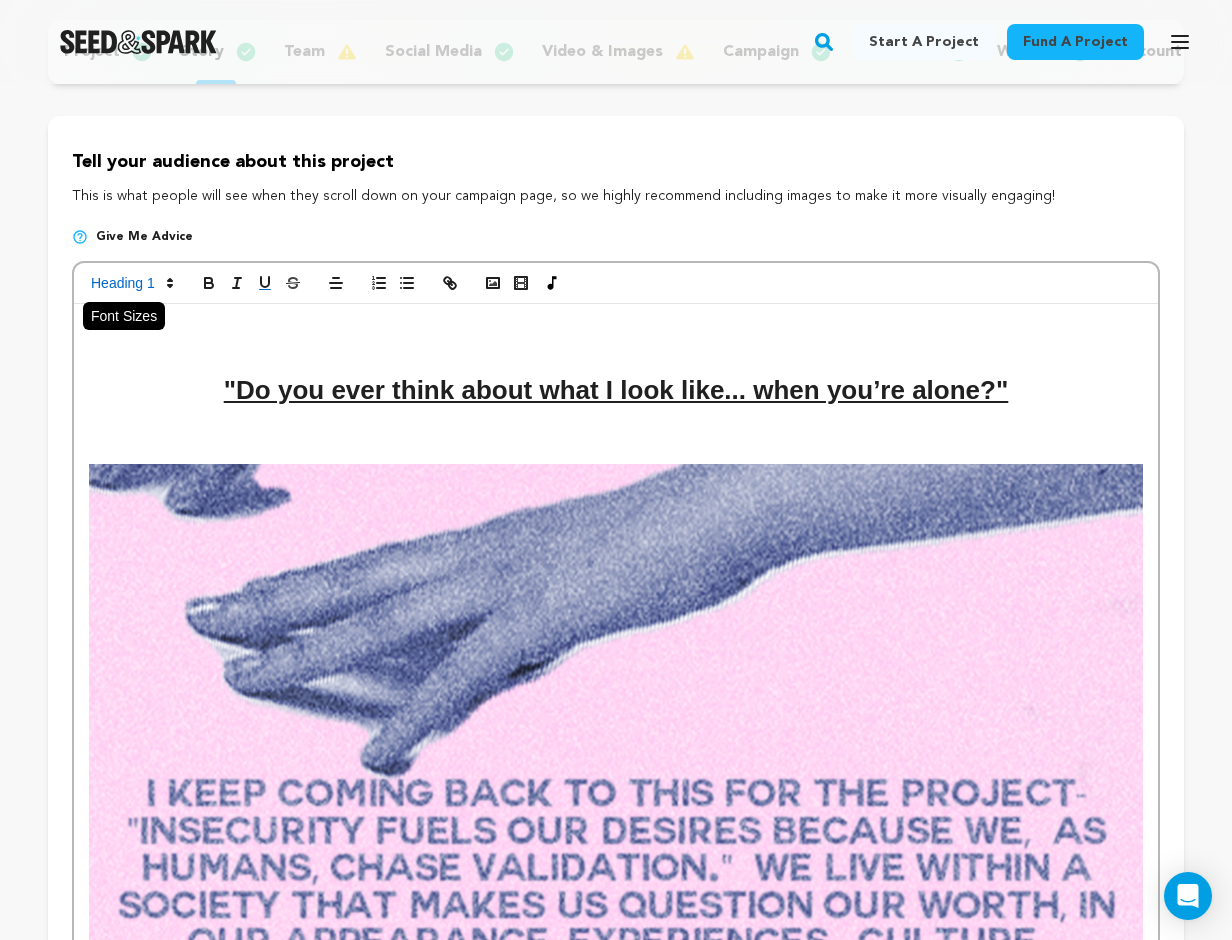 click at bounding box center (131, 283) 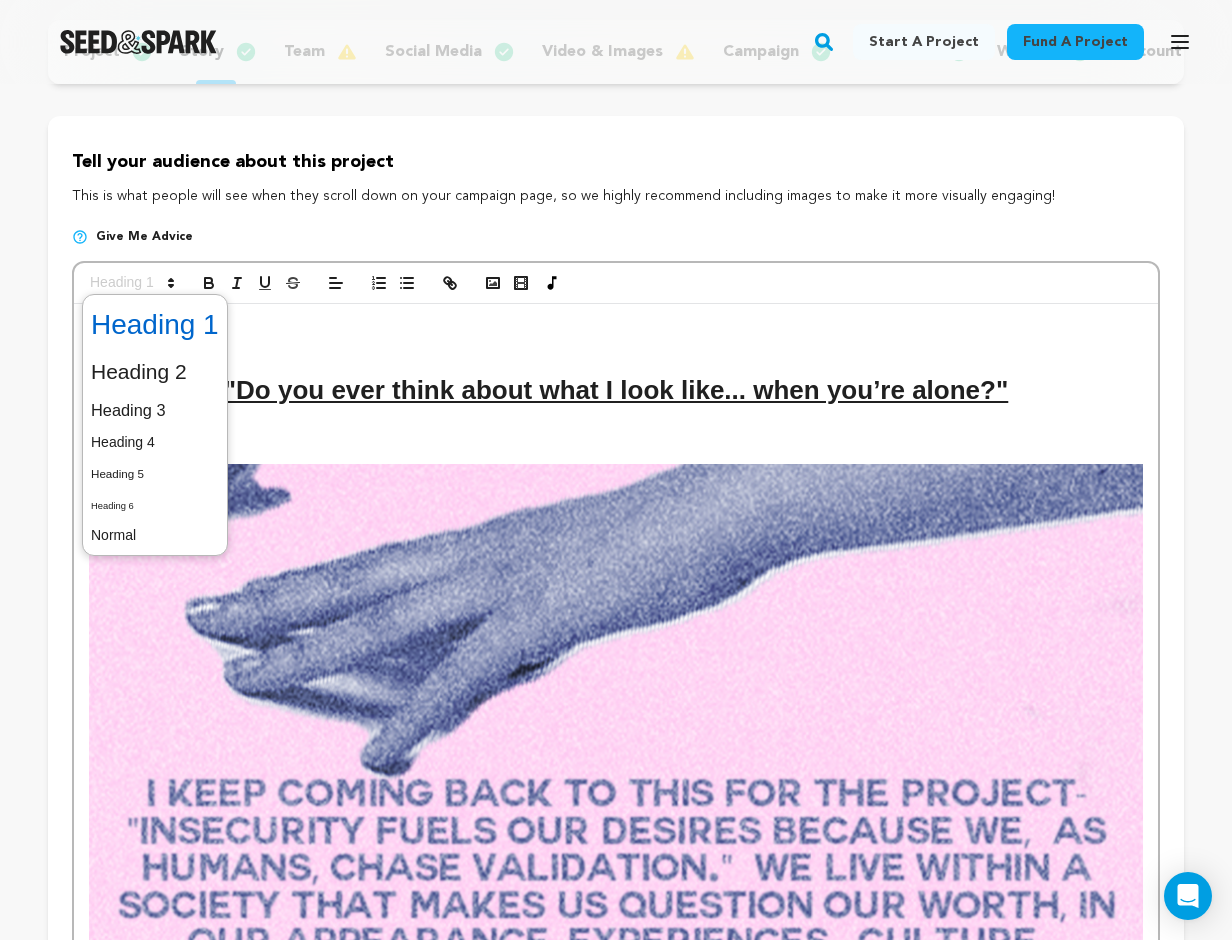 click at bounding box center (155, 325) 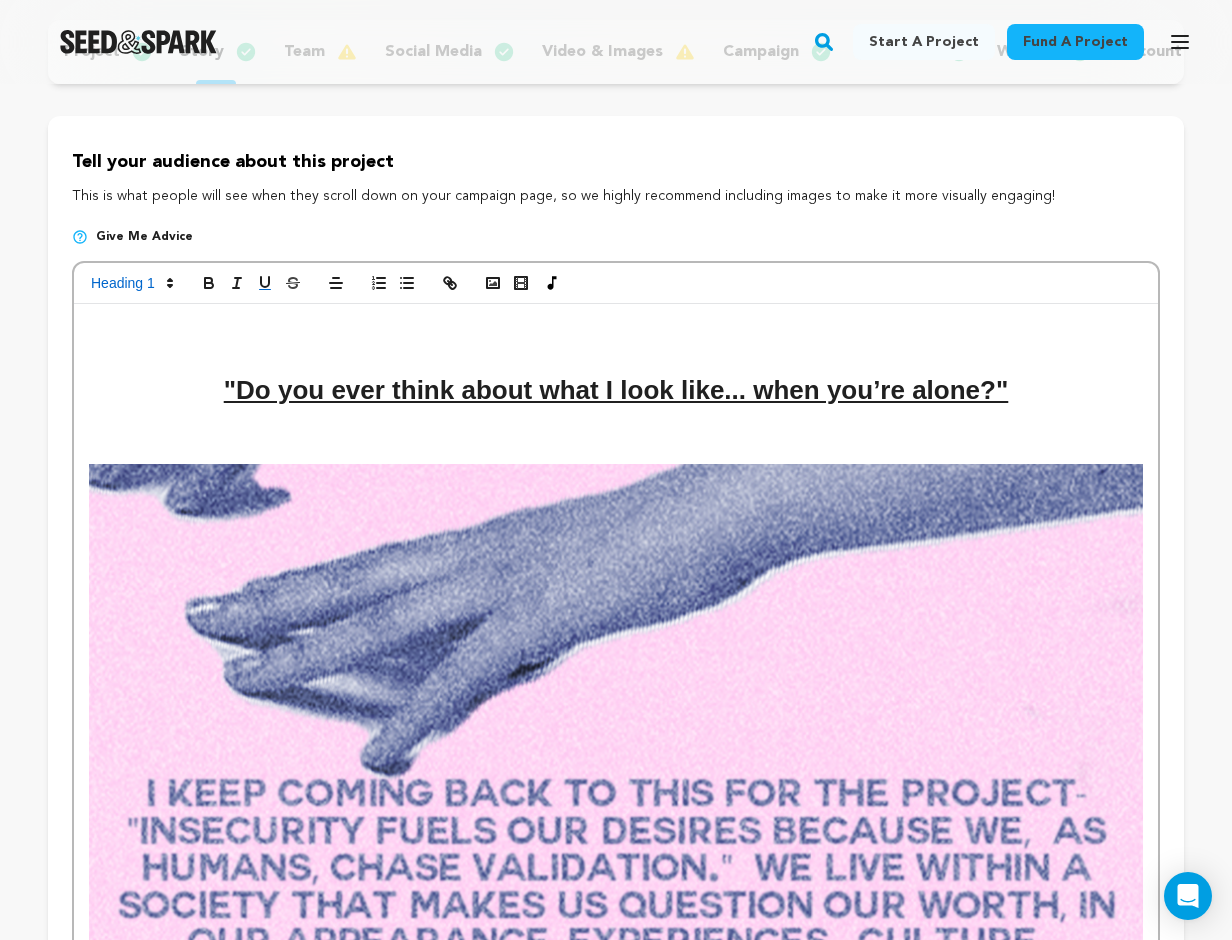 click on ""Do you ever think about what I look like... when you’re alone?"" at bounding box center (616, 390) 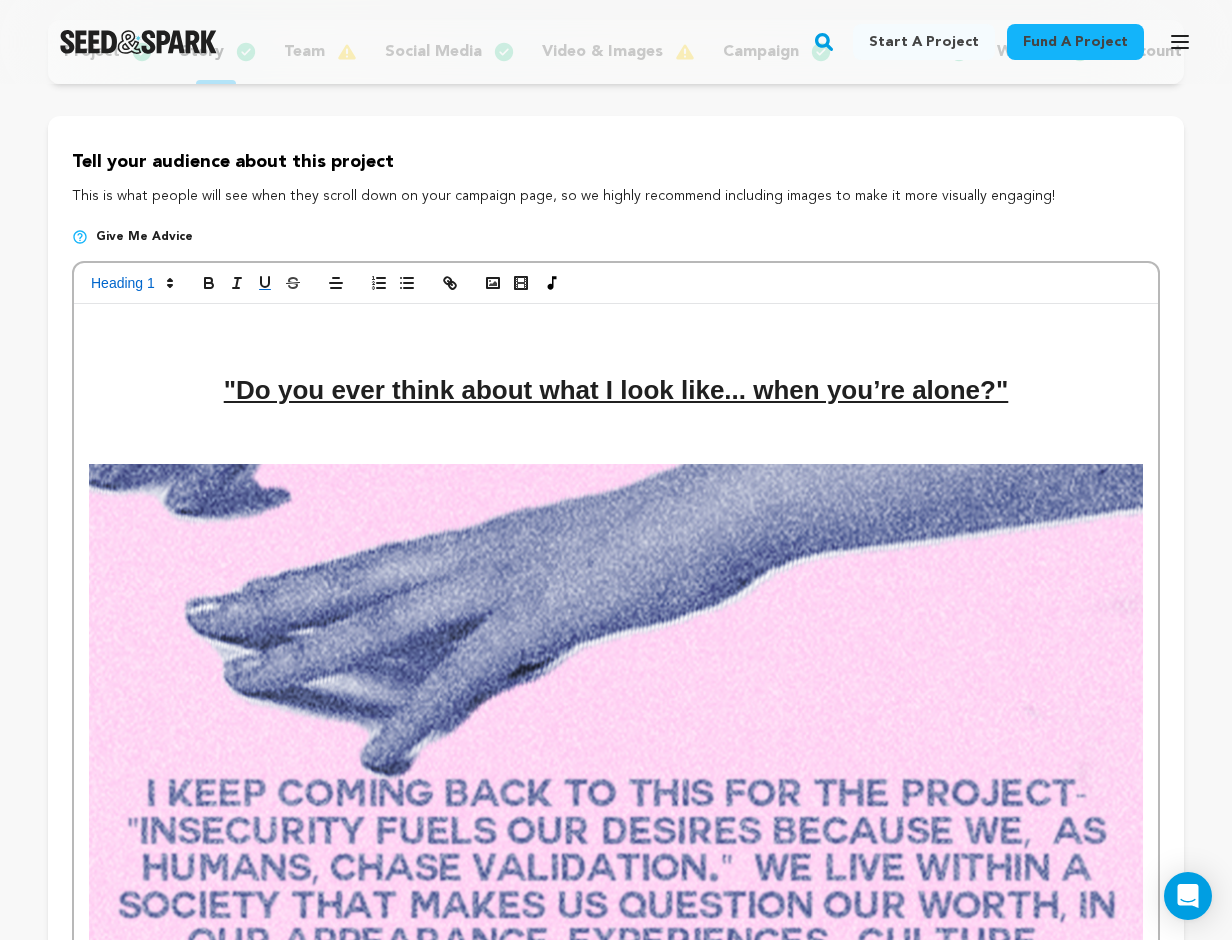 click on ""Do you ever think about what I look like... when you’re alone?"" at bounding box center [616, 390] 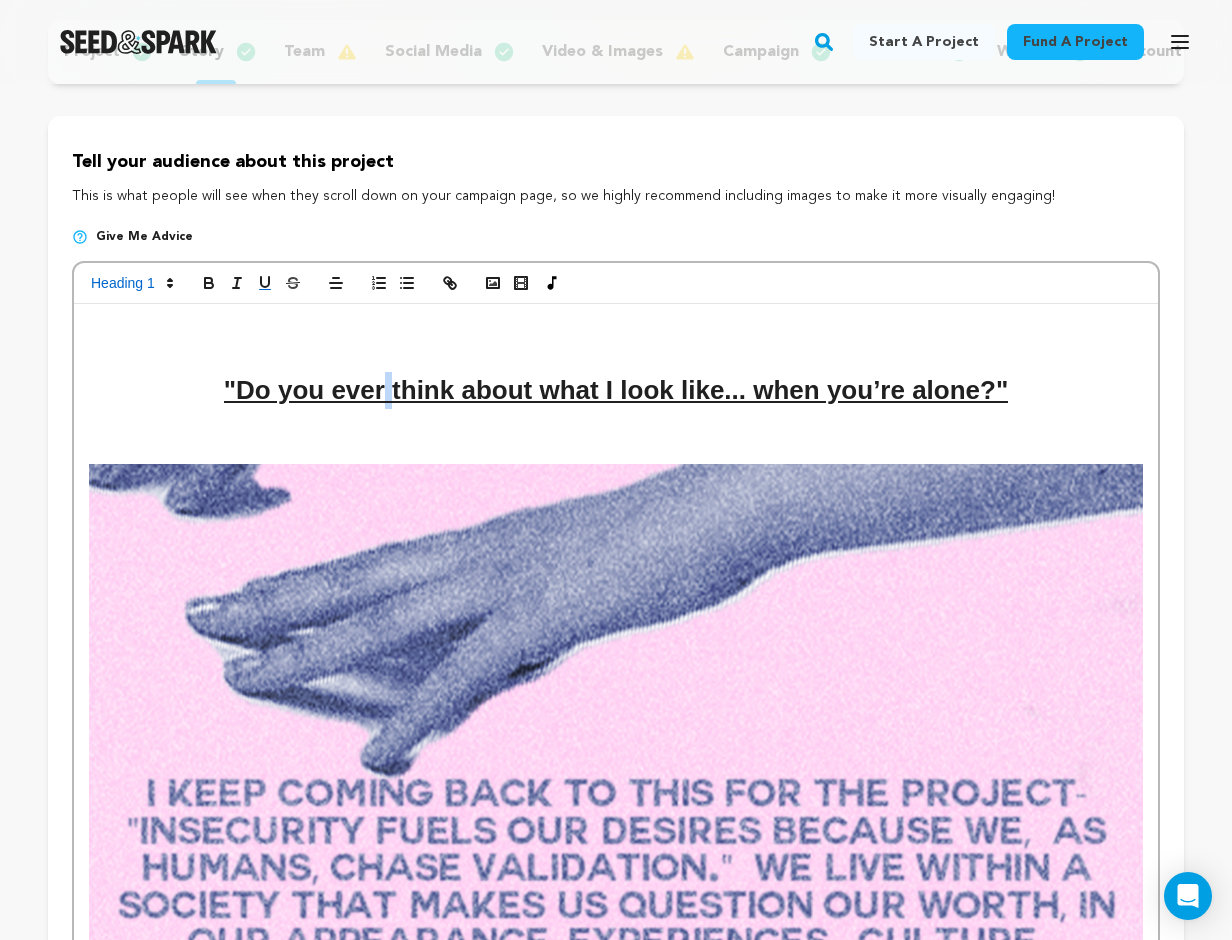 click on ""Do you ever think about what I look like... when you’re alone?"" at bounding box center [616, 390] 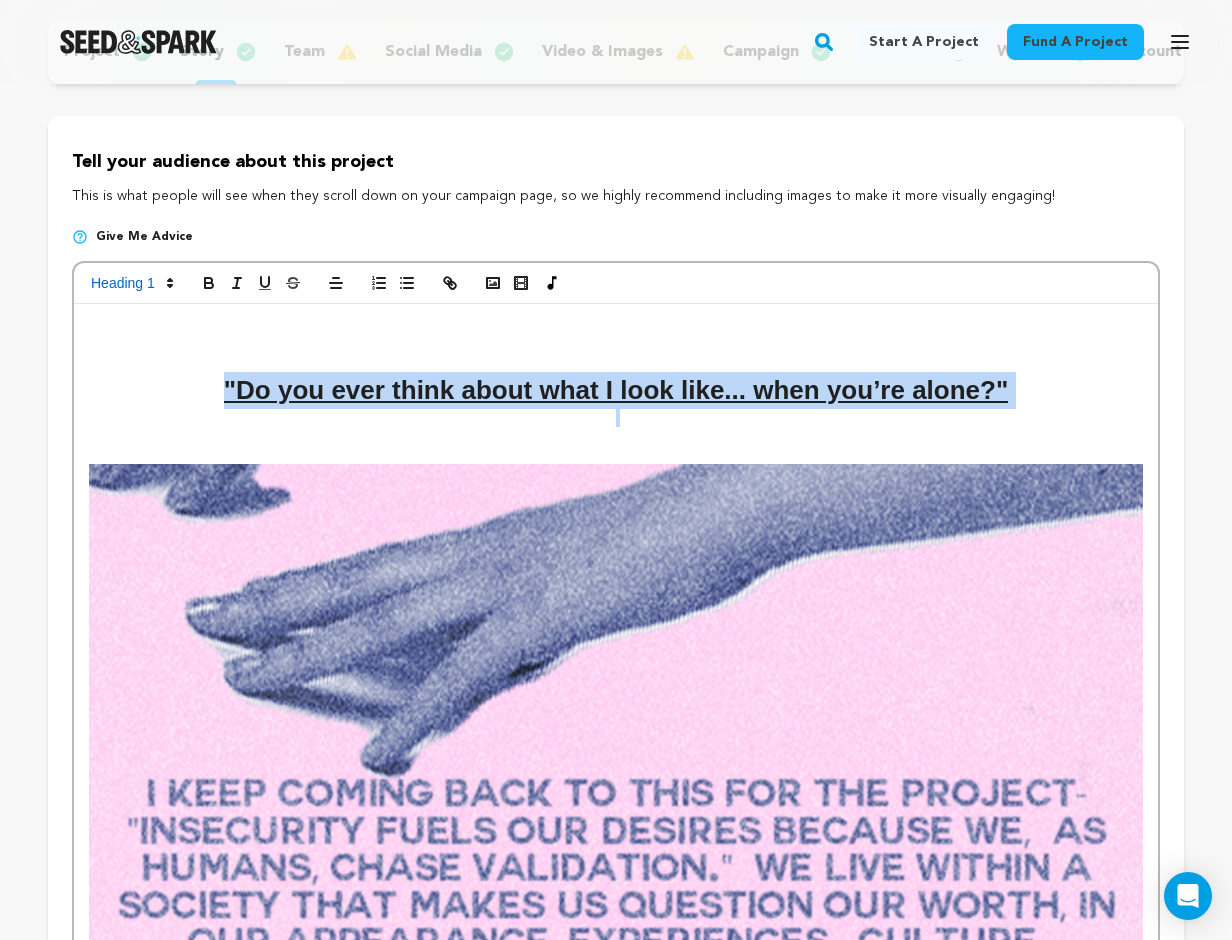 click on ""Do you ever think about what I look like... when you’re alone?"" at bounding box center (616, 390) 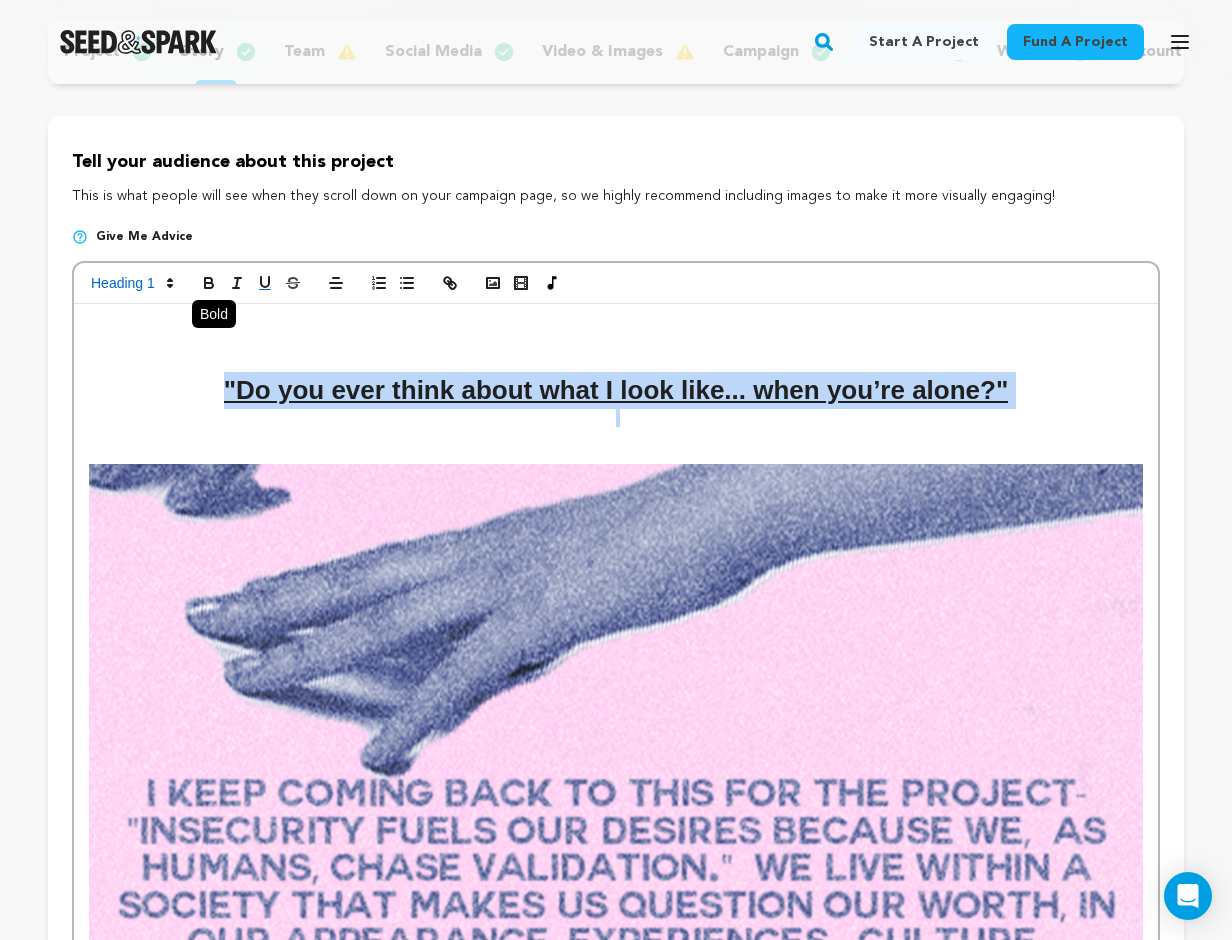click 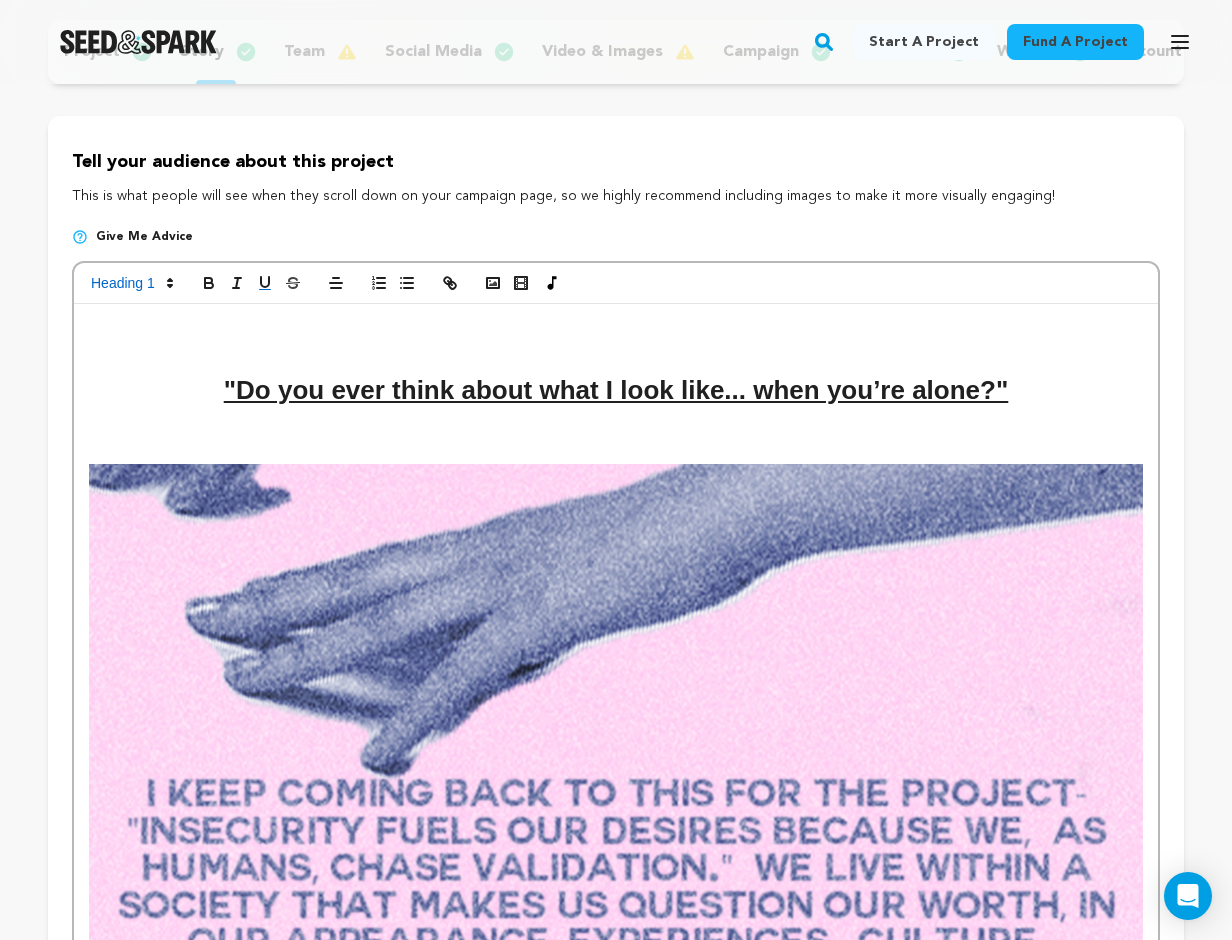 click at bounding box center (616, 418) 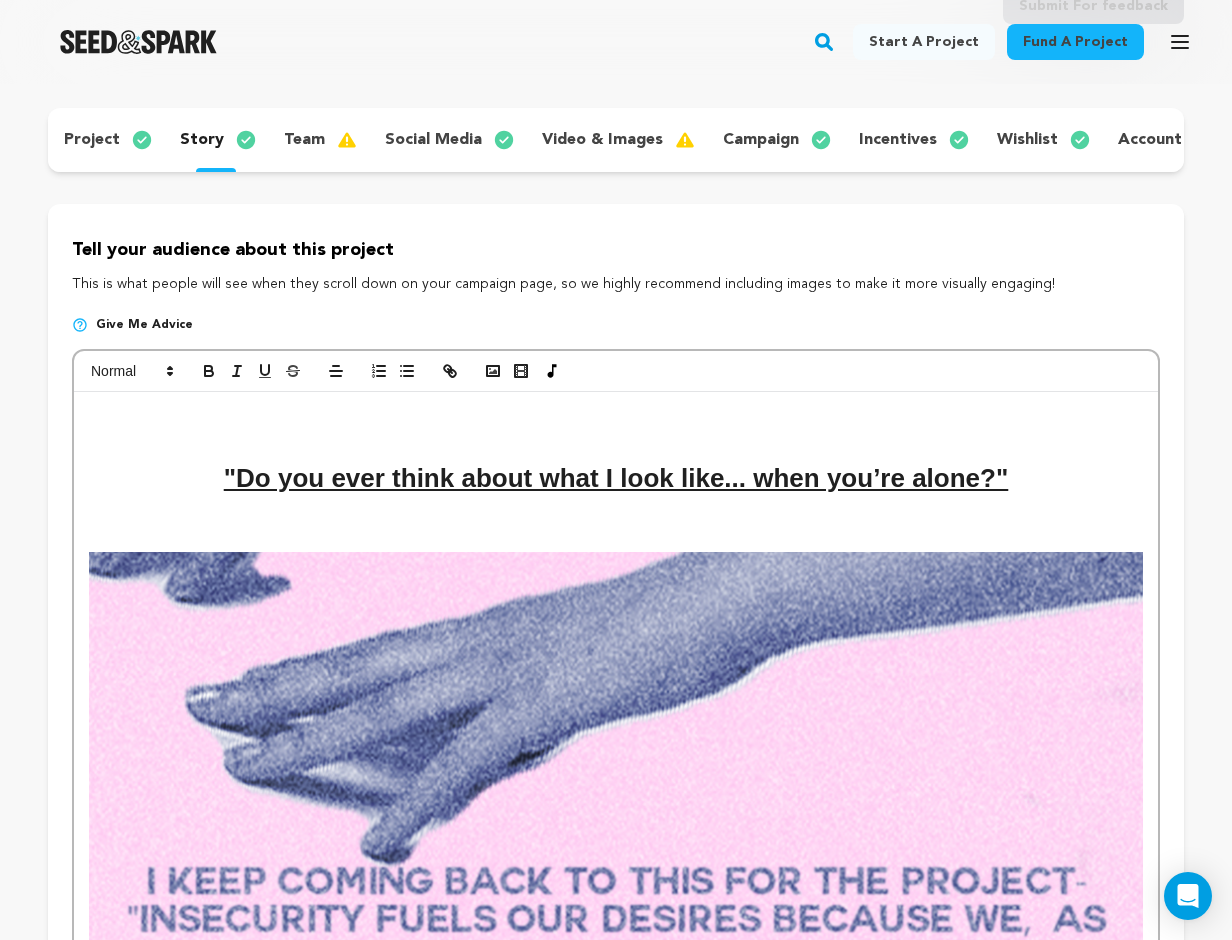 scroll, scrollTop: 18, scrollLeft: 0, axis: vertical 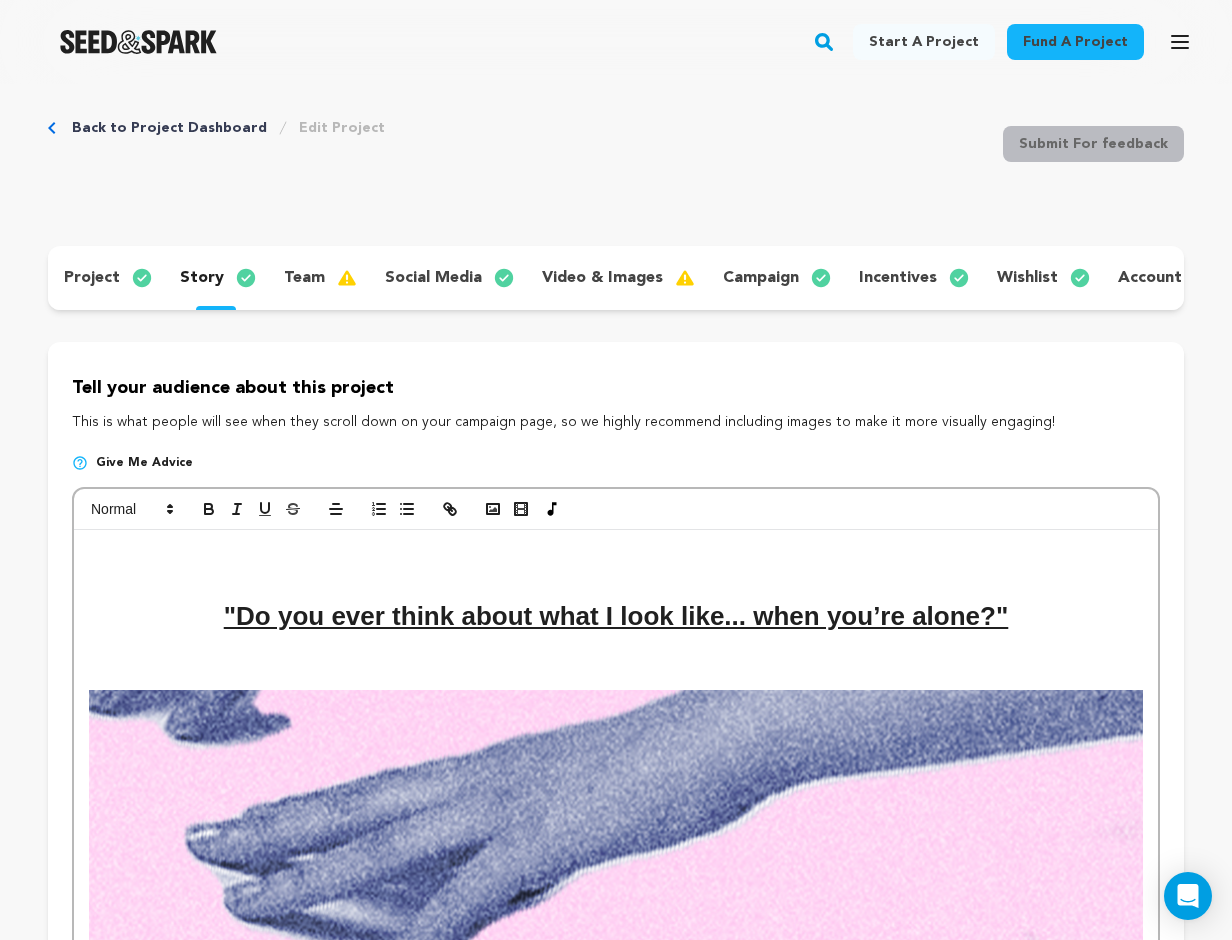 click on ""Do you ever think about what I look like... when you’re alone?"" at bounding box center [616, 616] 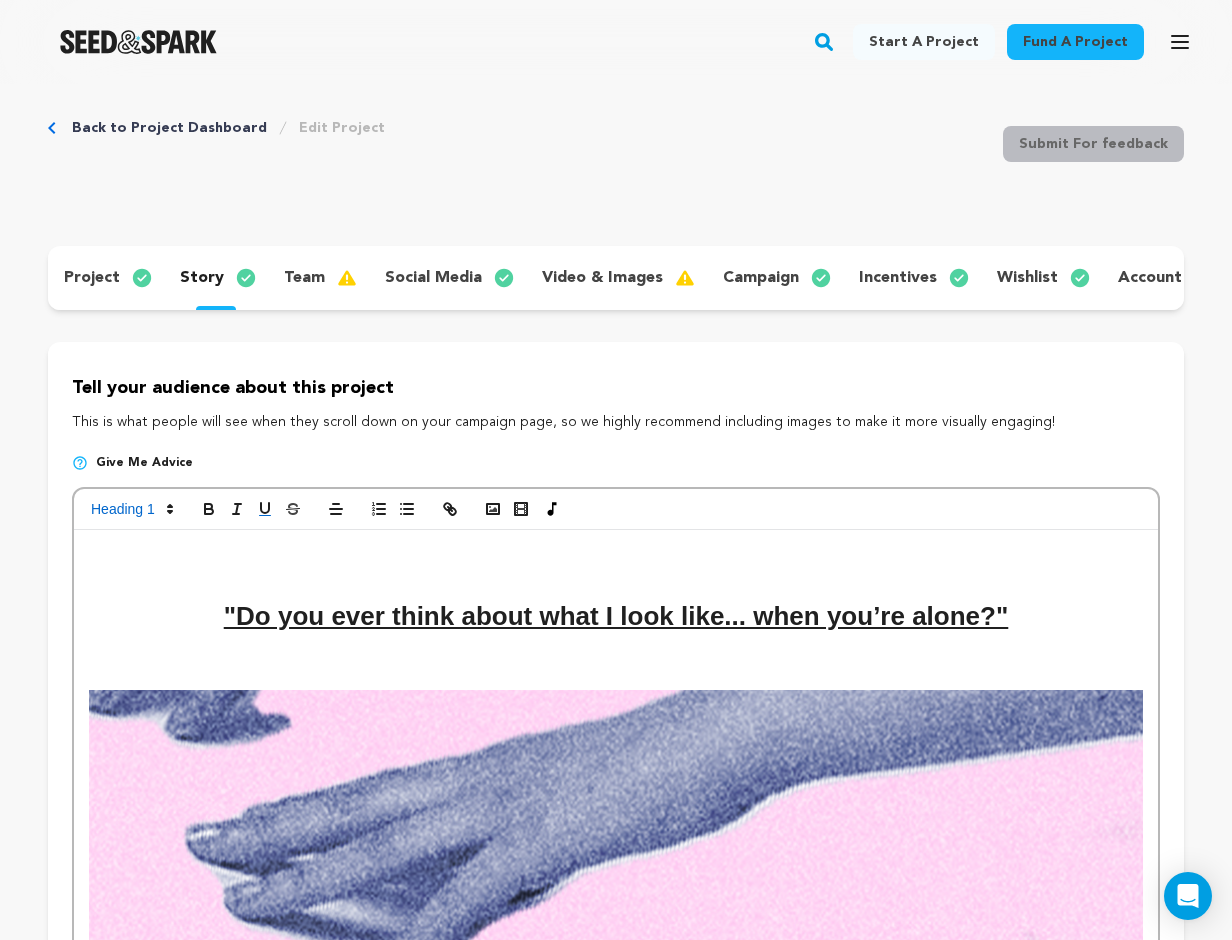type 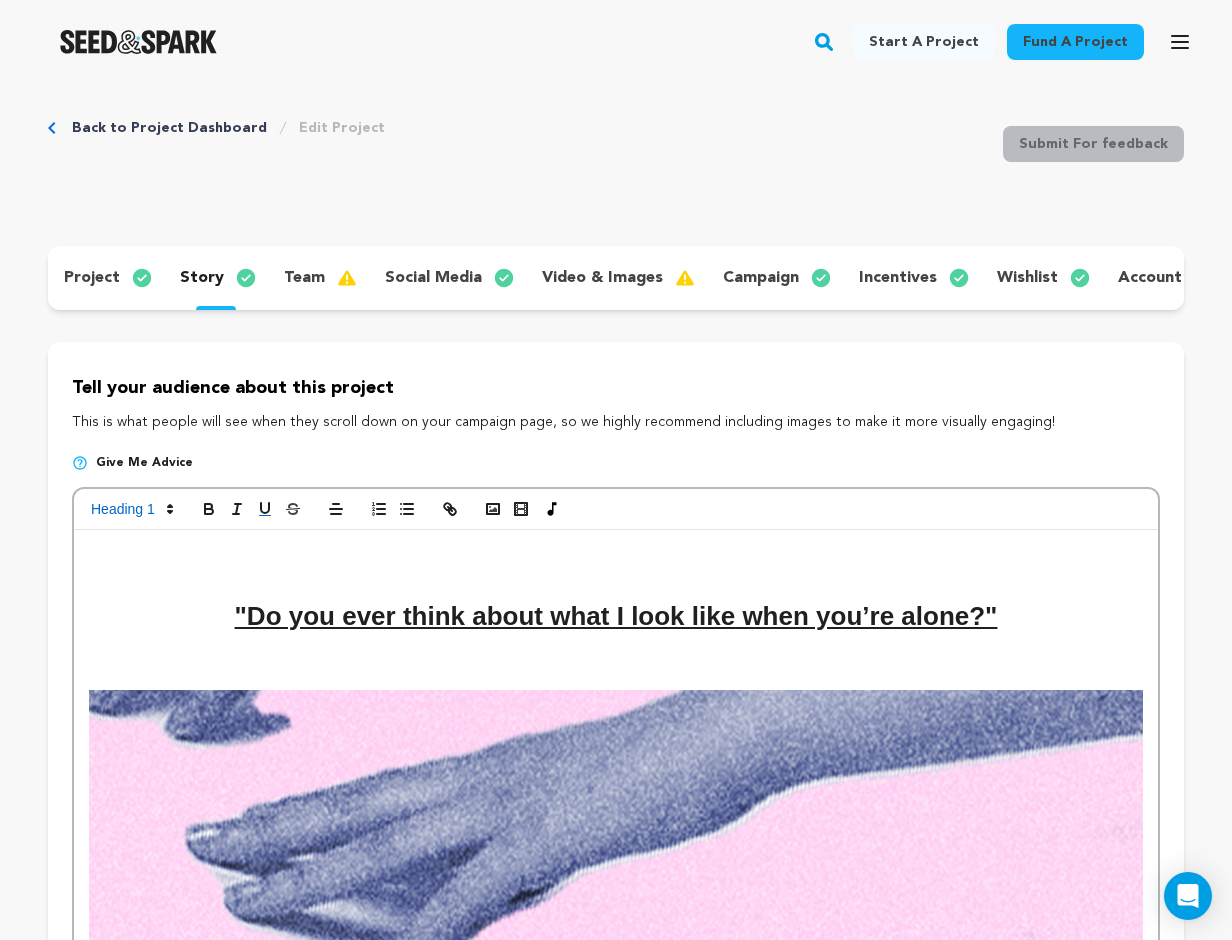 click at bounding box center (616, 662) 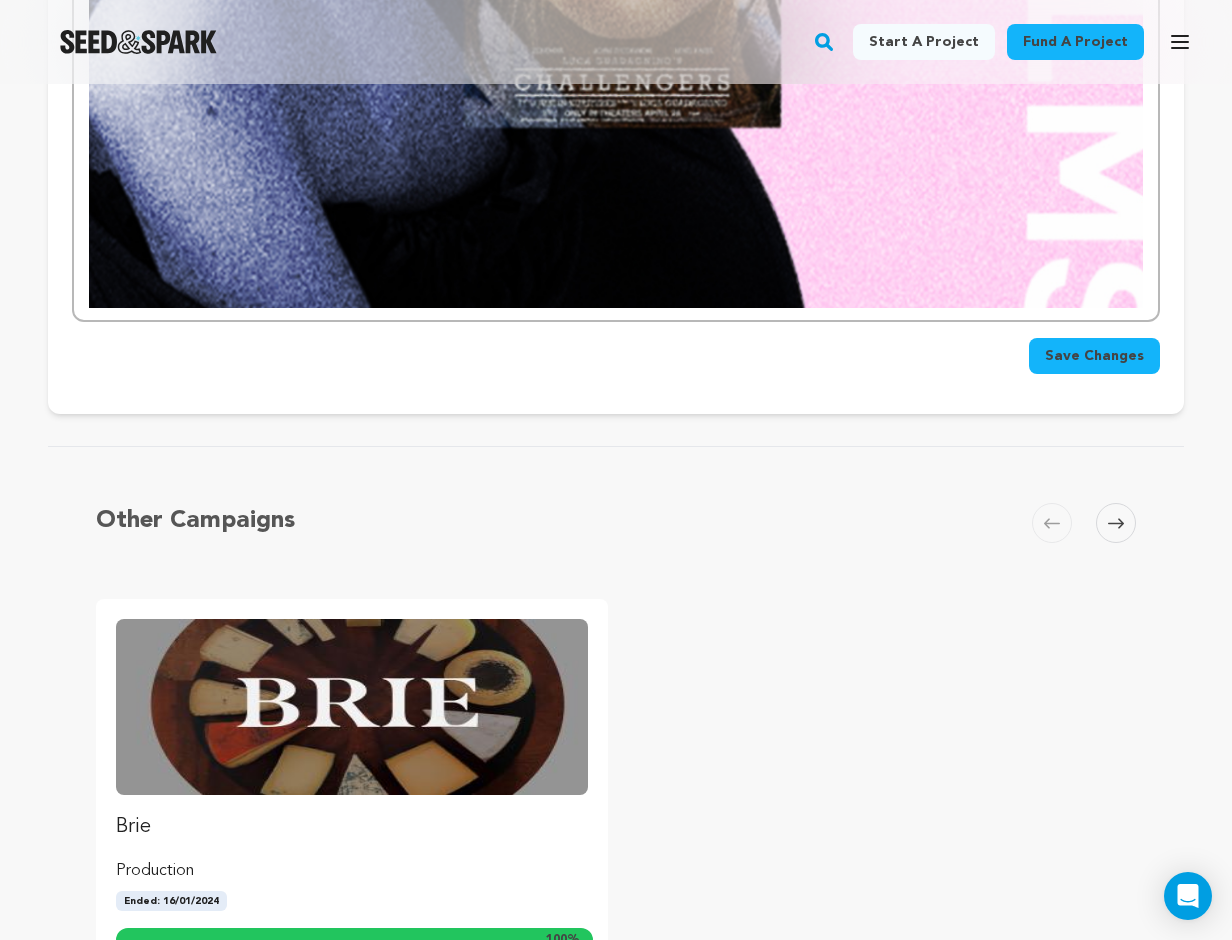 scroll, scrollTop: 4163, scrollLeft: 0, axis: vertical 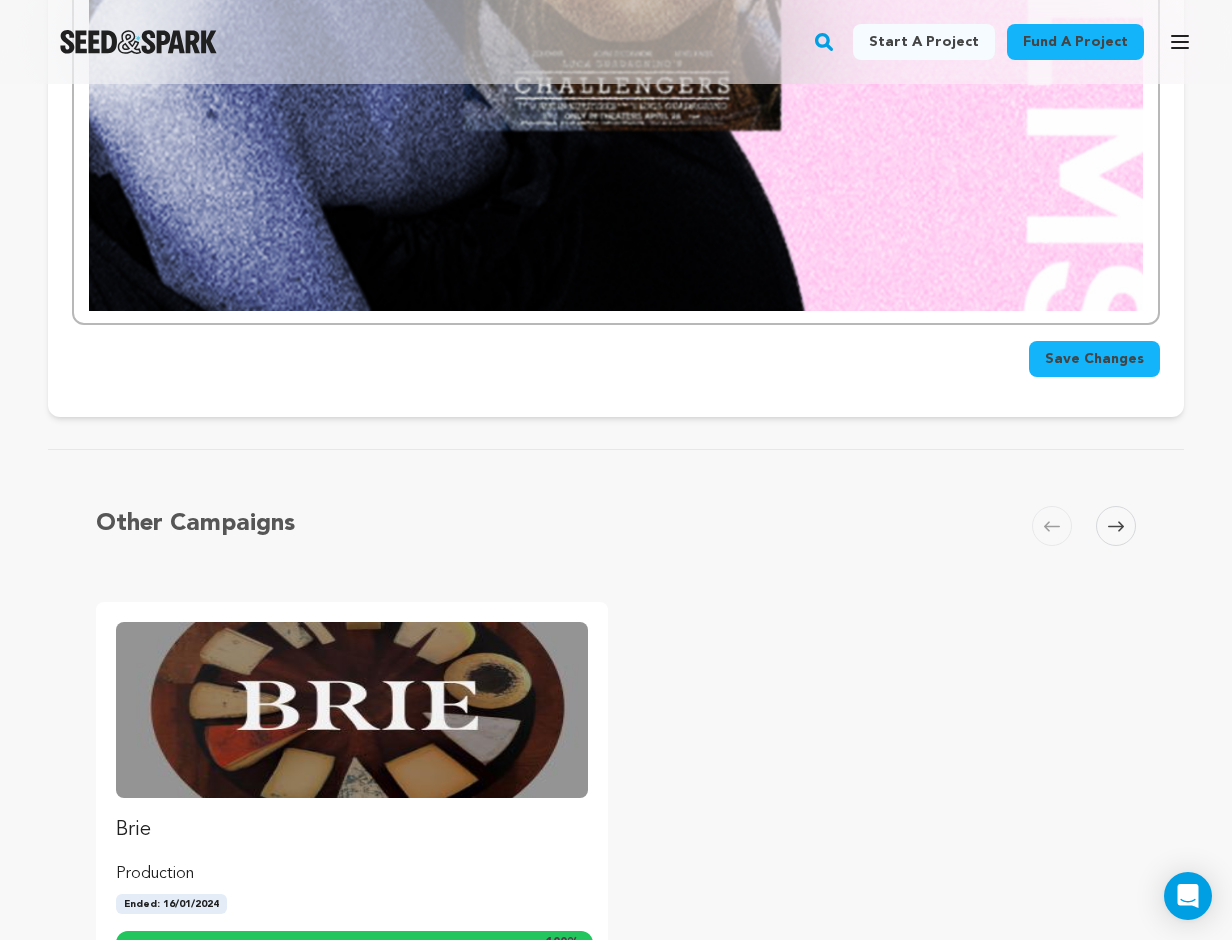 click on ""Do you ever think about what I look like when you’re alone?"" at bounding box center [616, -1646] 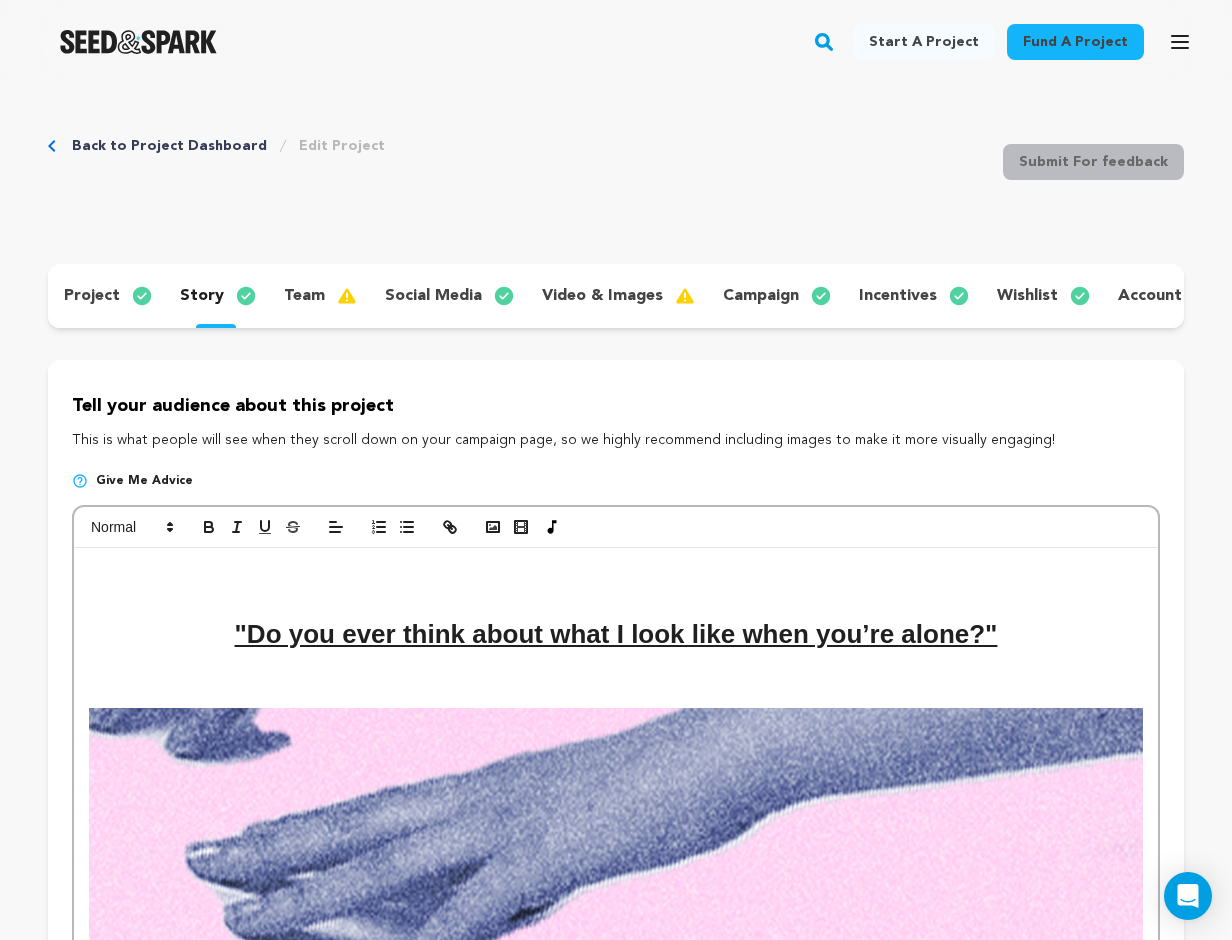 scroll, scrollTop: 0, scrollLeft: 0, axis: both 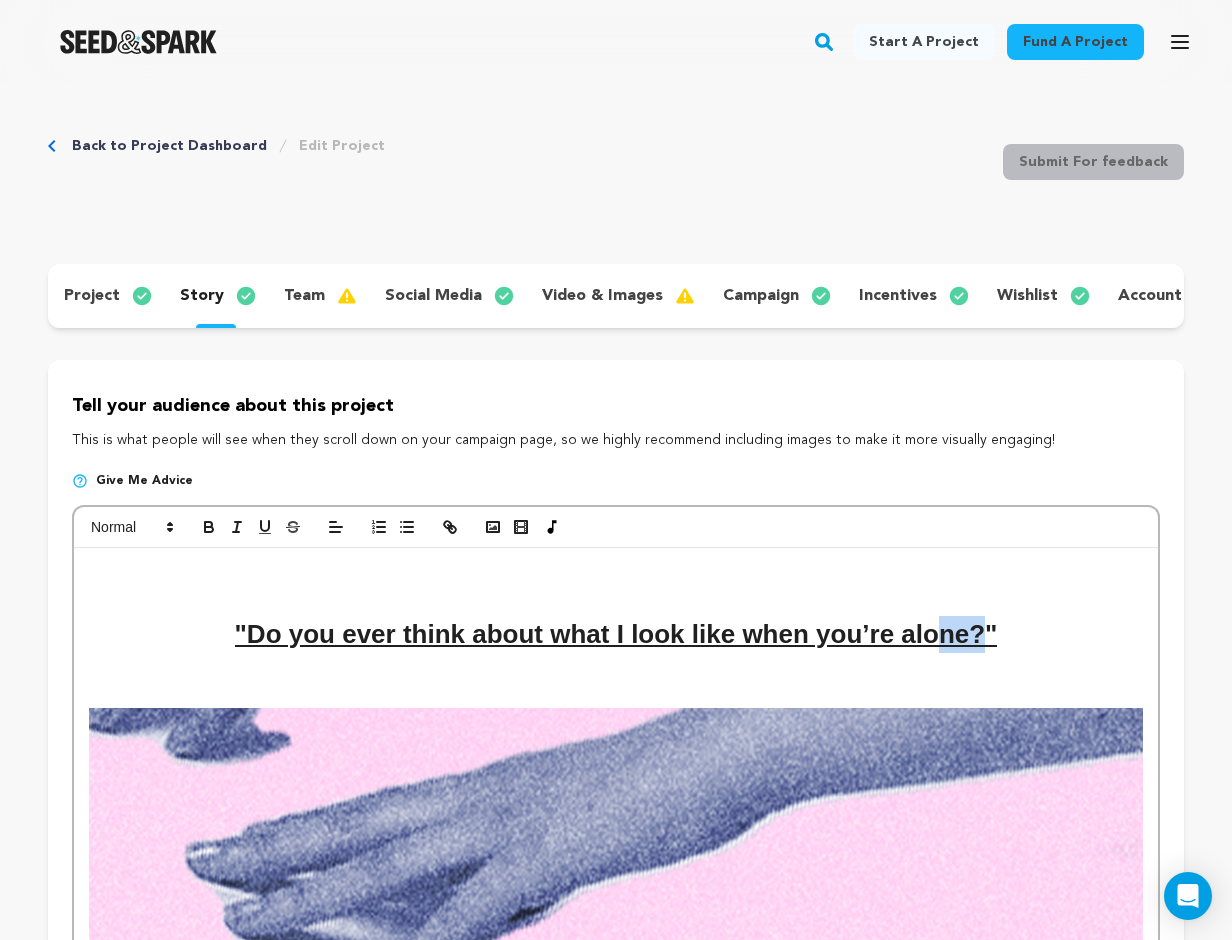 drag, startPoint x: 982, startPoint y: 636, endPoint x: 941, endPoint y: 633, distance: 41.109608 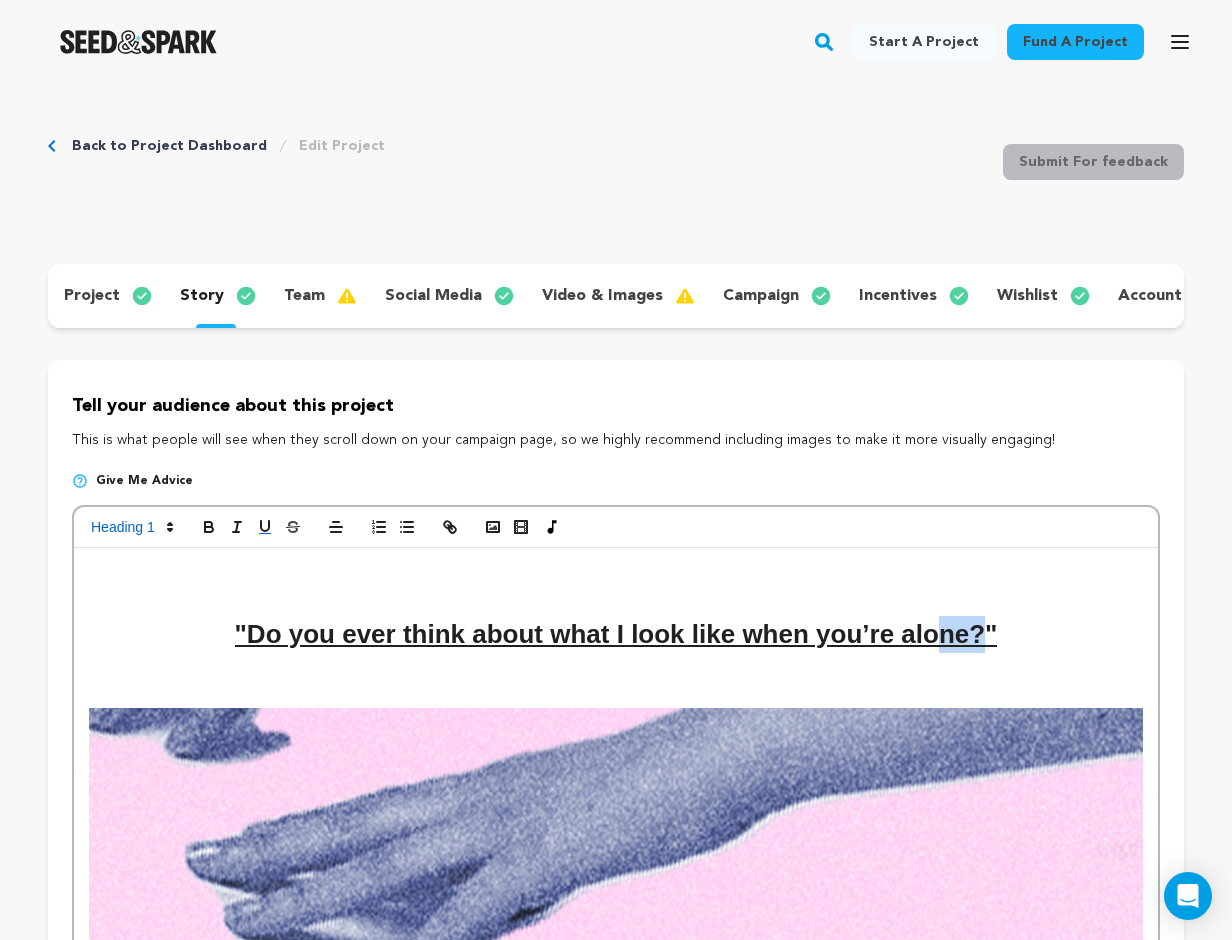 click on ""Do you ever think about what I look like when you’re alone?"" at bounding box center [616, 634] 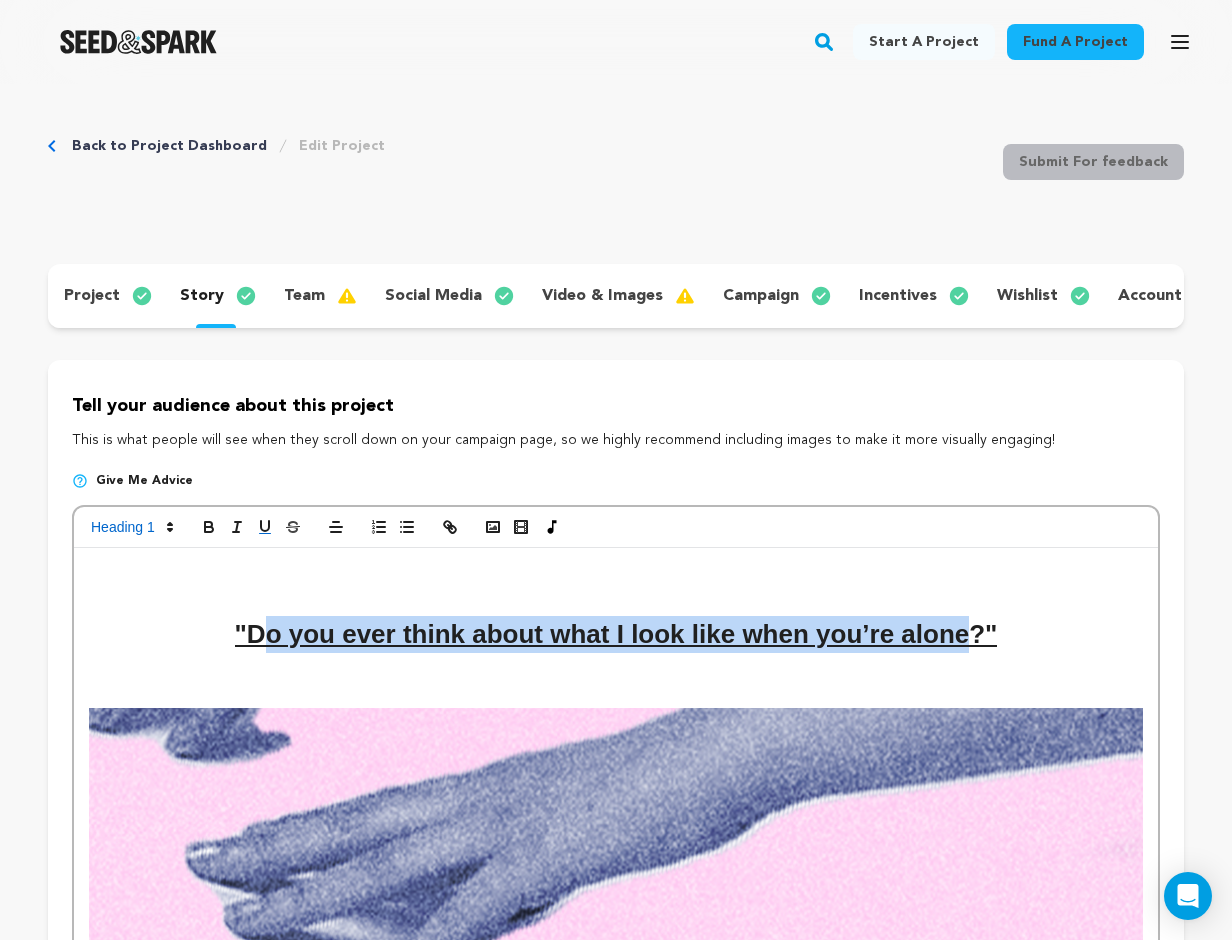 drag, startPoint x: 969, startPoint y: 626, endPoint x: 267, endPoint y: 632, distance: 702.02563 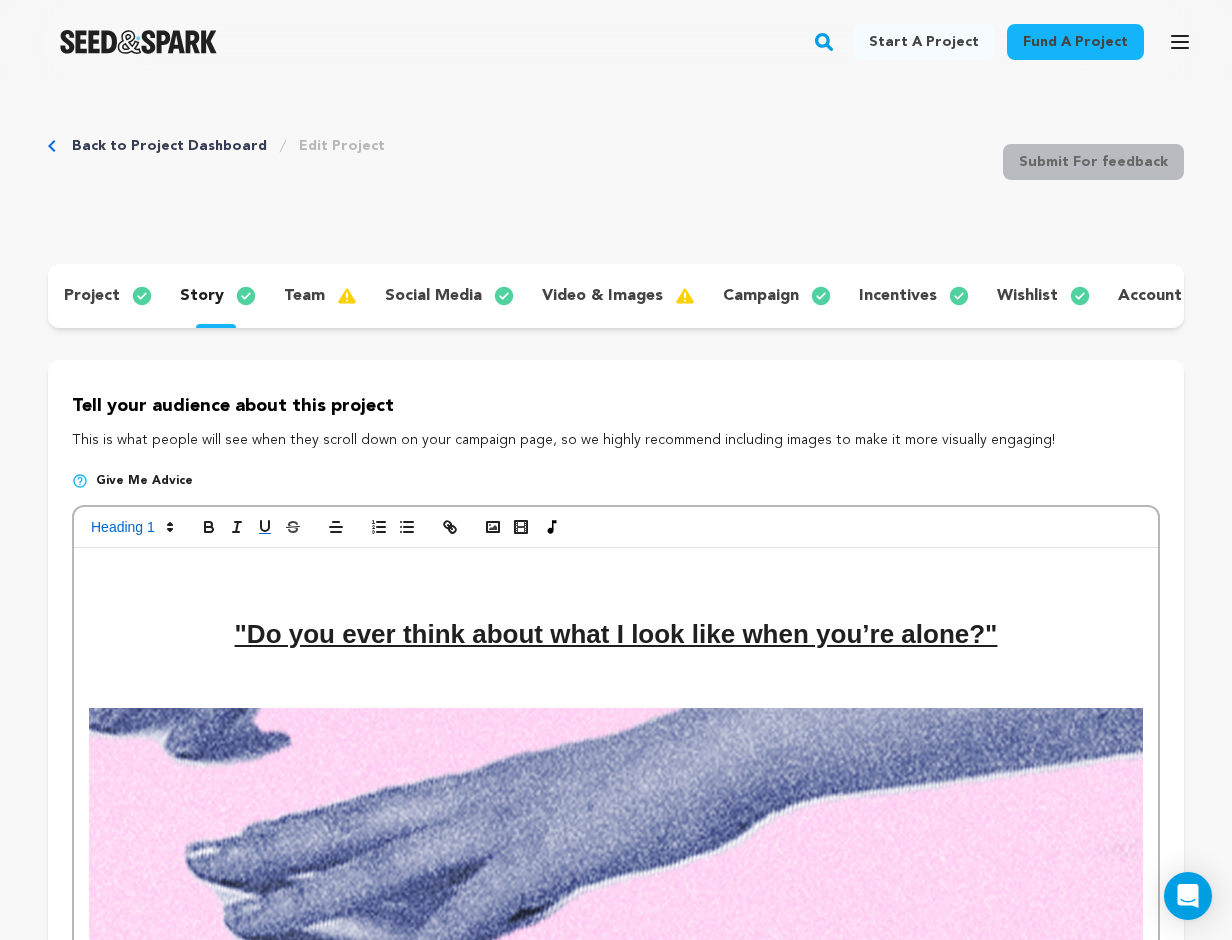 click on ""Do you ever think about what I look like when you’re alone?"" at bounding box center [616, 634] 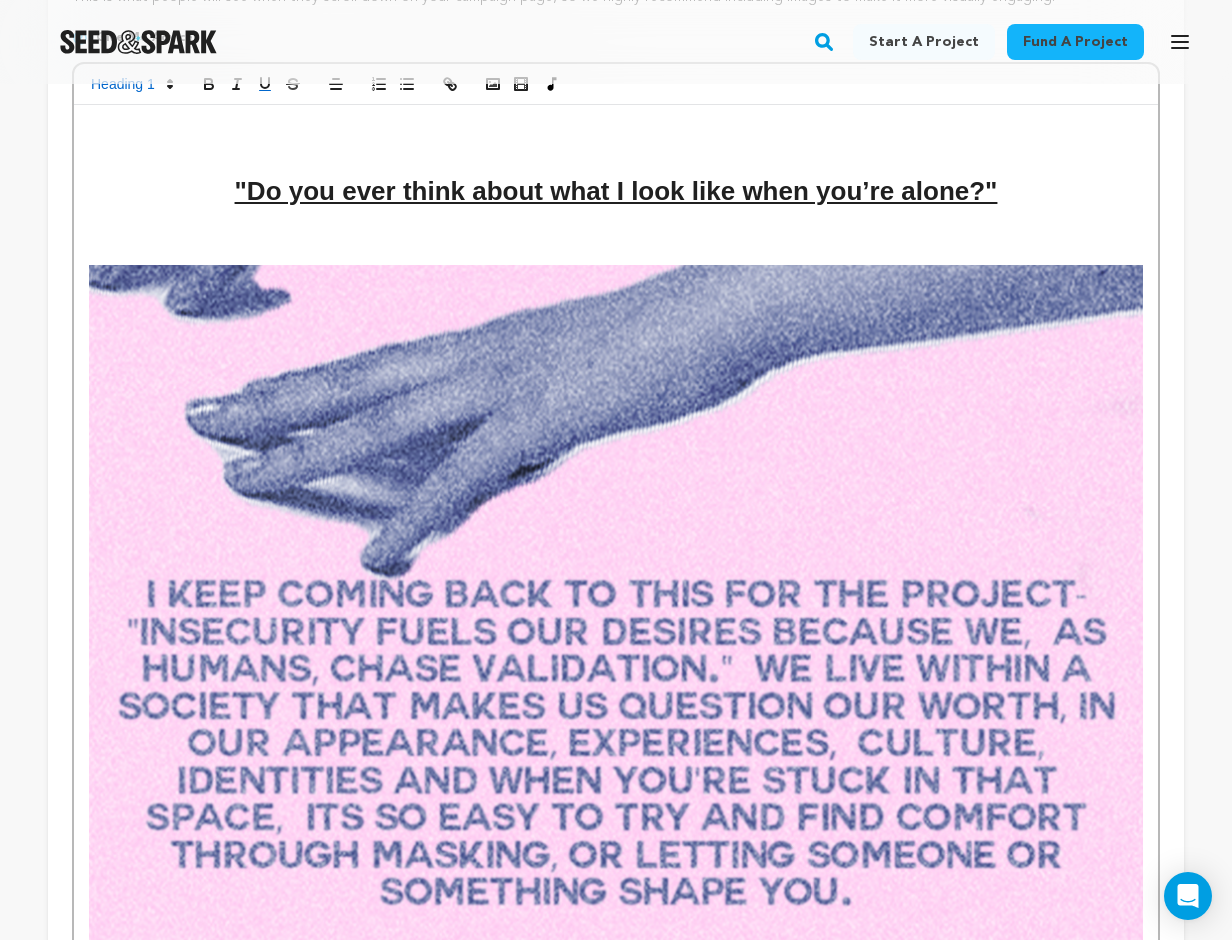 scroll, scrollTop: 439, scrollLeft: 0, axis: vertical 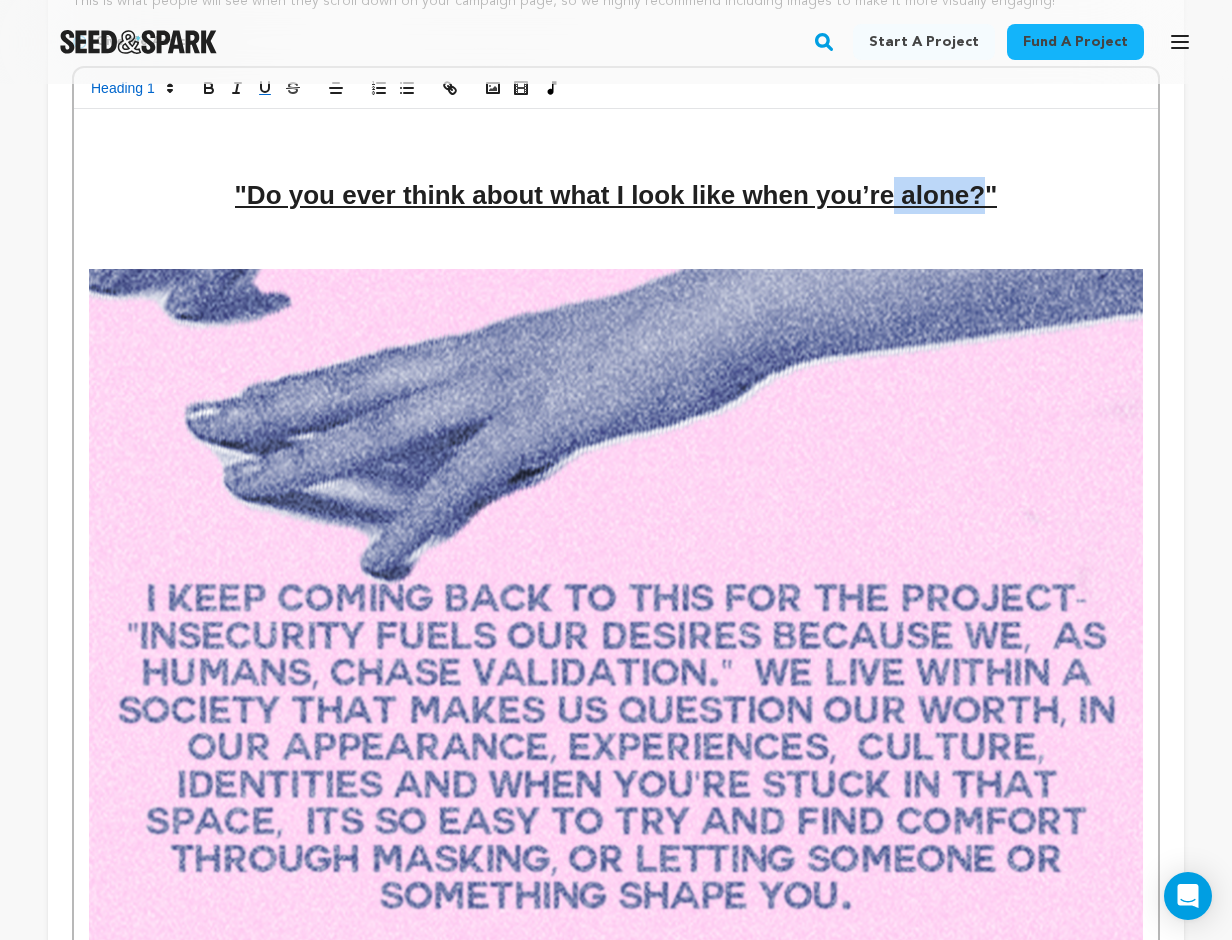 drag, startPoint x: 978, startPoint y: 197, endPoint x: 888, endPoint y: 186, distance: 90.66973 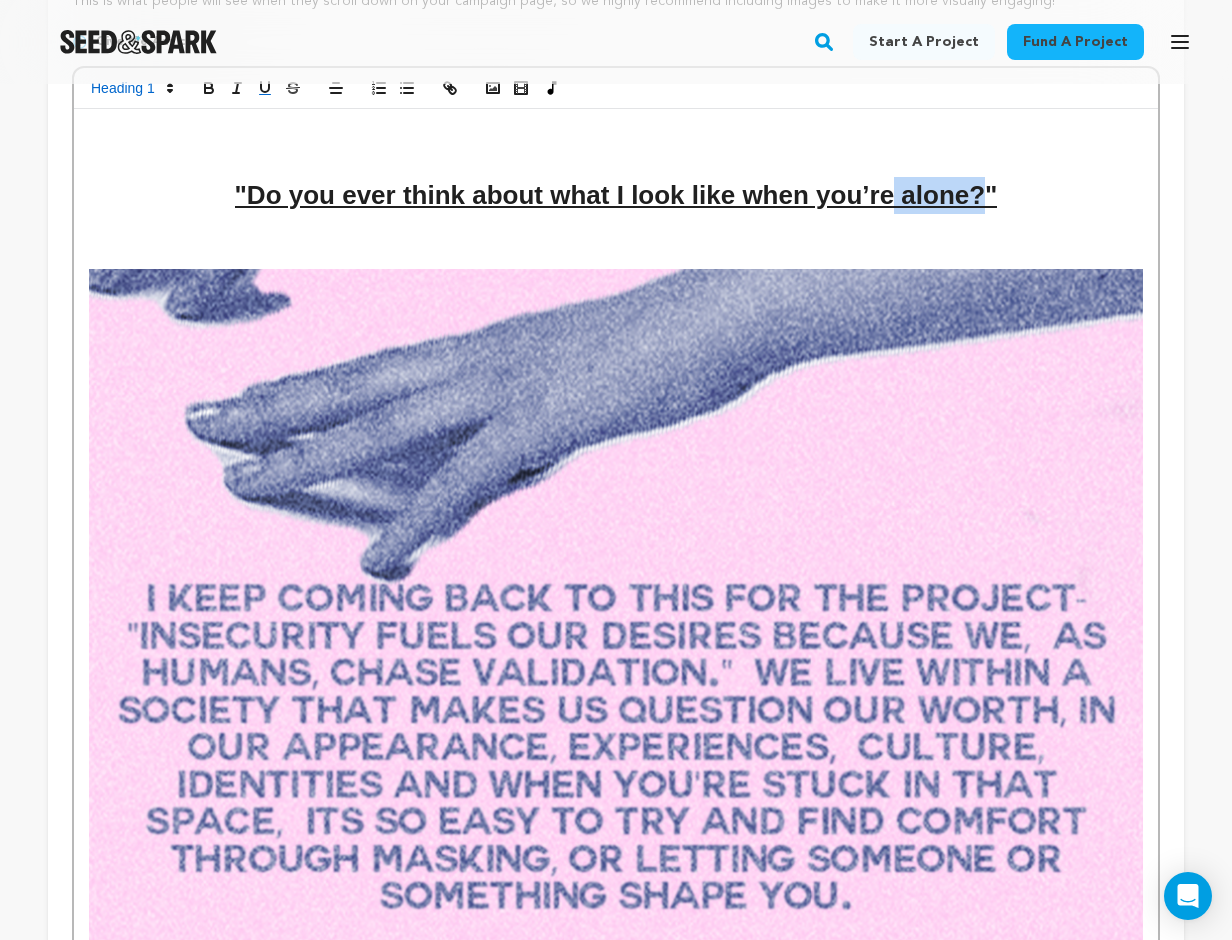 click on ""Do you ever think about what I look like when you’re alone?"" at bounding box center (616, 195) 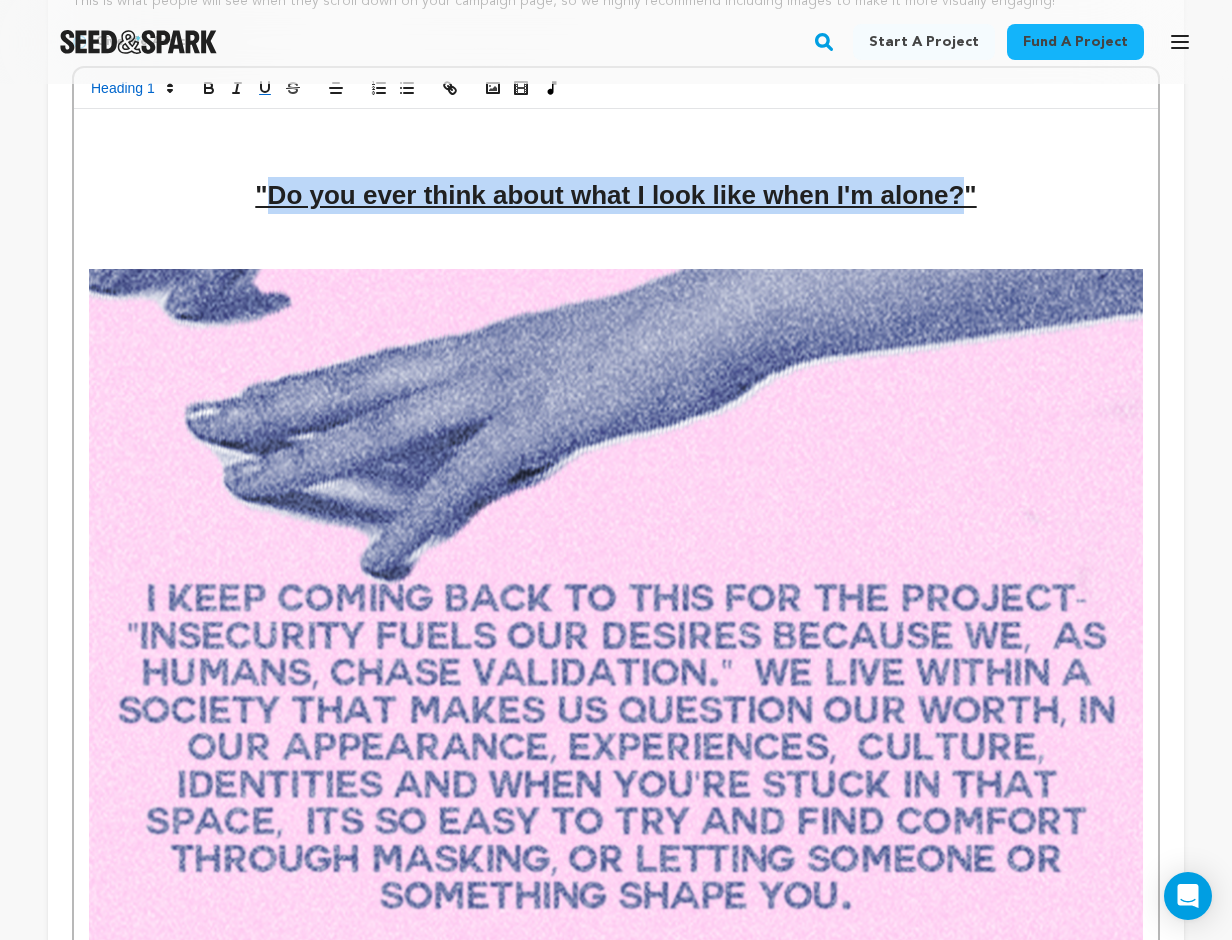 drag, startPoint x: 964, startPoint y: 196, endPoint x: 273, endPoint y: 189, distance: 691.03546 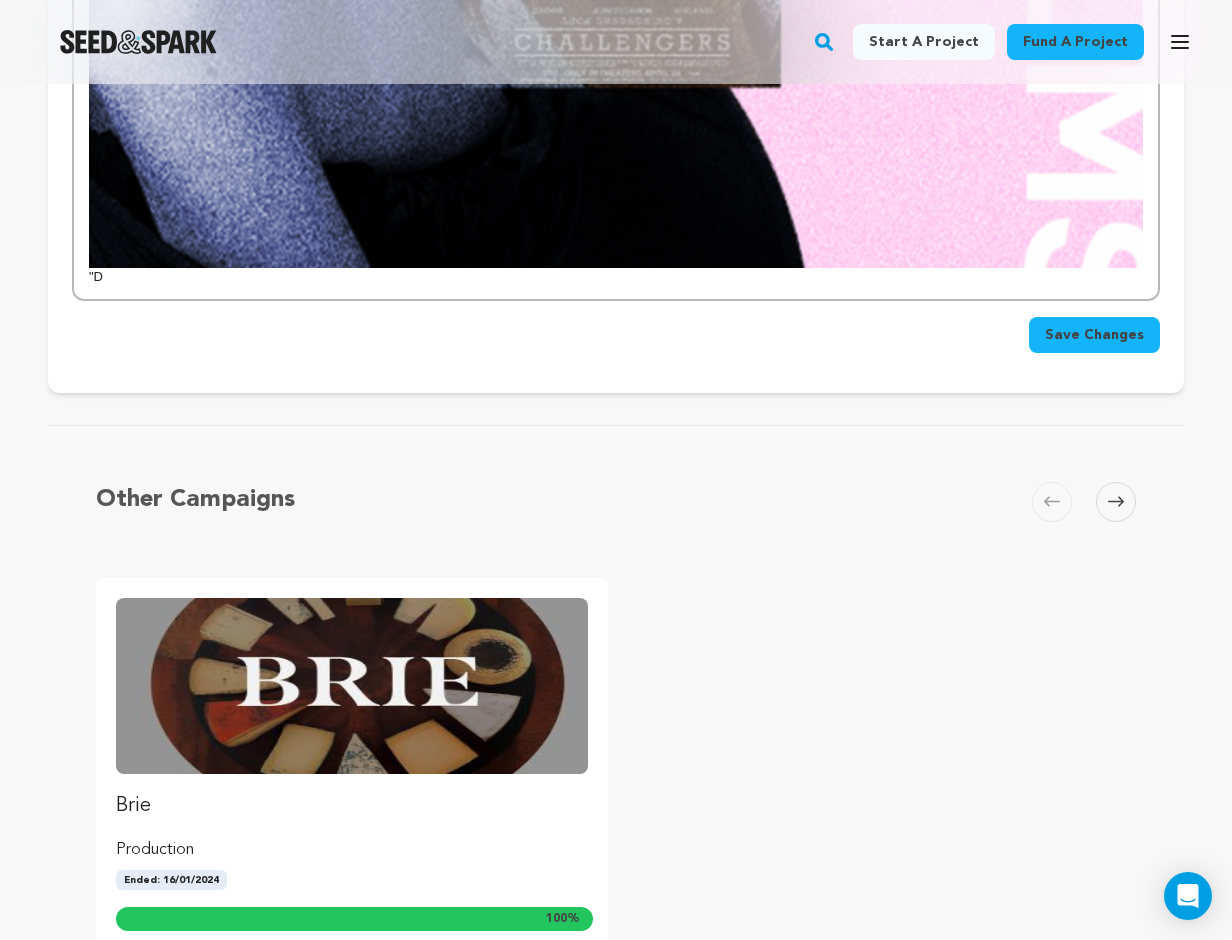 scroll, scrollTop: 4163, scrollLeft: 0, axis: vertical 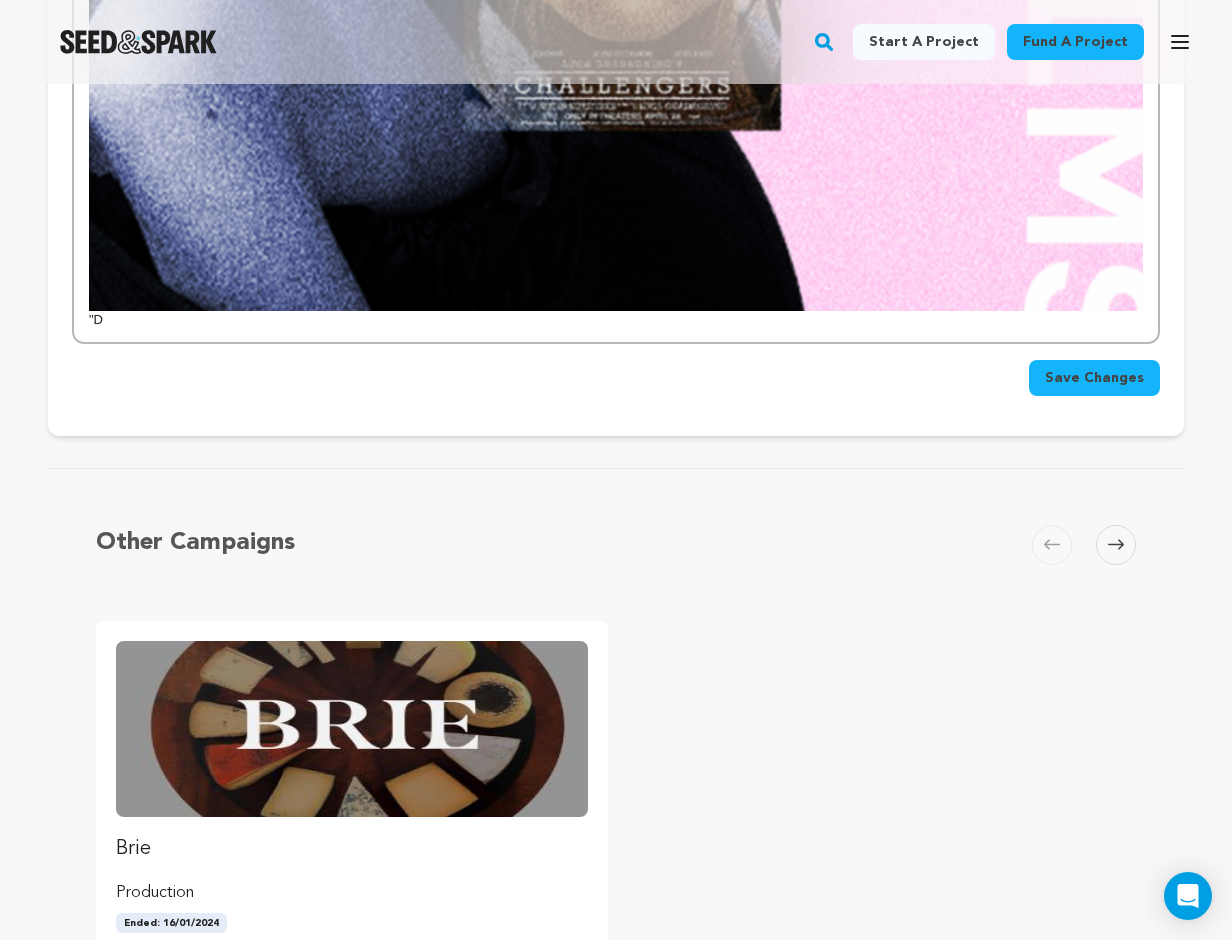 click on ""D" at bounding box center [616, 320] 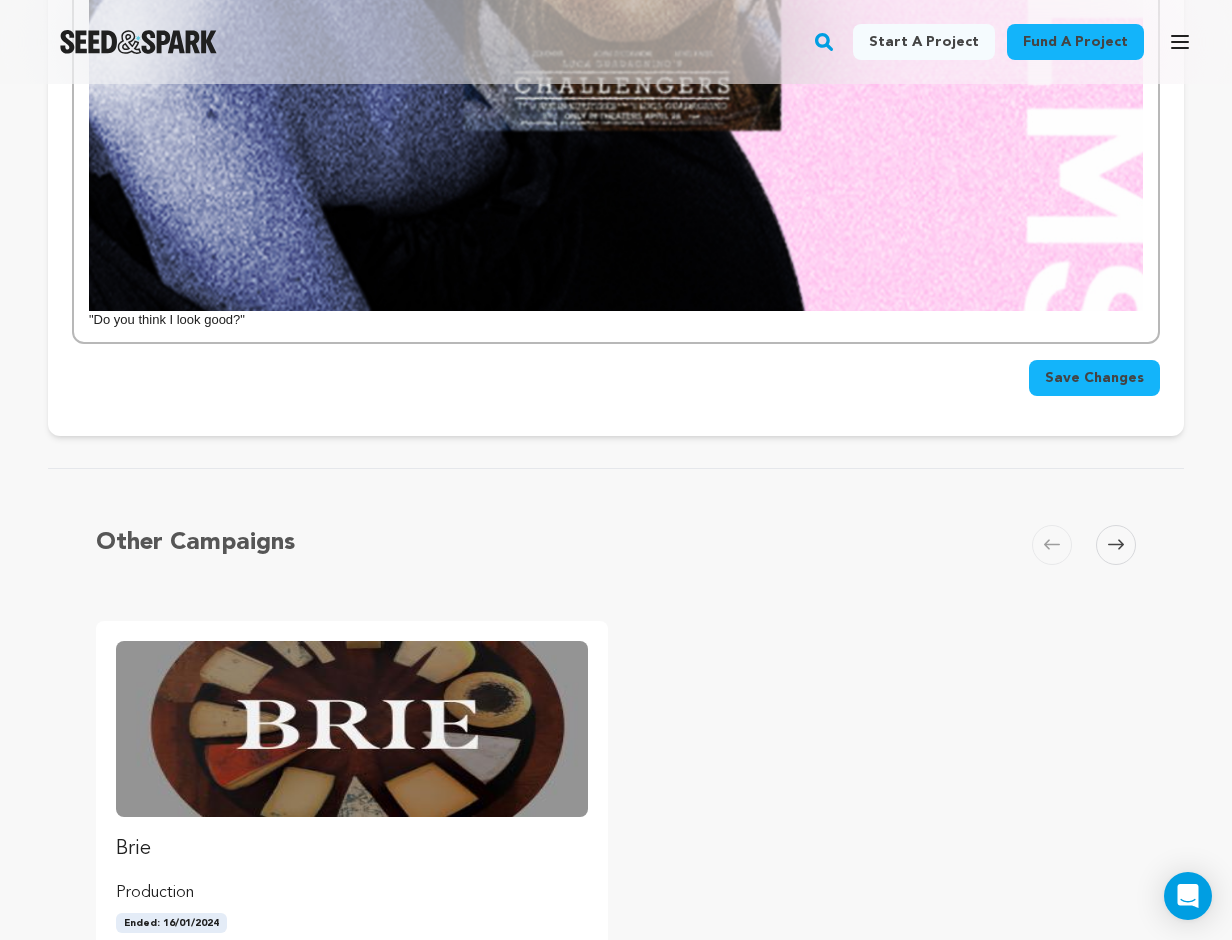 click on ""Do you think I look good?"" at bounding box center [616, 320] 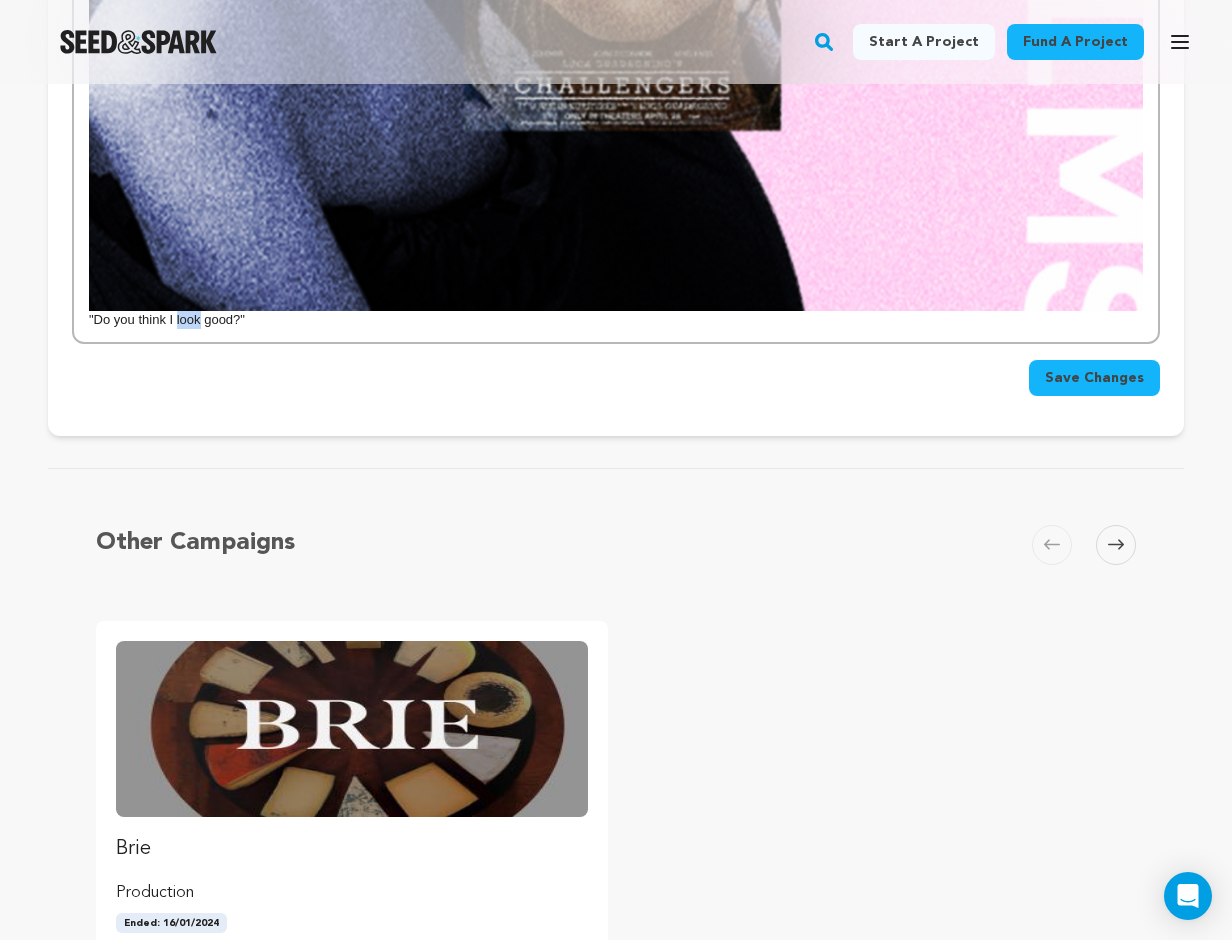 click on ""Do you think I look good?"" at bounding box center [616, 320] 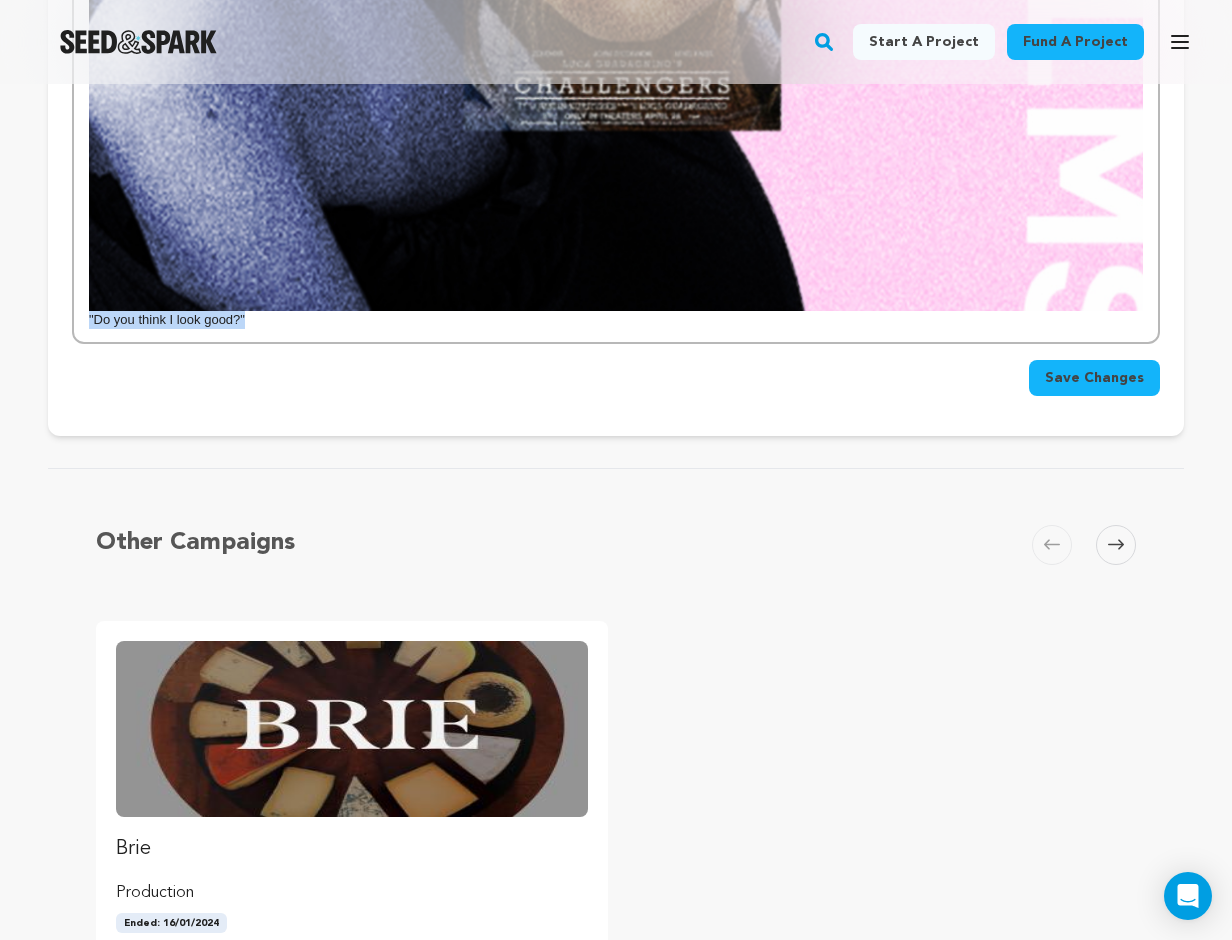 click on ""Do you think I look good?"" at bounding box center (616, 320) 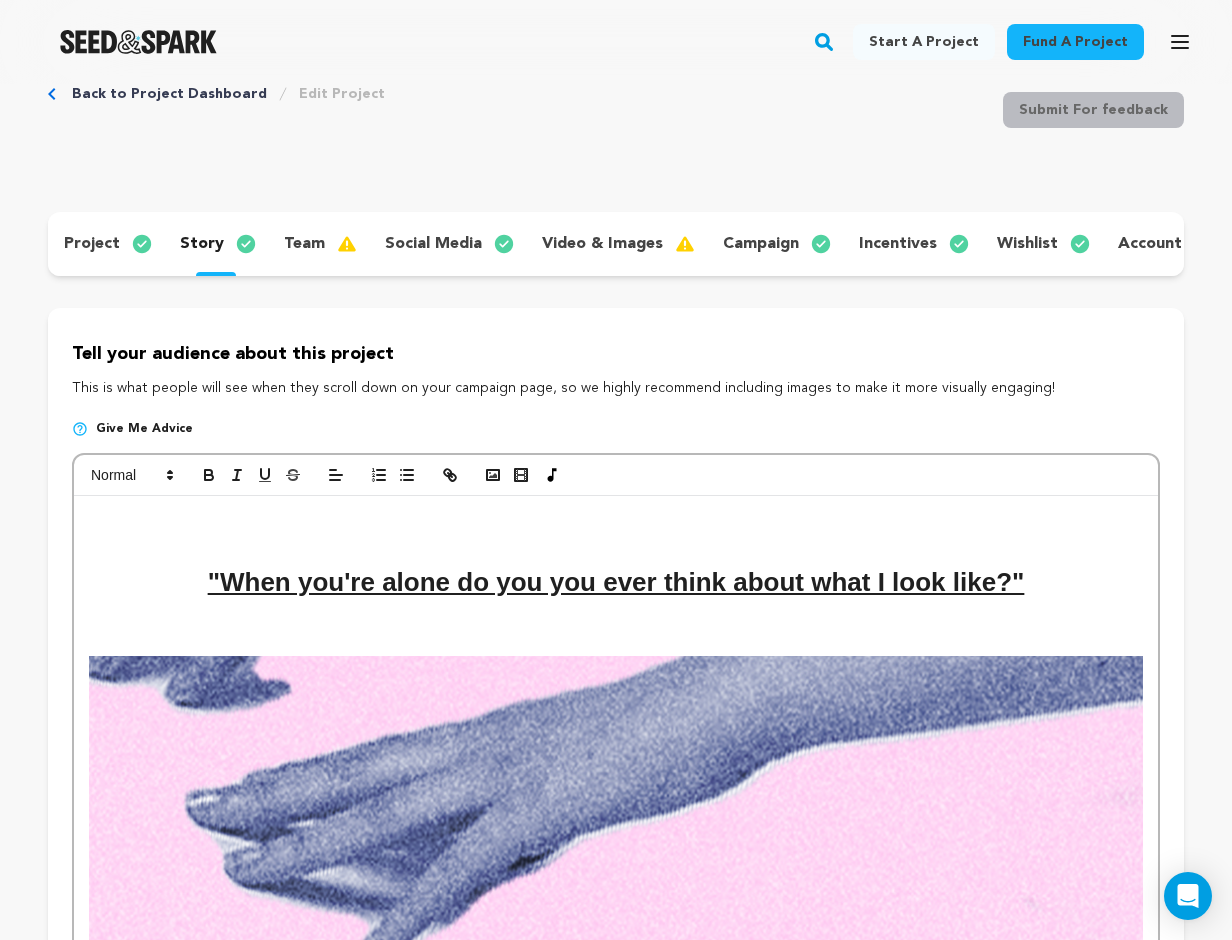 scroll, scrollTop: 25, scrollLeft: 0, axis: vertical 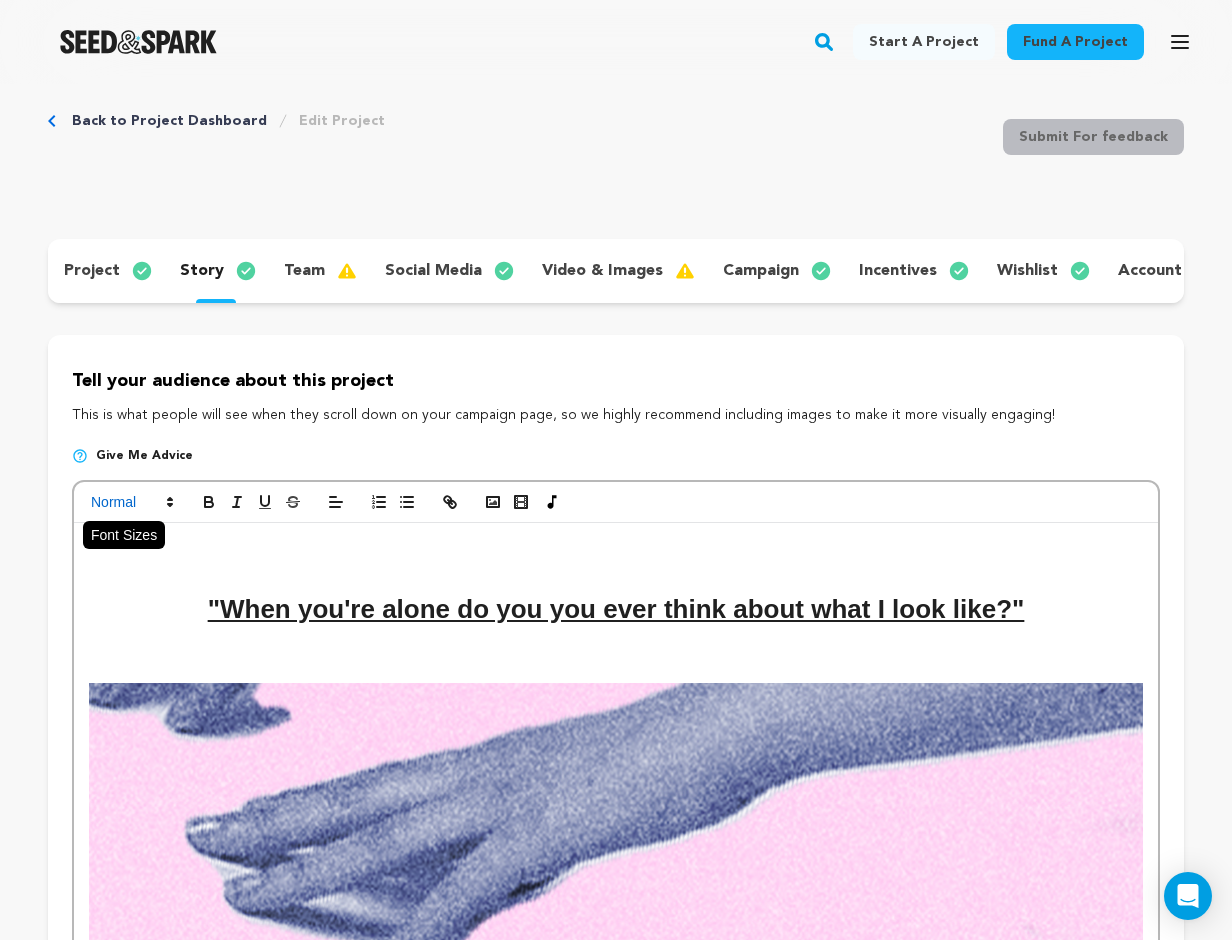 click at bounding box center (131, 502) 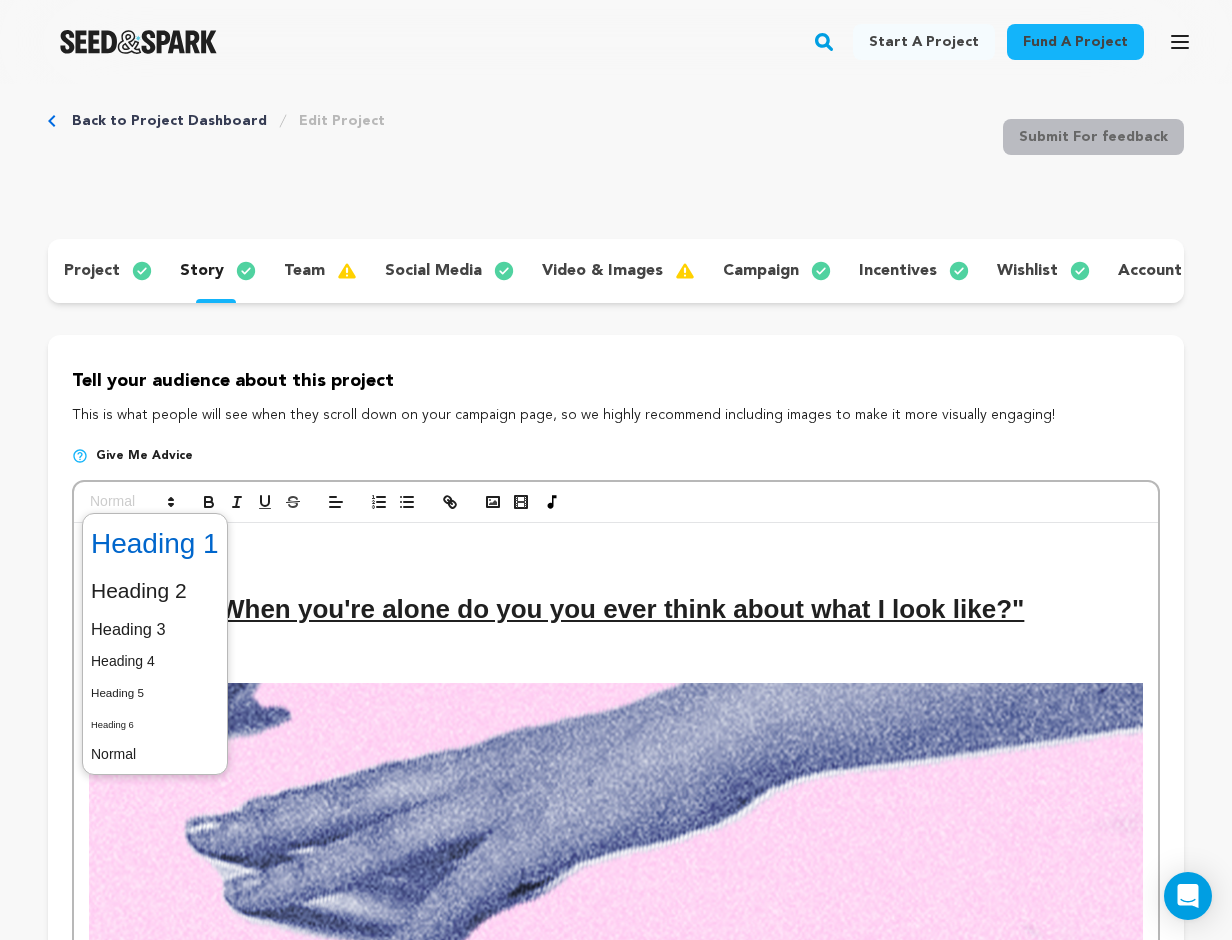 click at bounding box center [155, 544] 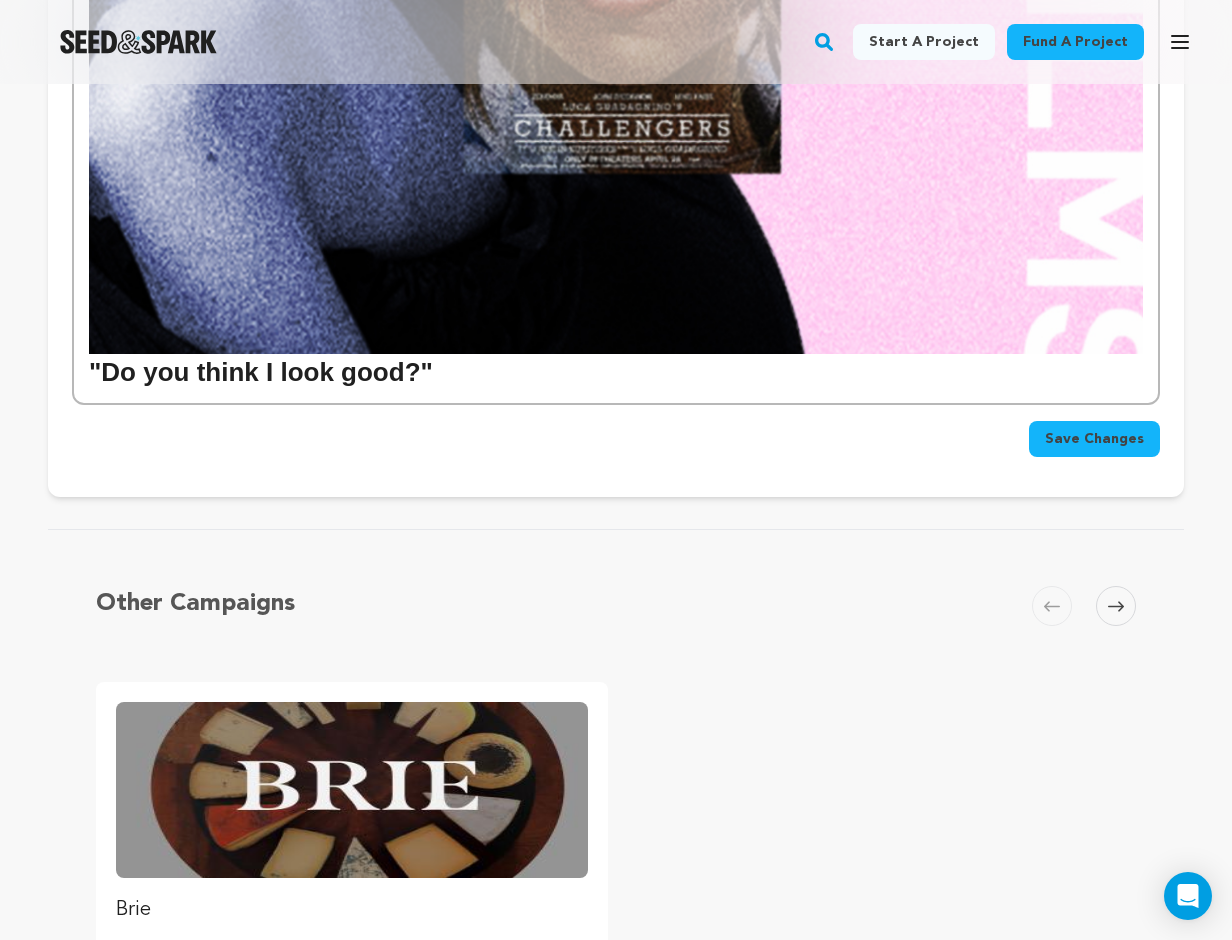 scroll, scrollTop: 4120, scrollLeft: 0, axis: vertical 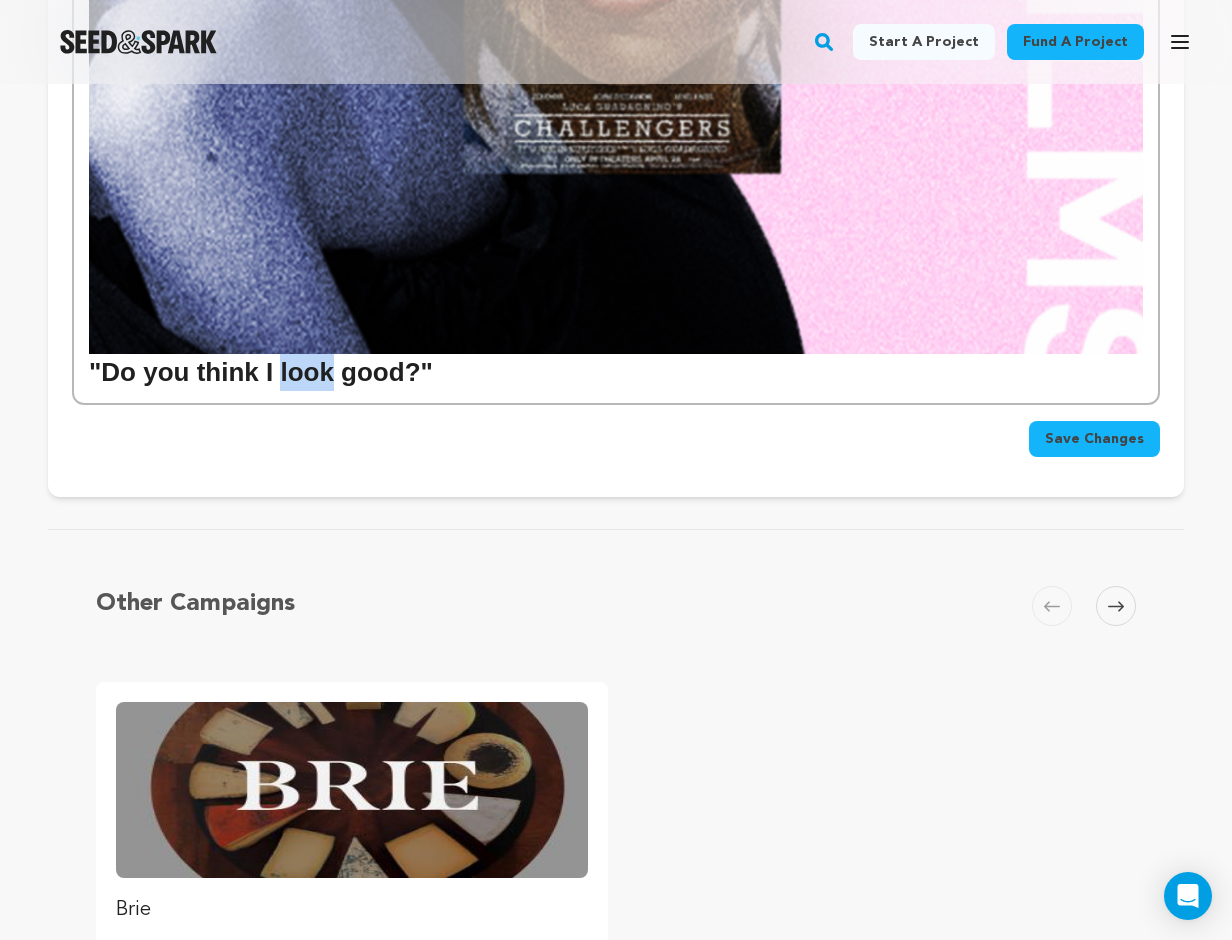 click on ""Do you think I look good?"" at bounding box center (616, 372) 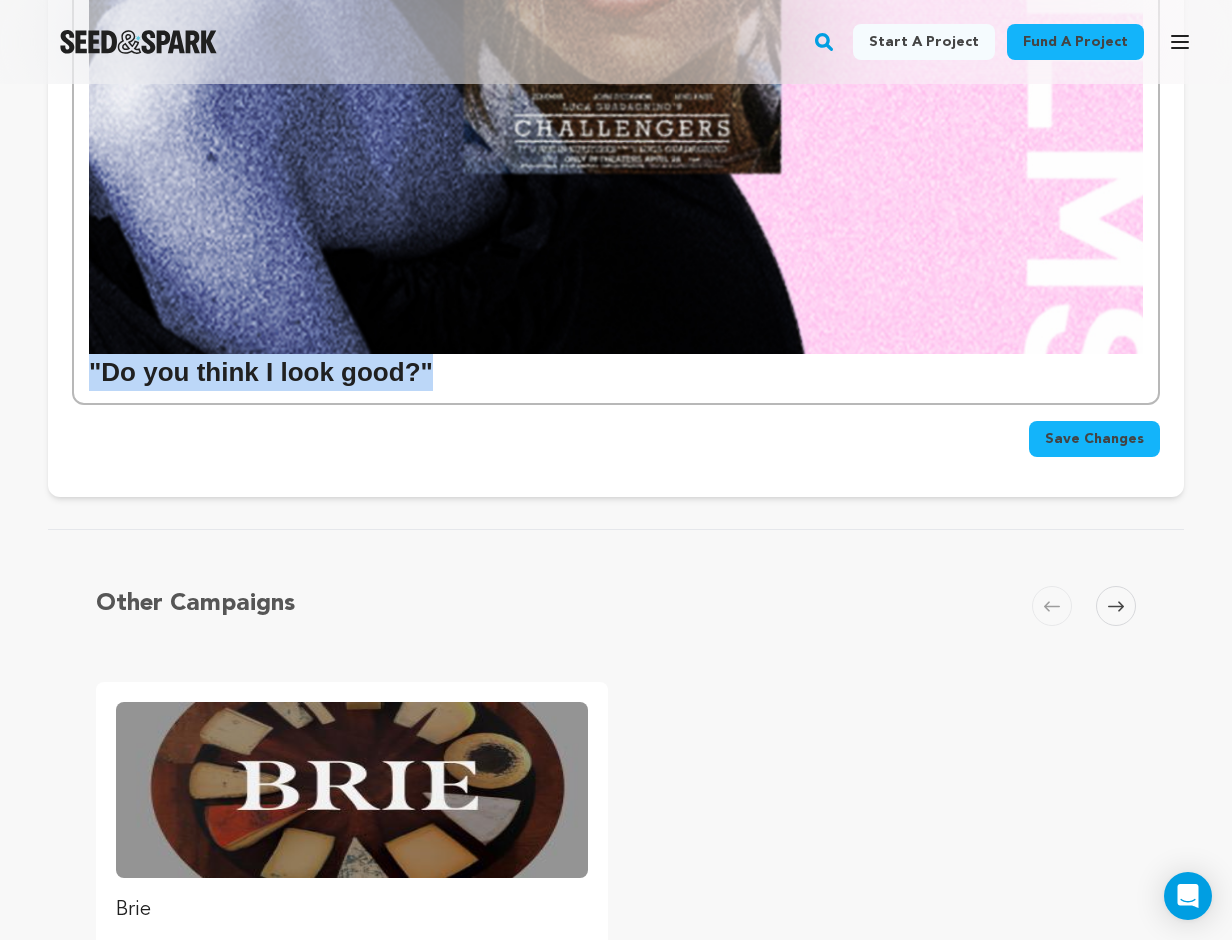 click on ""Do you think I look good?"" at bounding box center (616, 372) 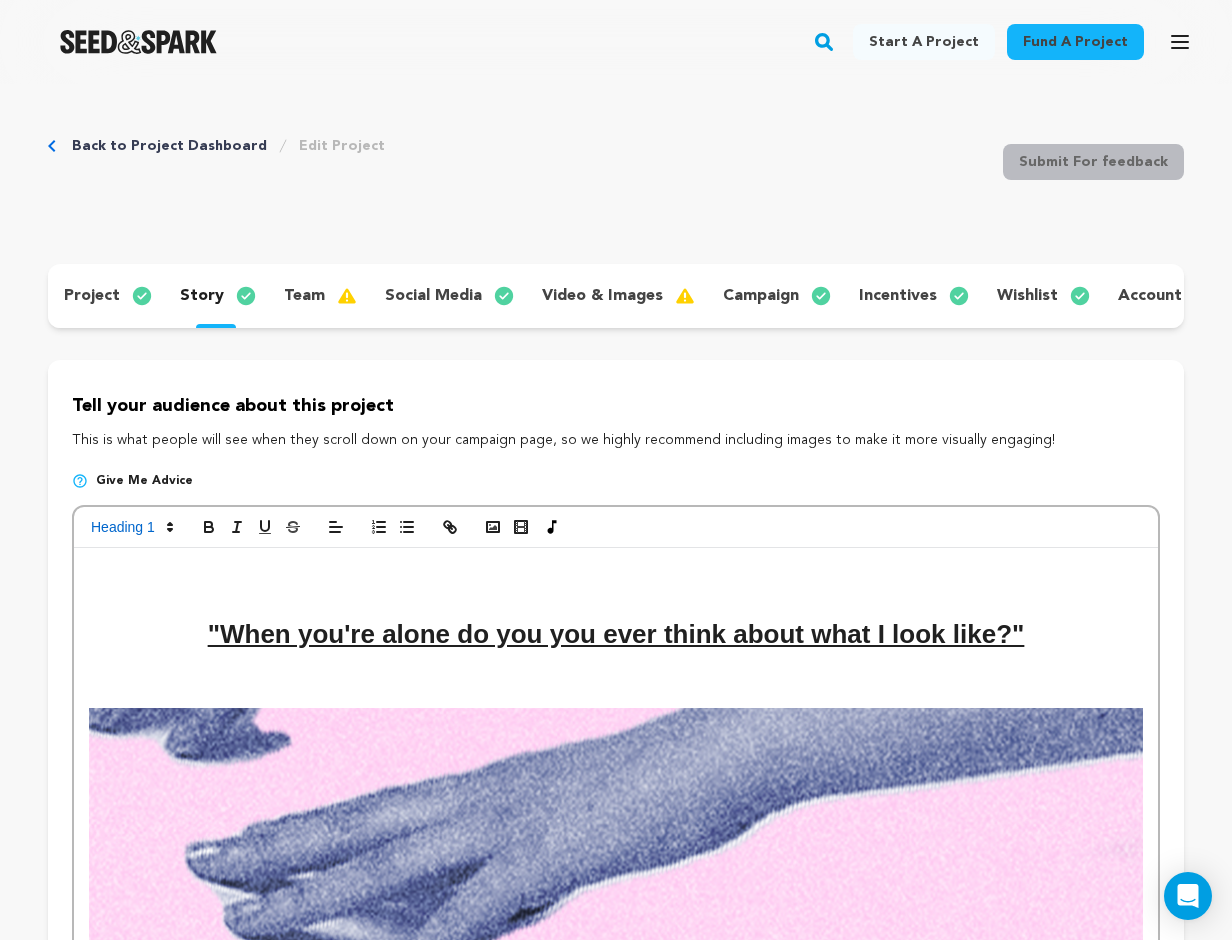 scroll, scrollTop: 0, scrollLeft: 0, axis: both 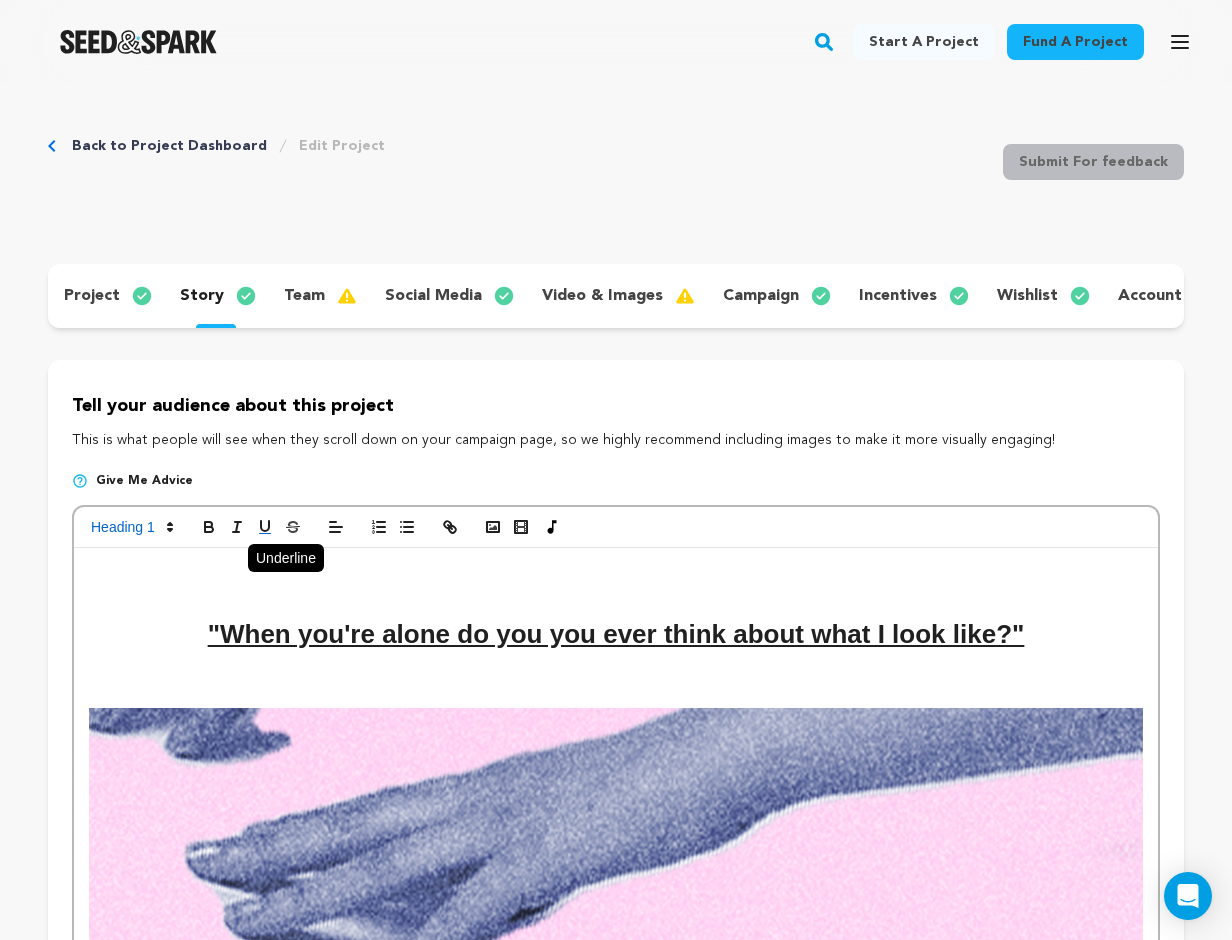 click 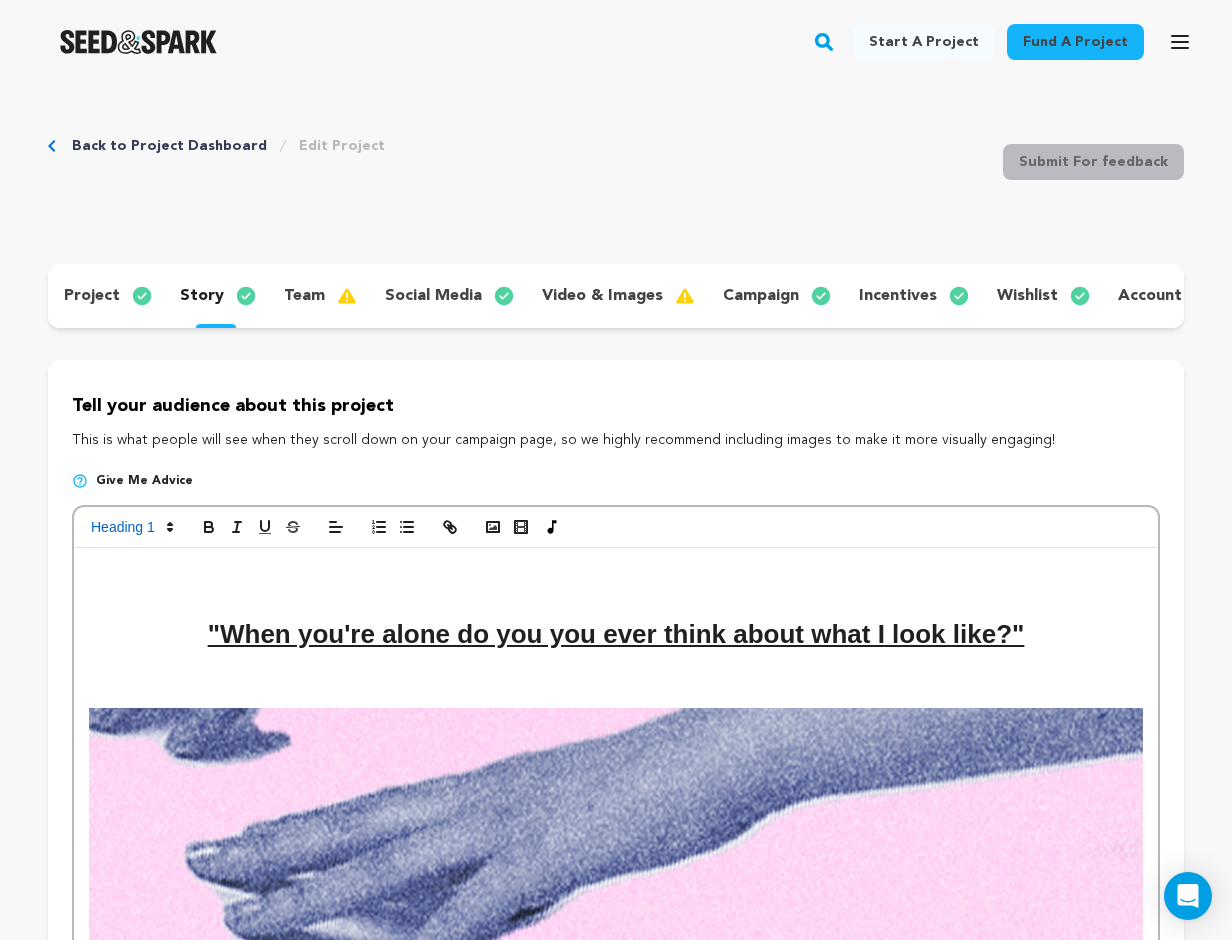 scroll, scrollTop: 0, scrollLeft: 0, axis: both 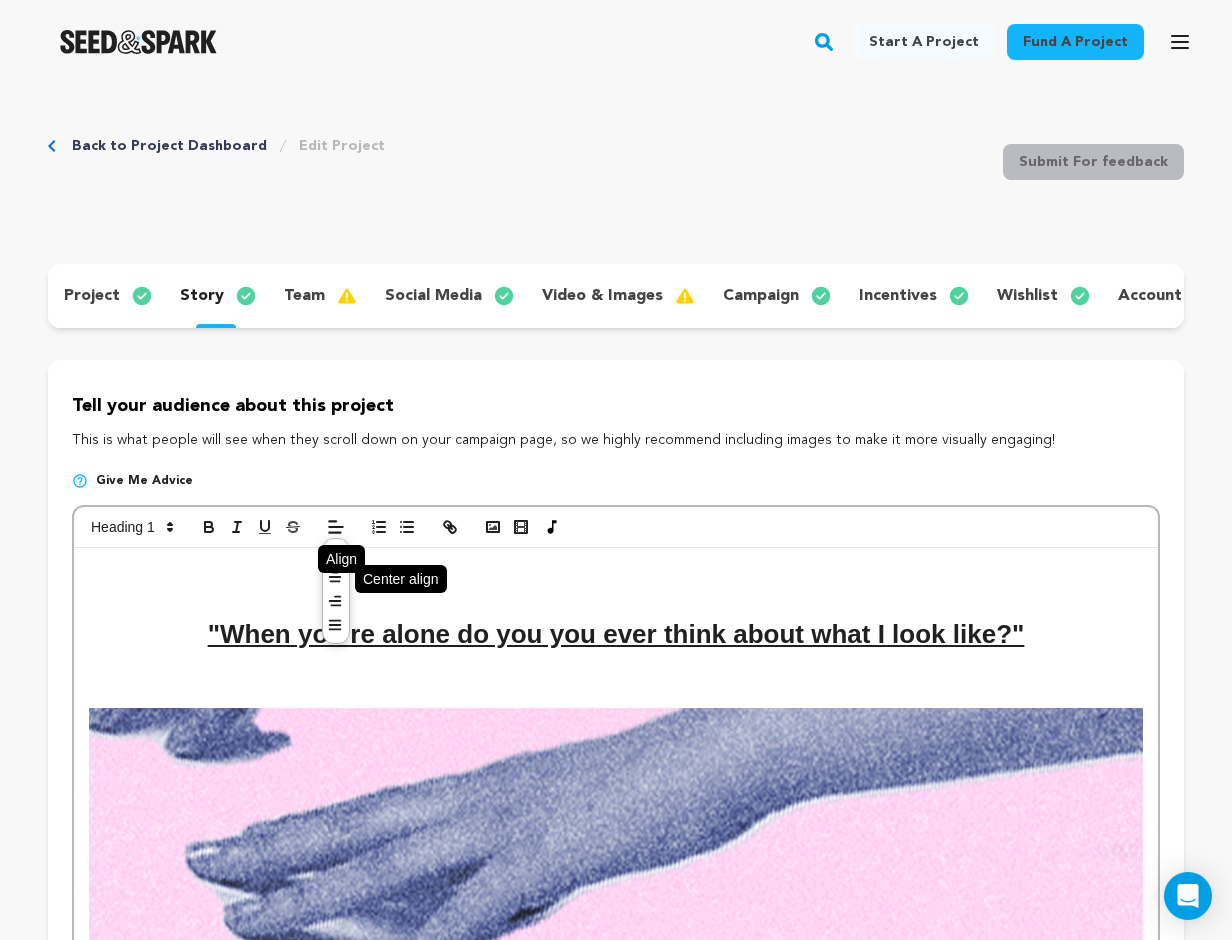 click 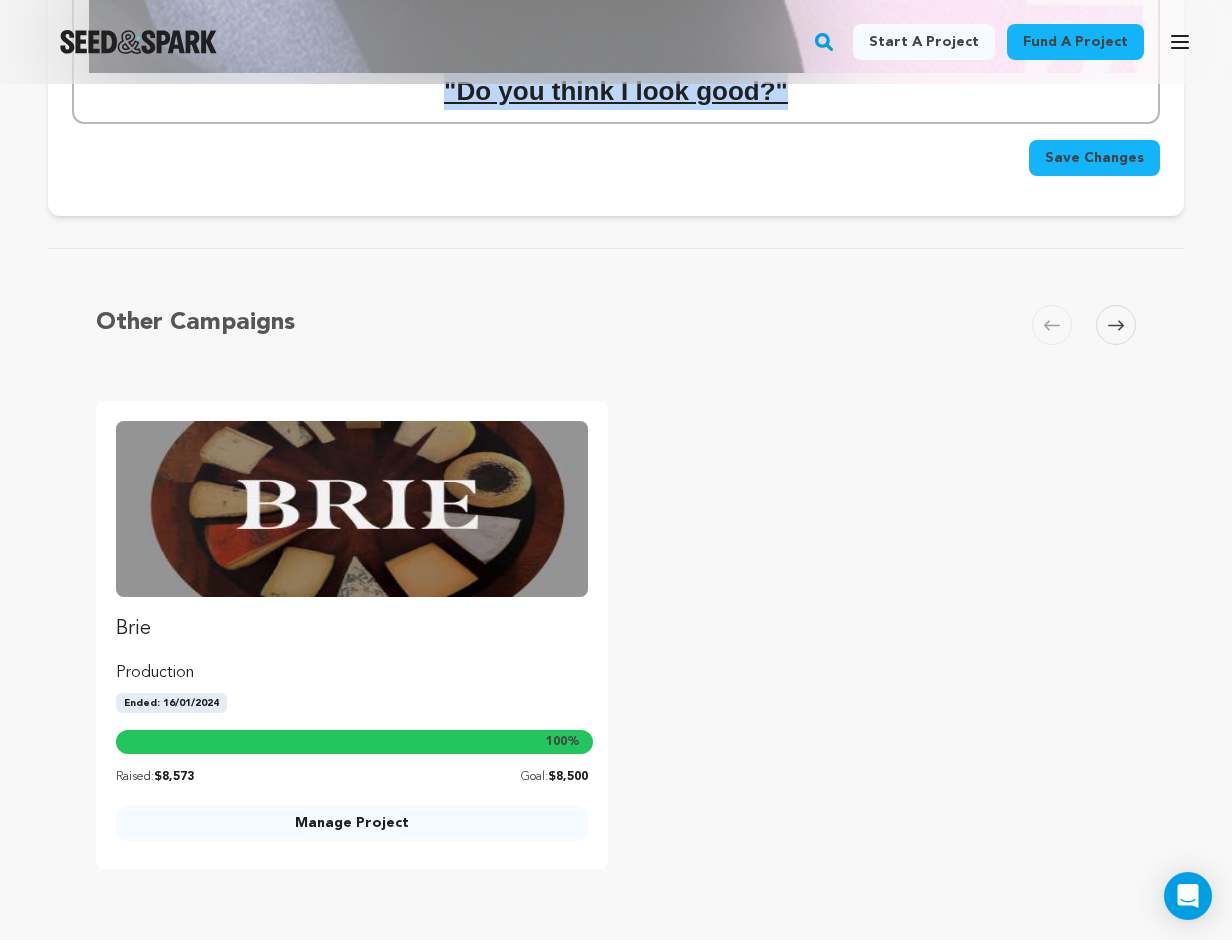 scroll, scrollTop: 4406, scrollLeft: 0, axis: vertical 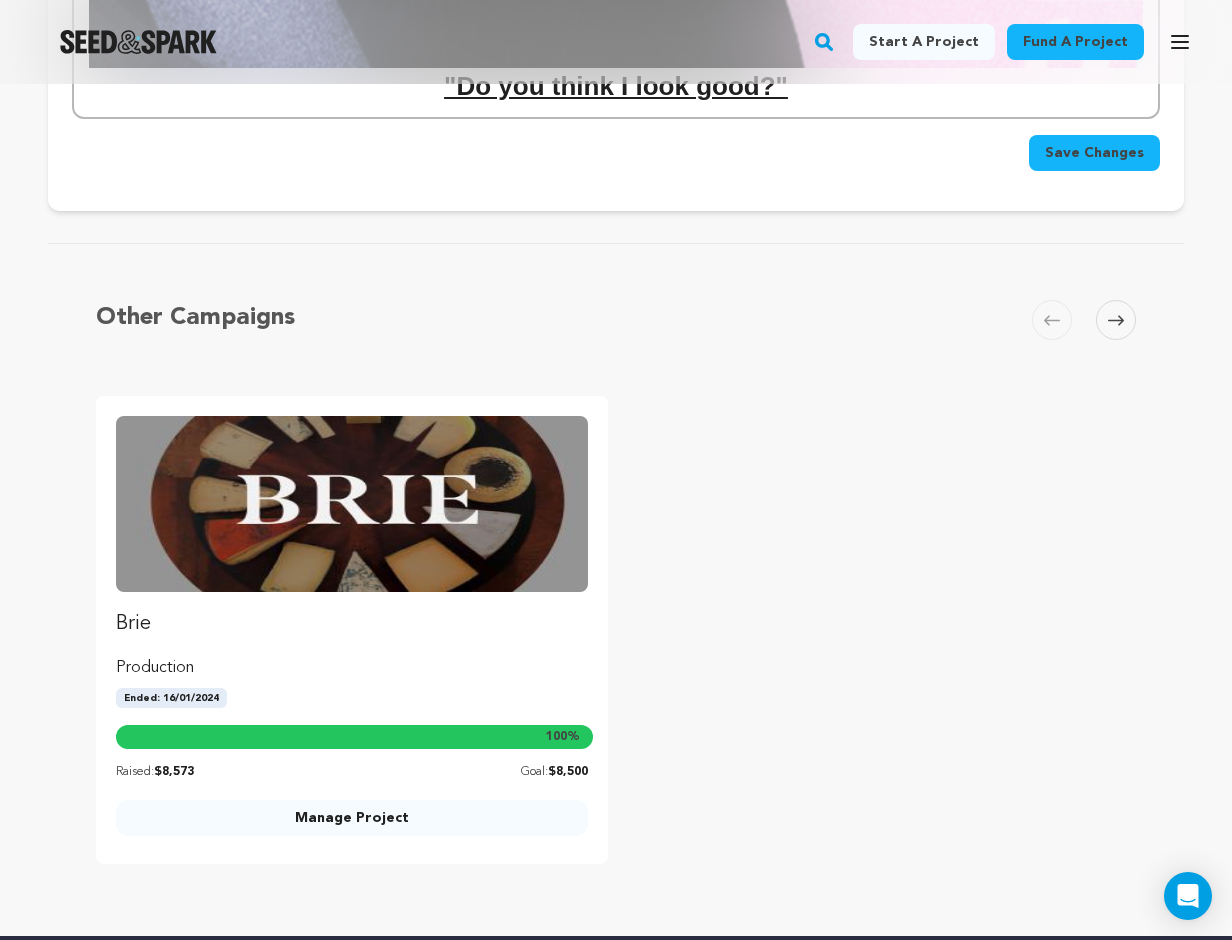 click on "Save Changes" at bounding box center (616, 153) 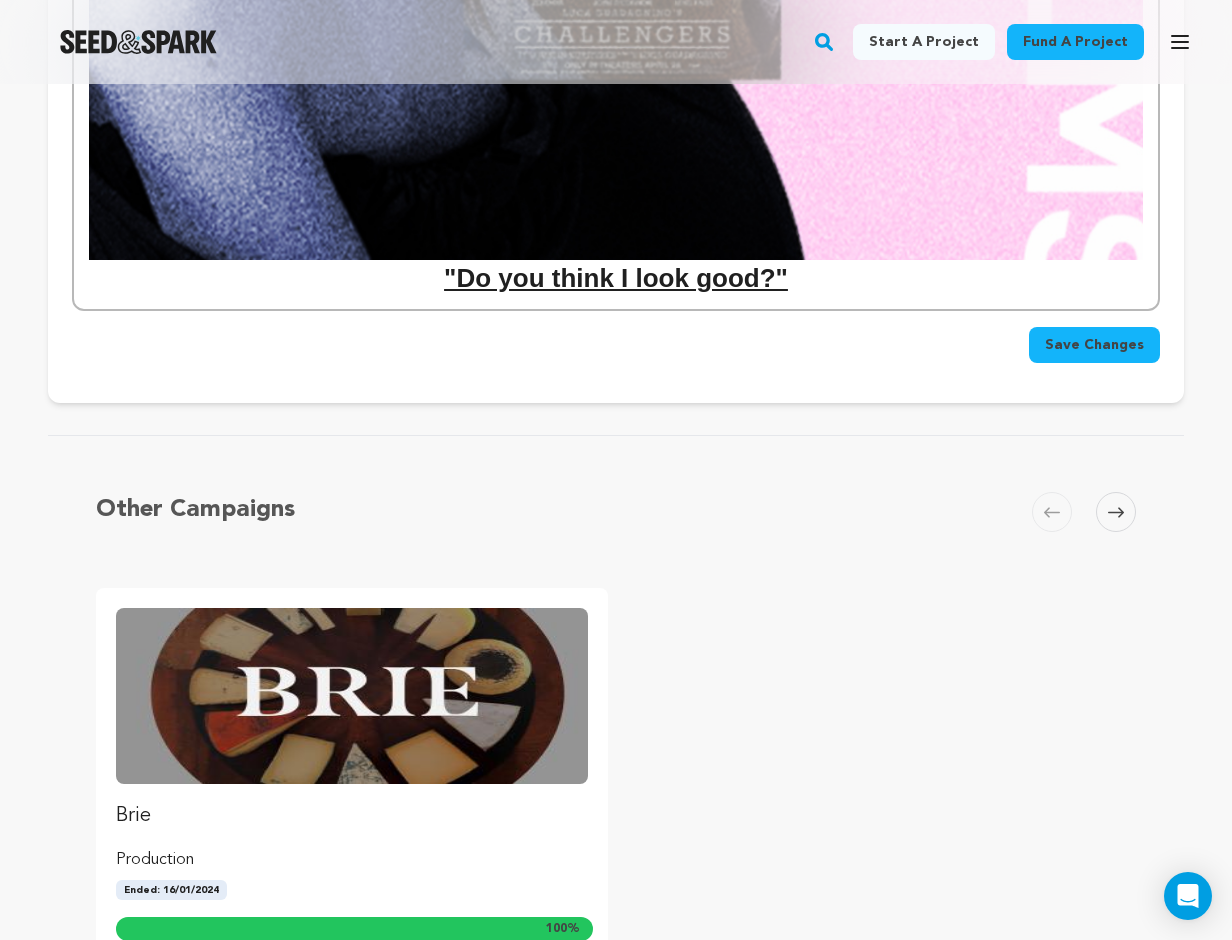 scroll, scrollTop: 4215, scrollLeft: 0, axis: vertical 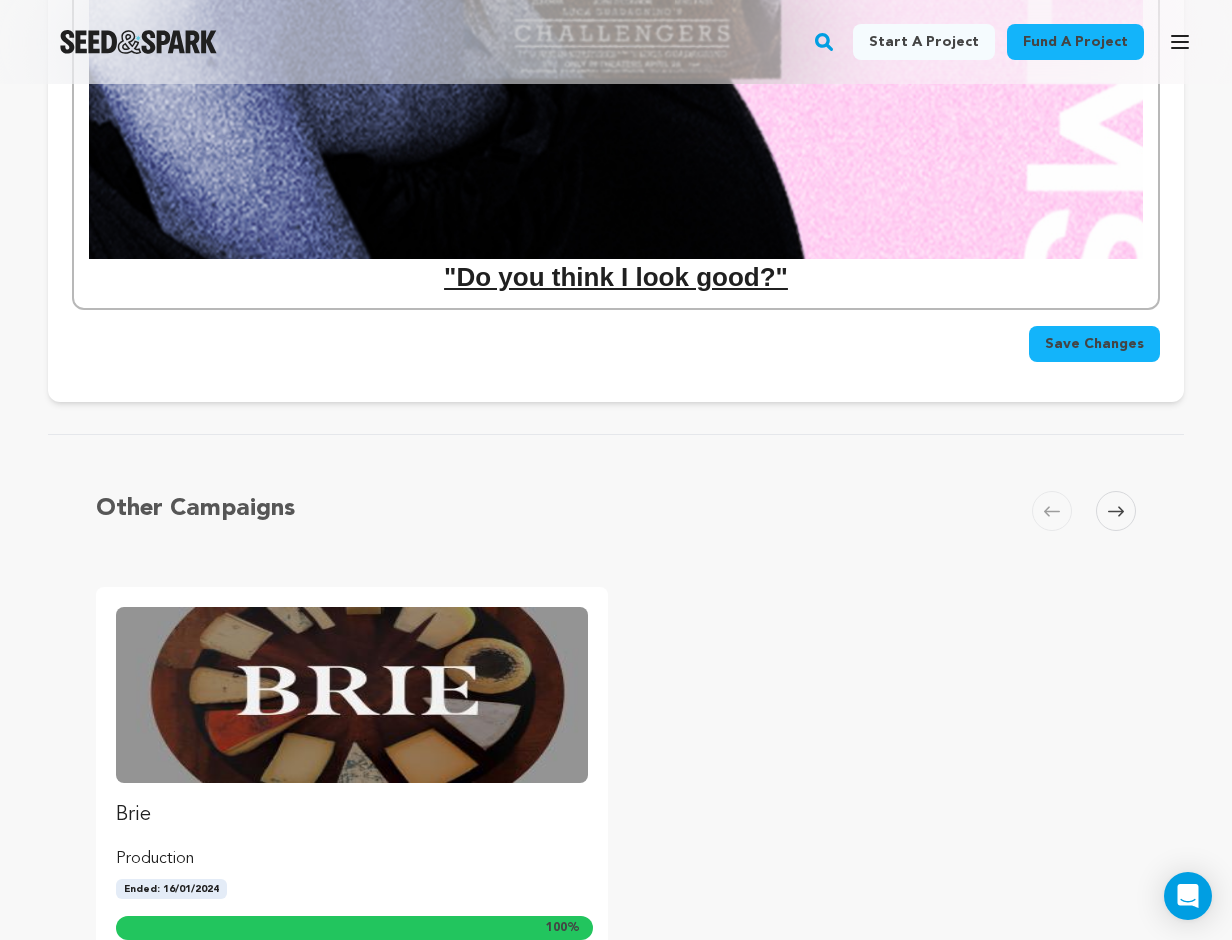 click on ""When you're alone do you you ever think about what I look like?" "Do you think I look good?"" at bounding box center (616, -1680) 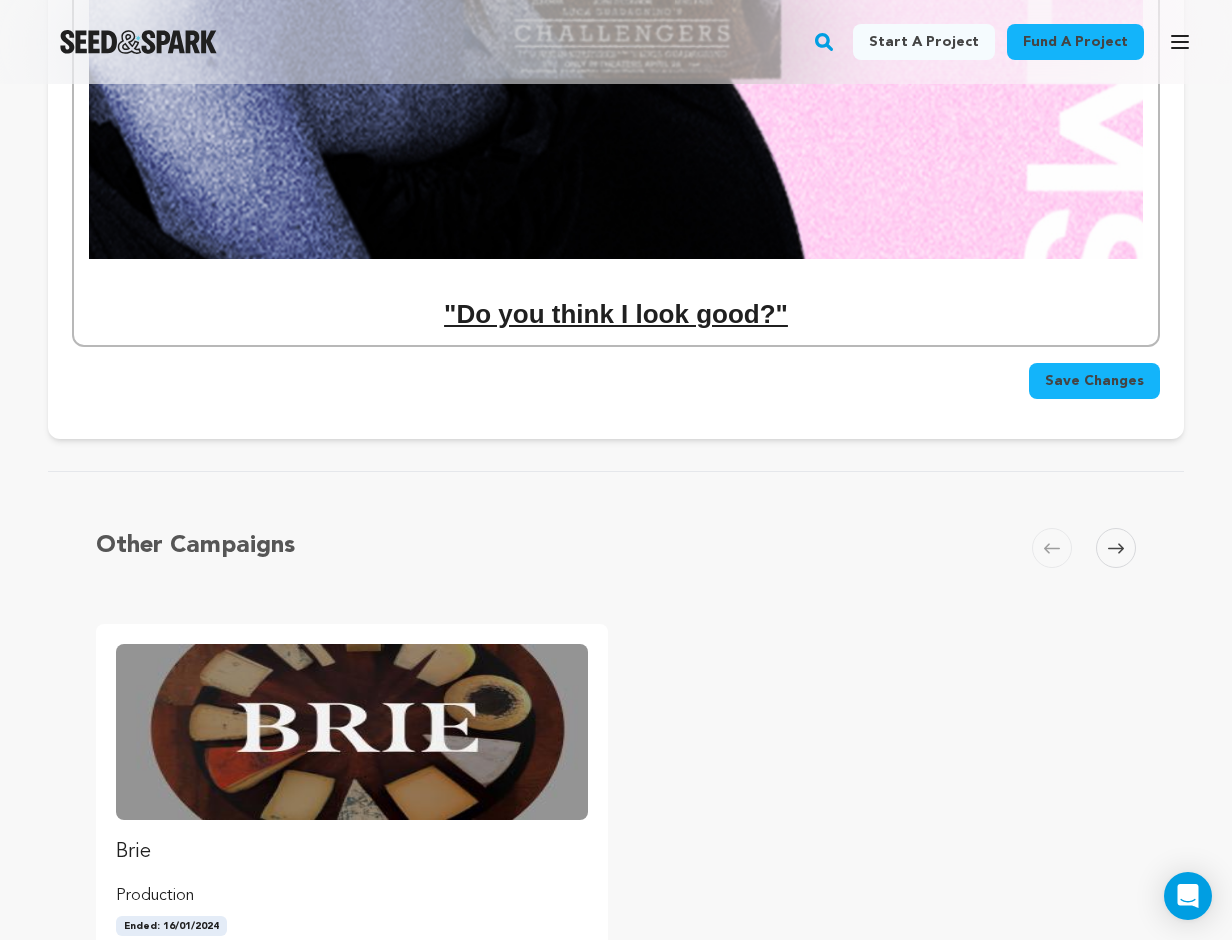click on "﻿ "Do you think I look good?"" at bounding box center [616, 314] 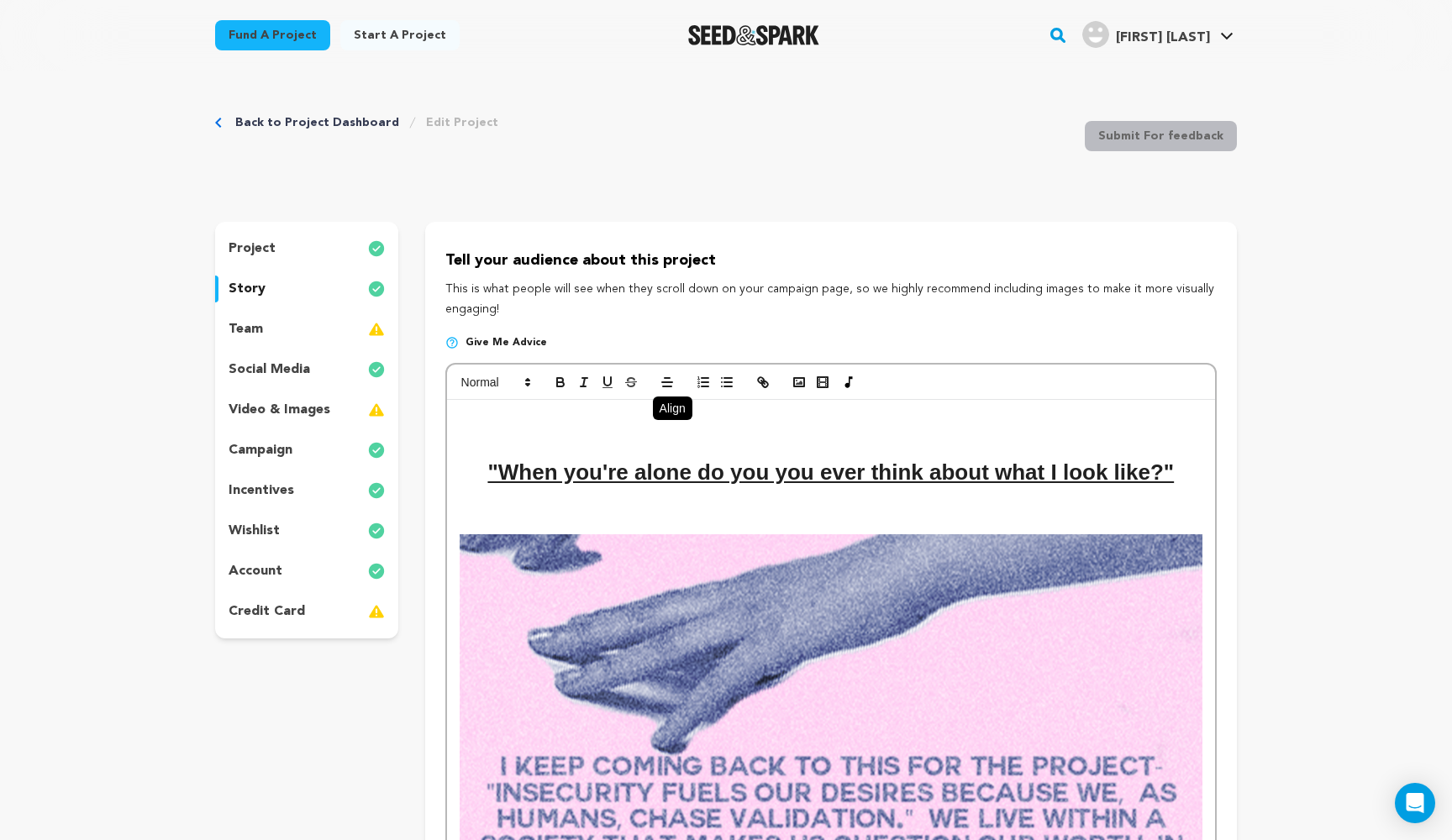scroll, scrollTop: 0, scrollLeft: 0, axis: both 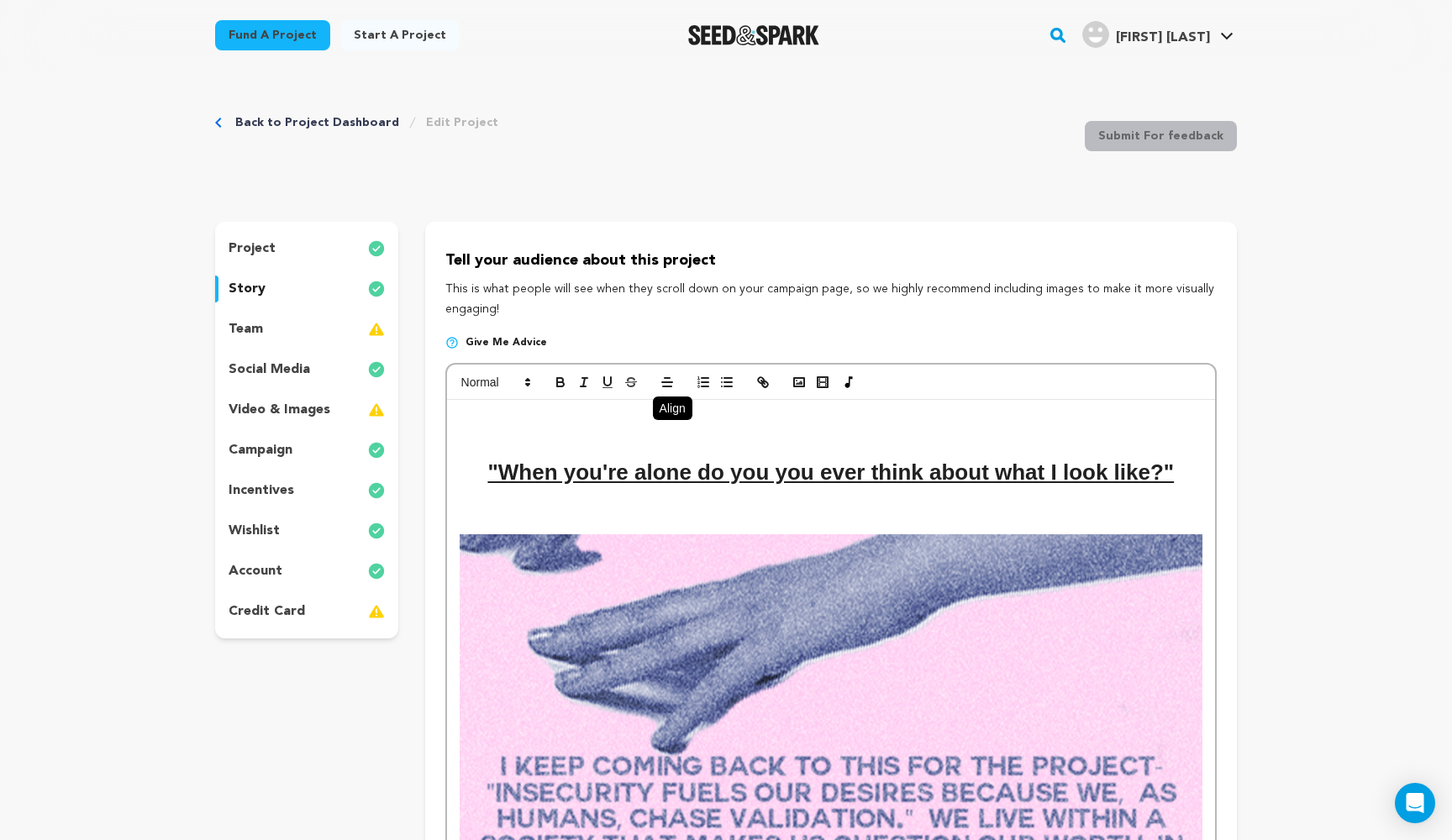 click on "incentives" at bounding box center (261, 491) 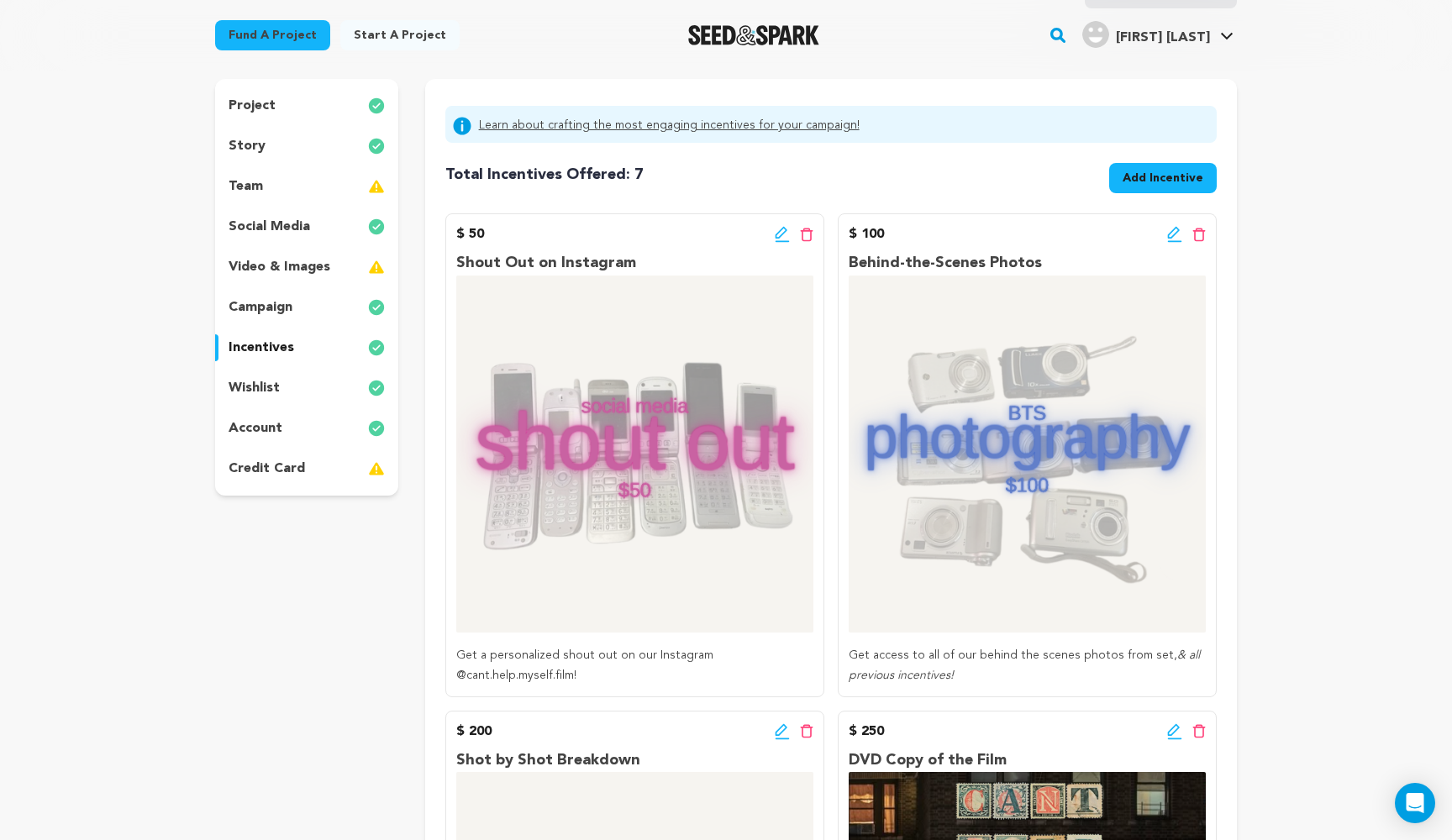 scroll, scrollTop: 170, scrollLeft: 0, axis: vertical 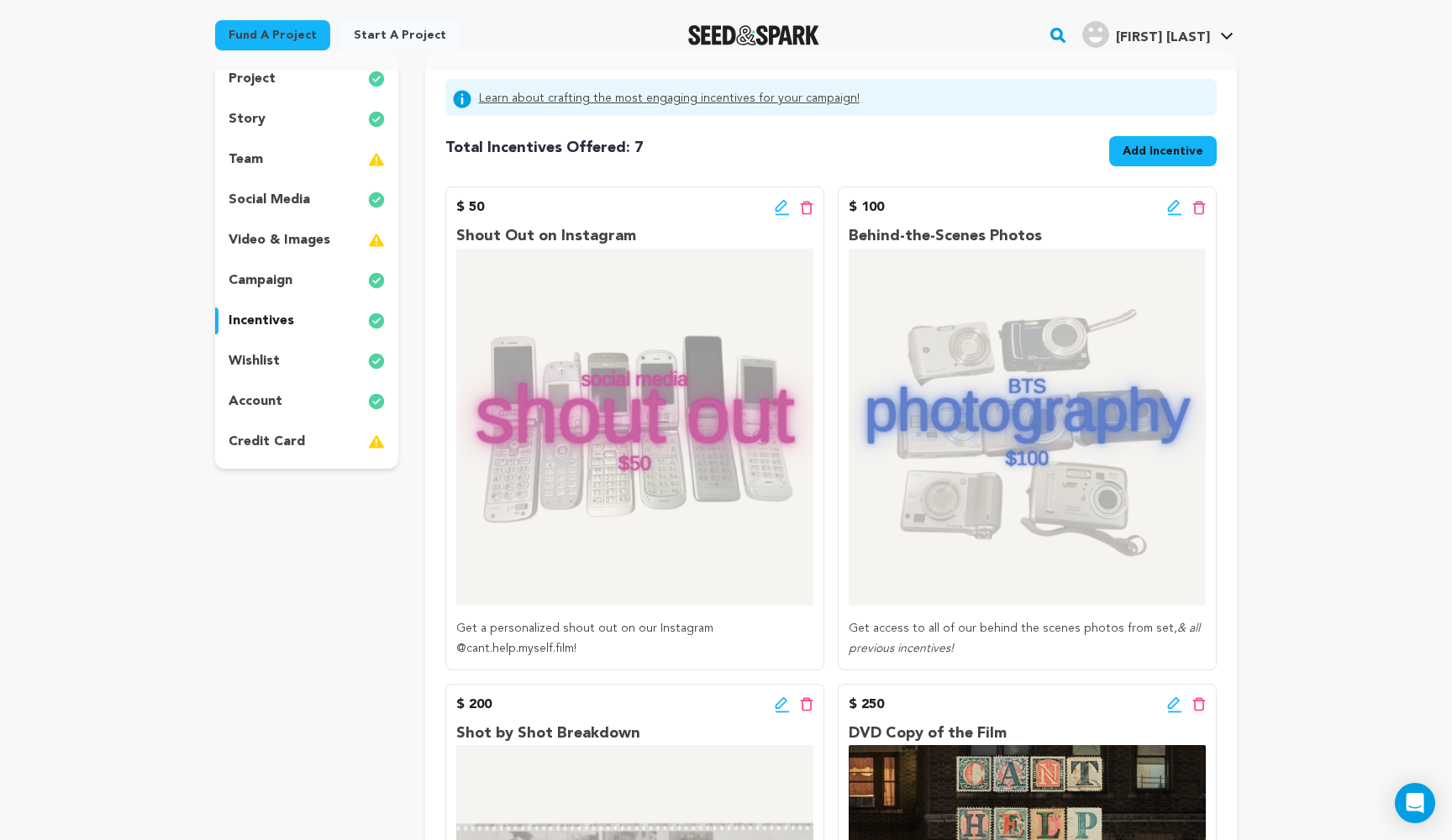 click on "wishlist" at bounding box center [307, 361] 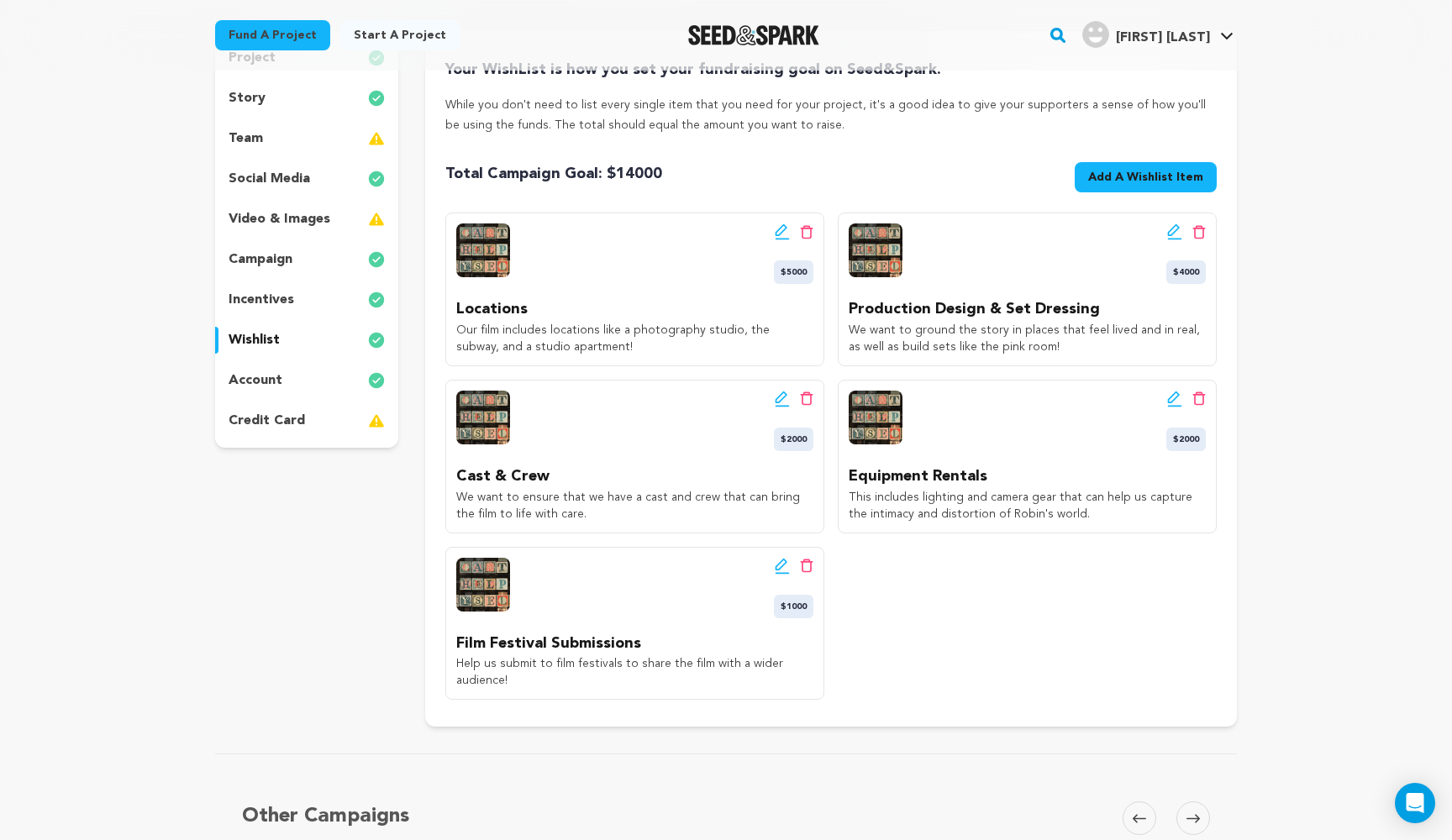 scroll, scrollTop: 191, scrollLeft: 0, axis: vertical 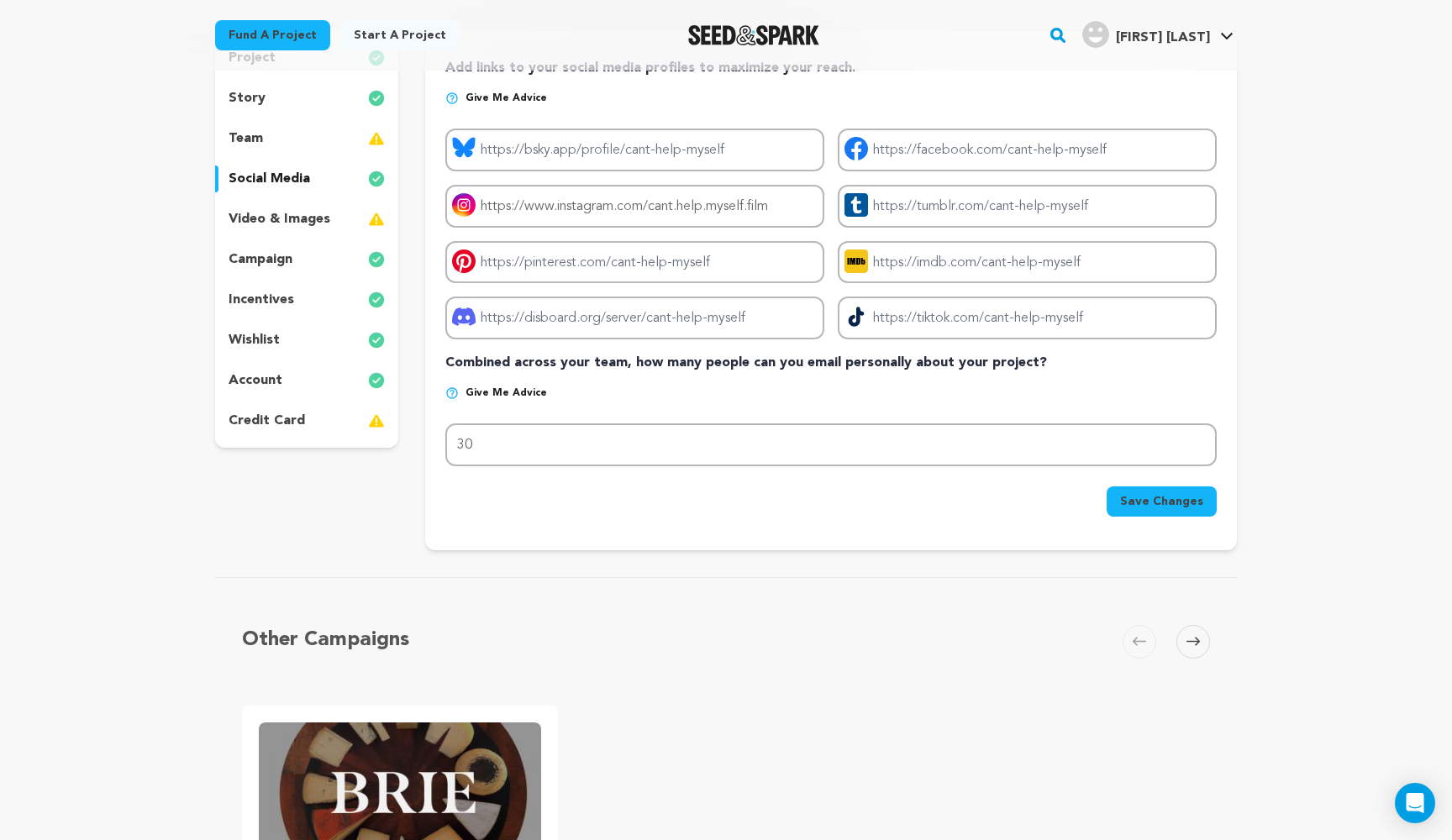 click on "team" at bounding box center [307, 139] 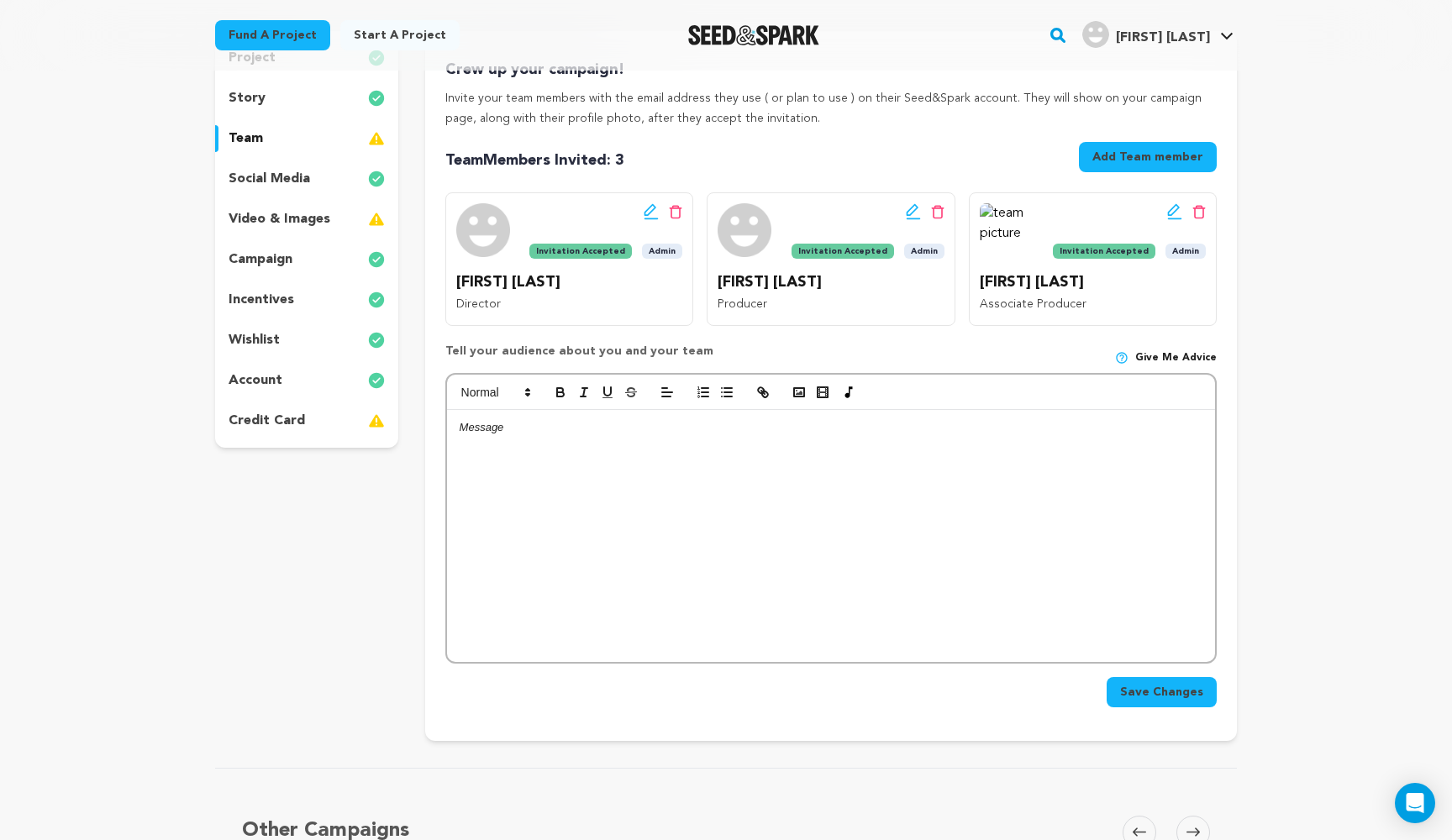 click on "story" at bounding box center (307, 98) 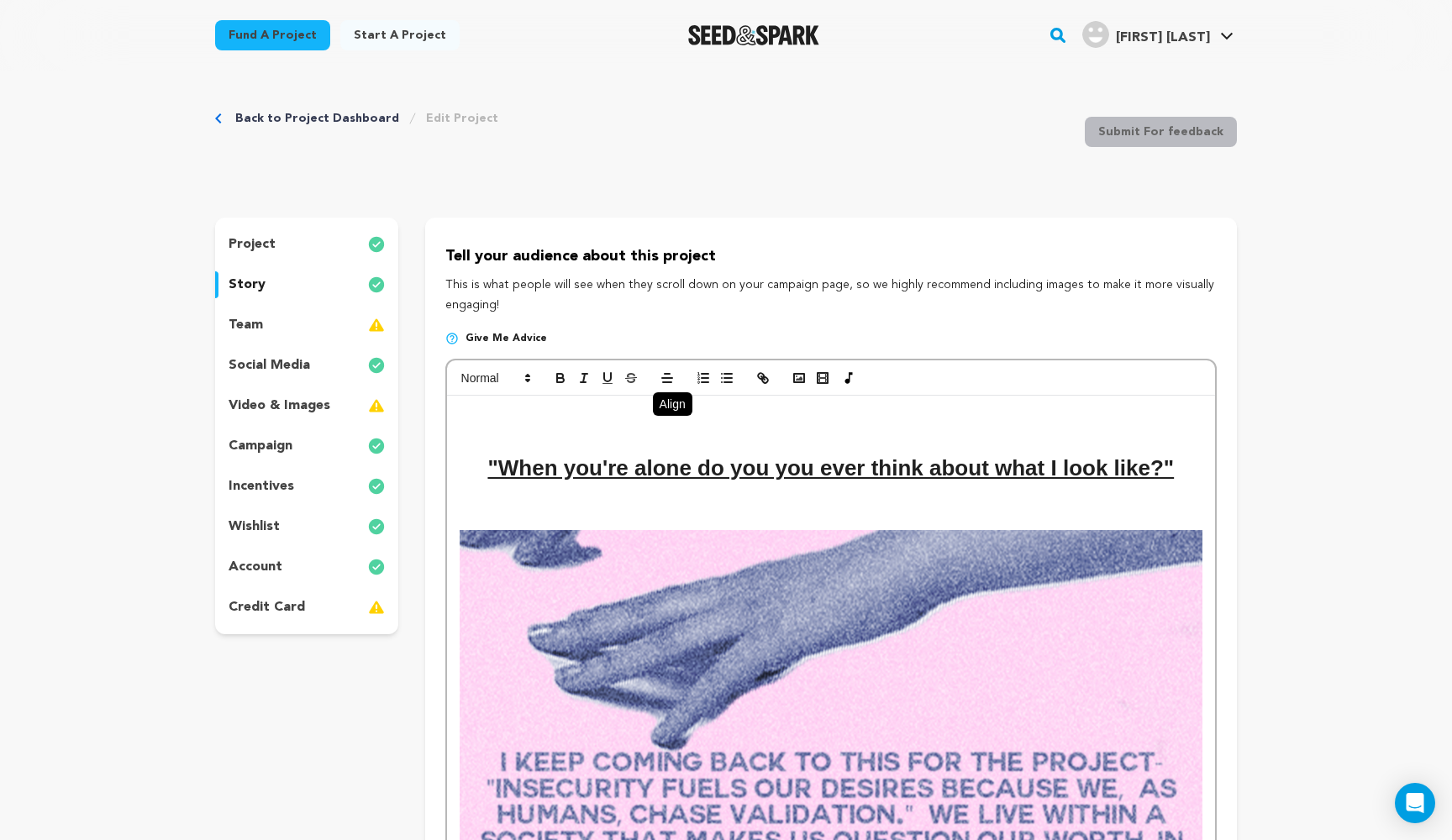 scroll, scrollTop: 28, scrollLeft: 0, axis: vertical 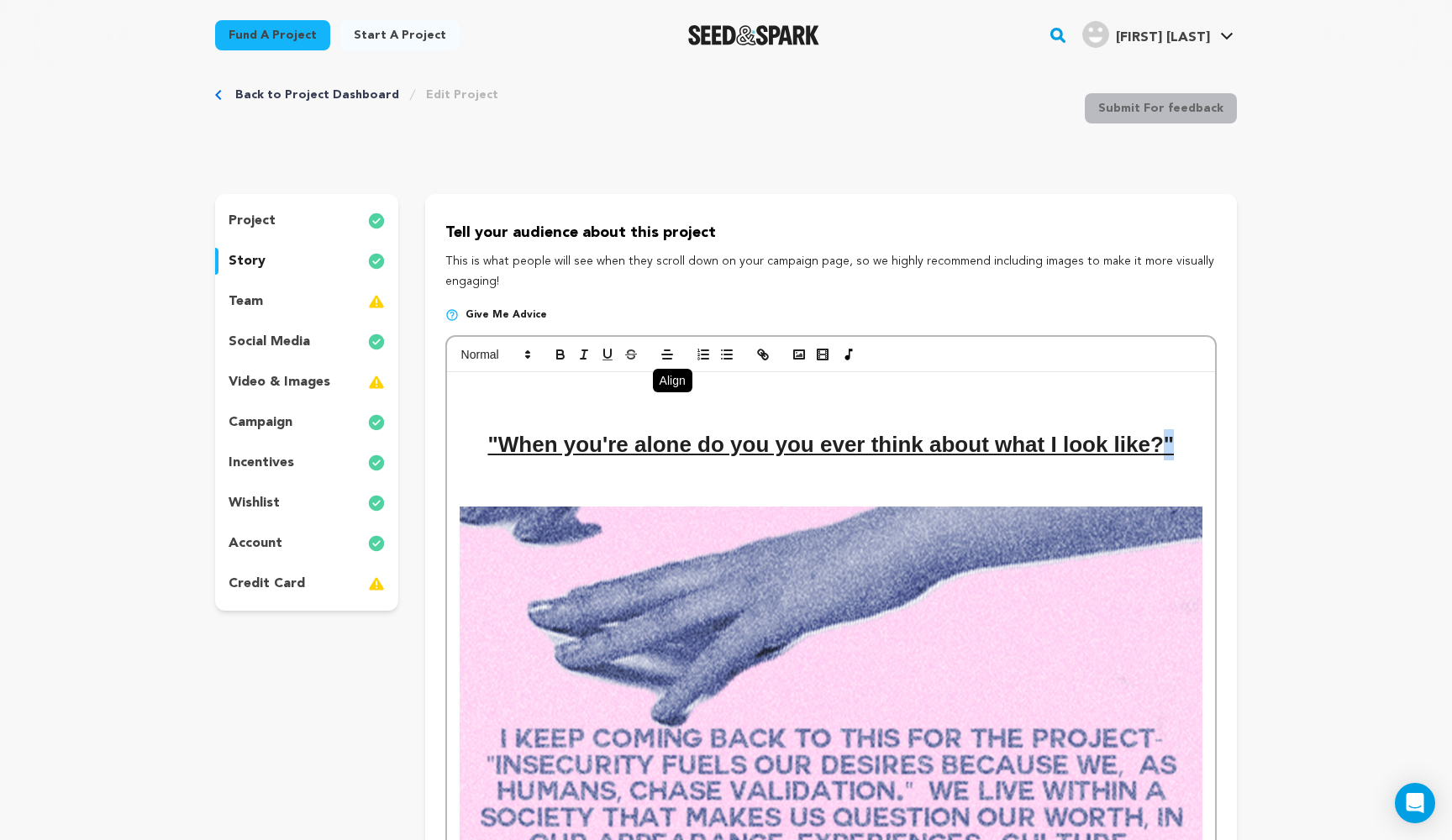 drag, startPoint x: 1180, startPoint y: 446, endPoint x: 1166, endPoint y: 444, distance: 14.142136 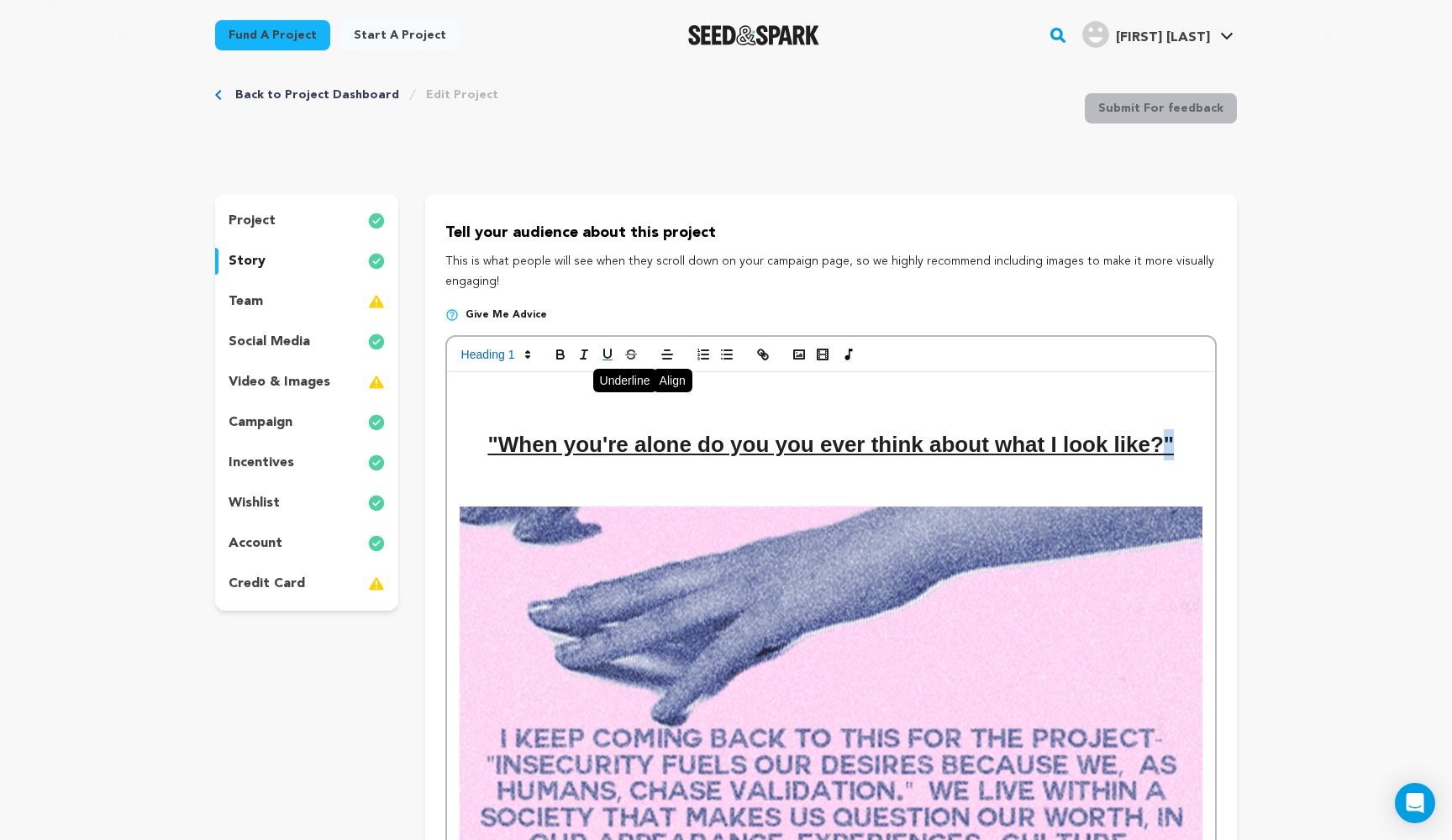 click 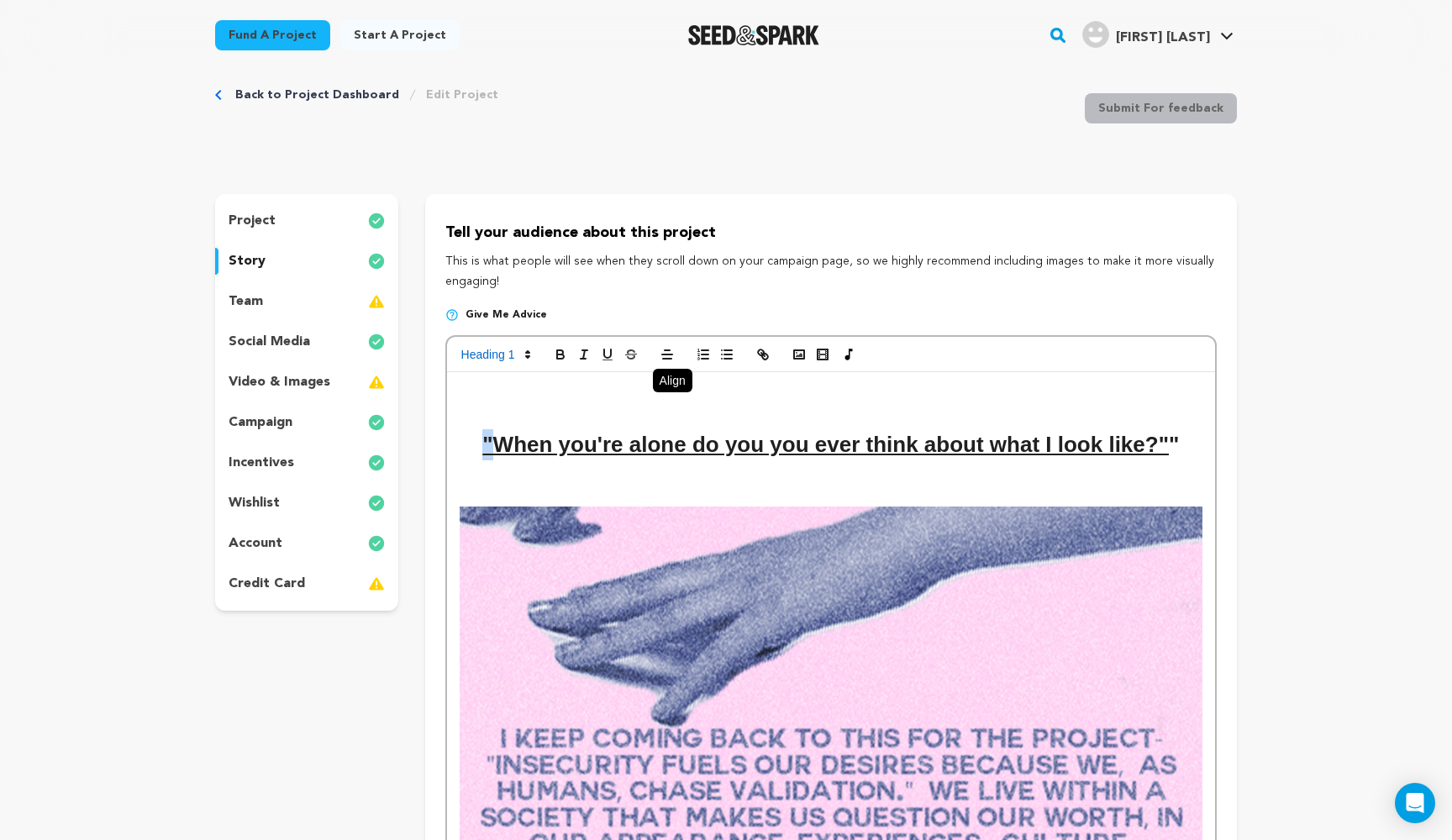 drag, startPoint x: 483, startPoint y: 443, endPoint x: 496, endPoint y: 444, distance: 13.038405 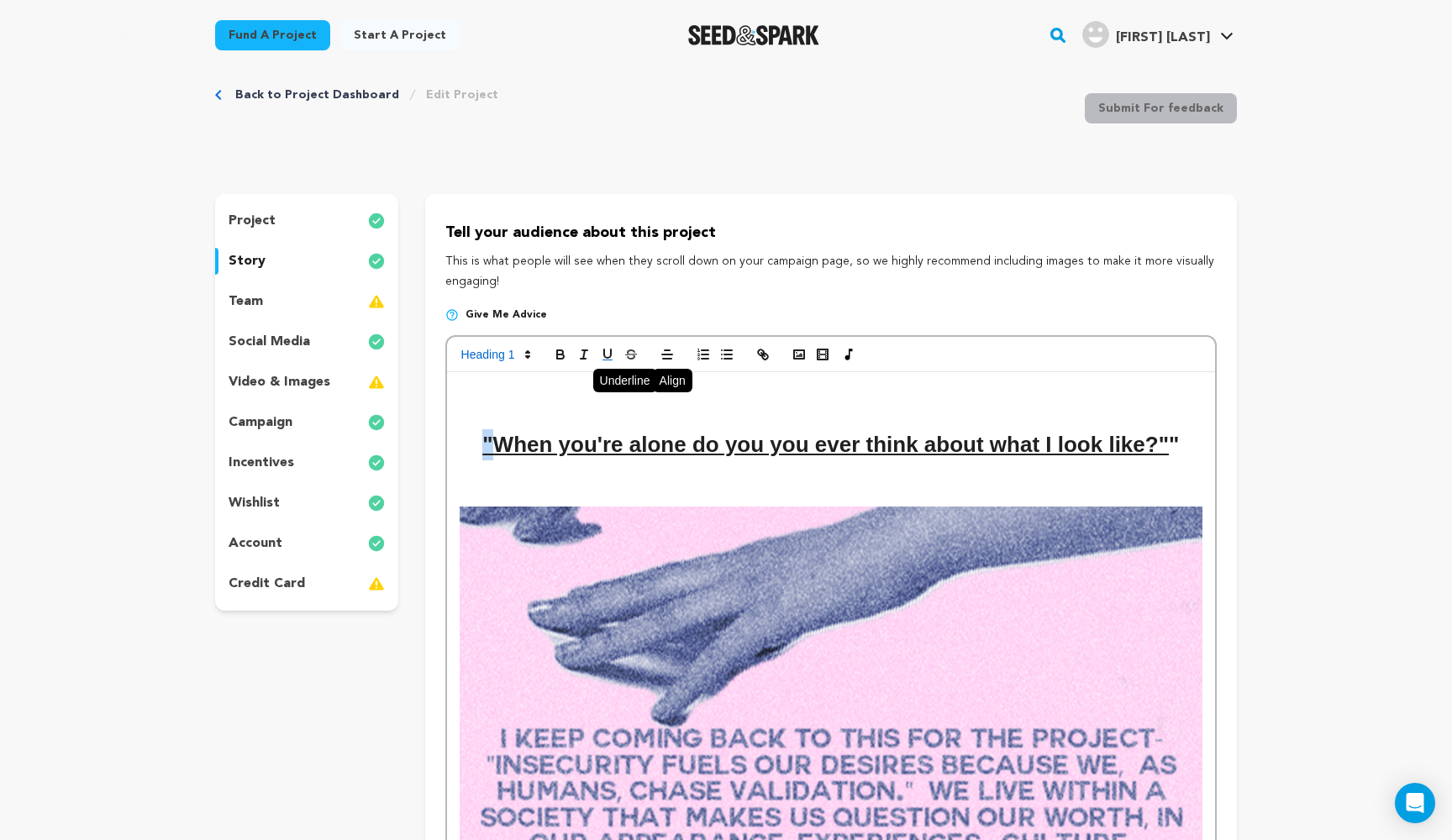 click 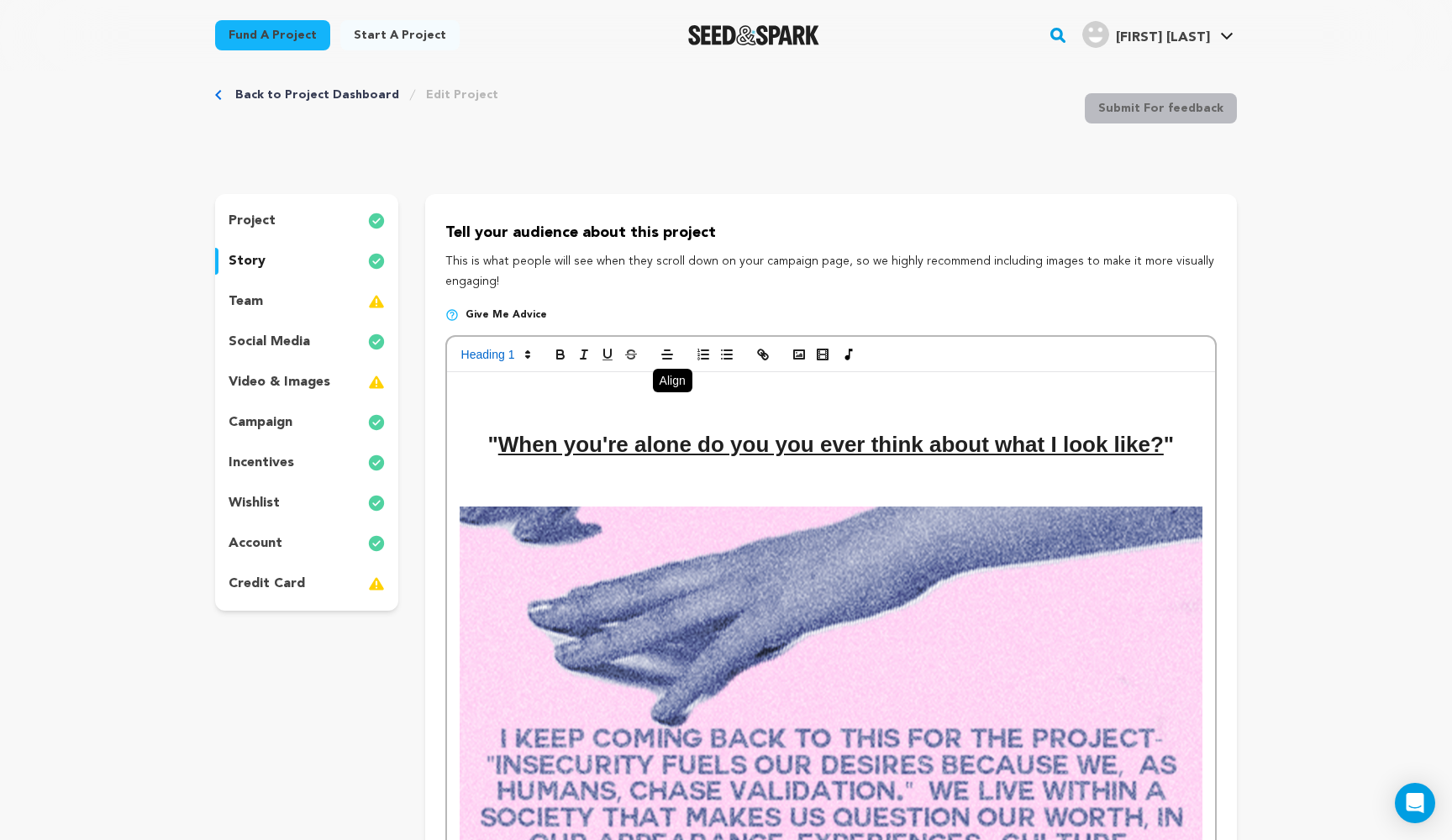 click at bounding box center (831, 397) 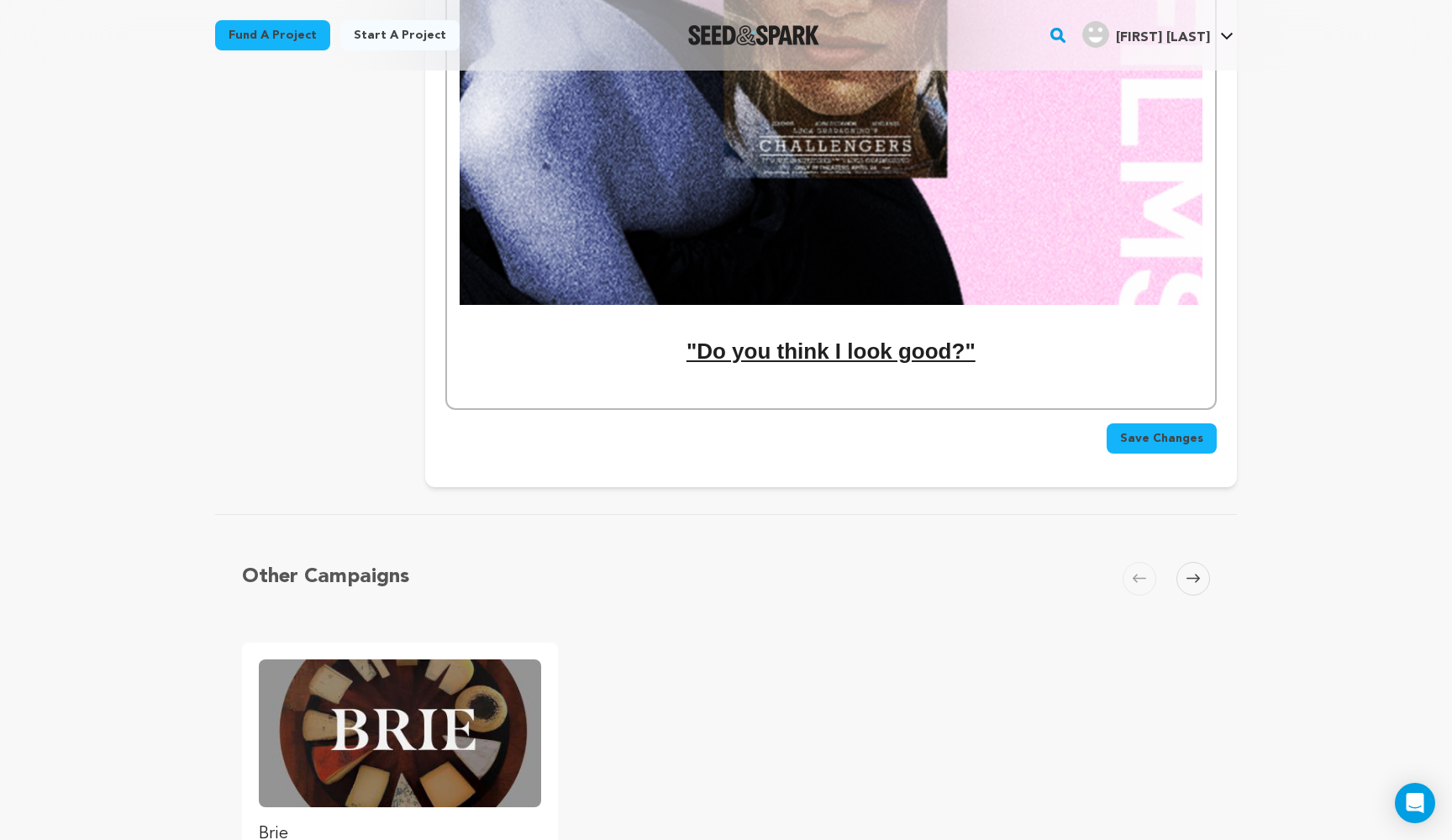 scroll, scrollTop: 2883, scrollLeft: 0, axis: vertical 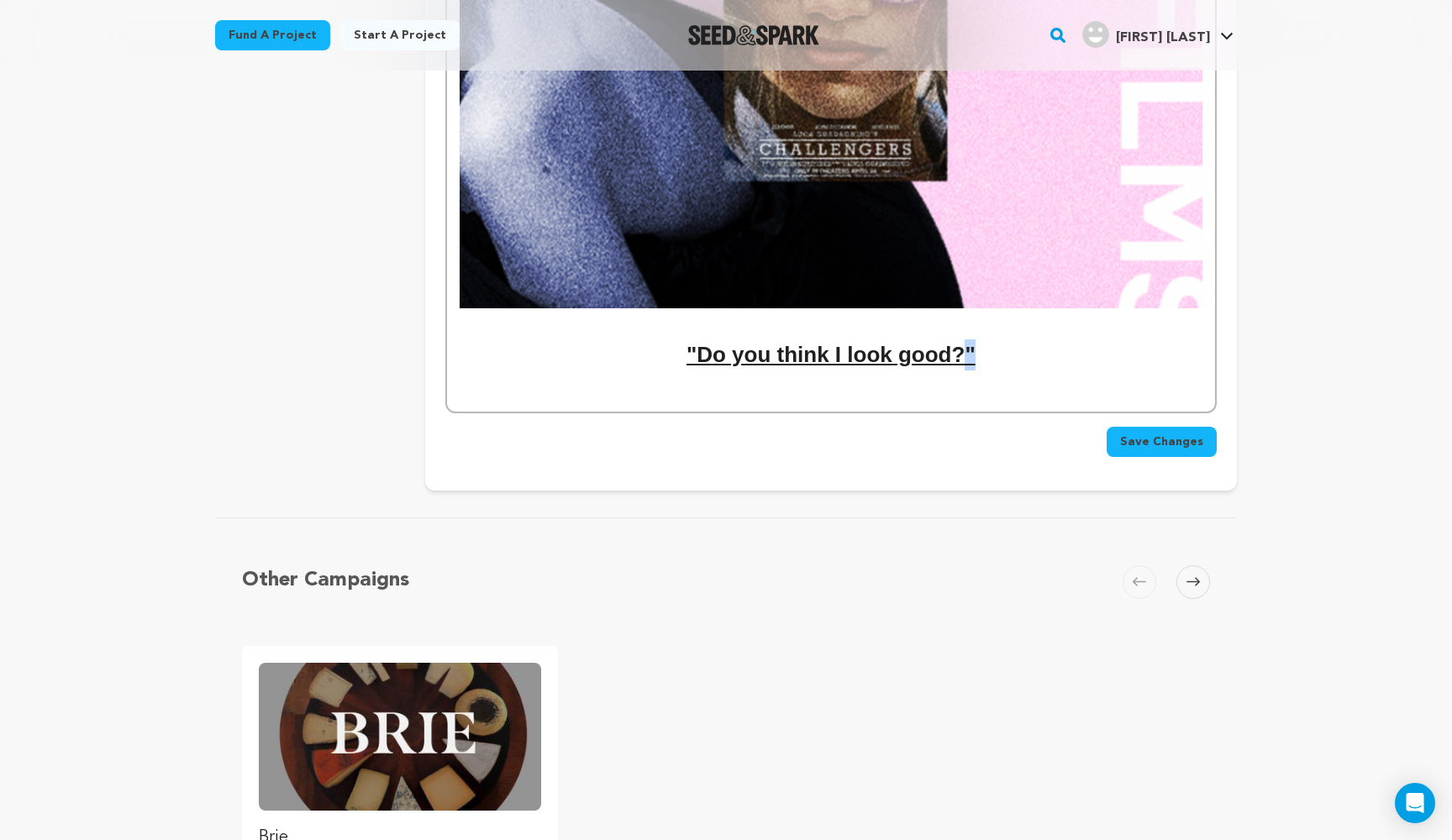 drag, startPoint x: 980, startPoint y: 353, endPoint x: 968, endPoint y: 352, distance: 12.041595 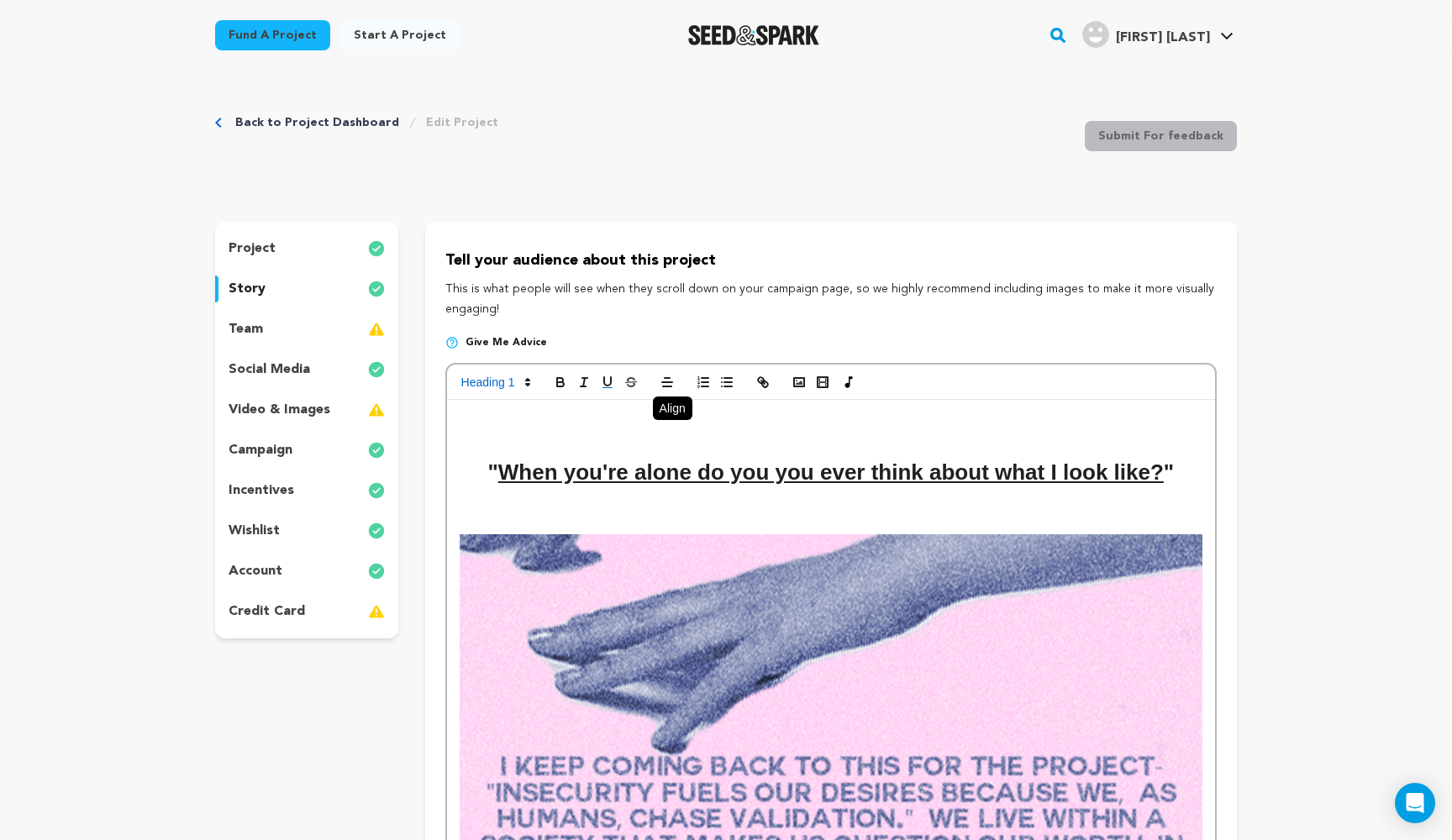 scroll, scrollTop: 0, scrollLeft: 0, axis: both 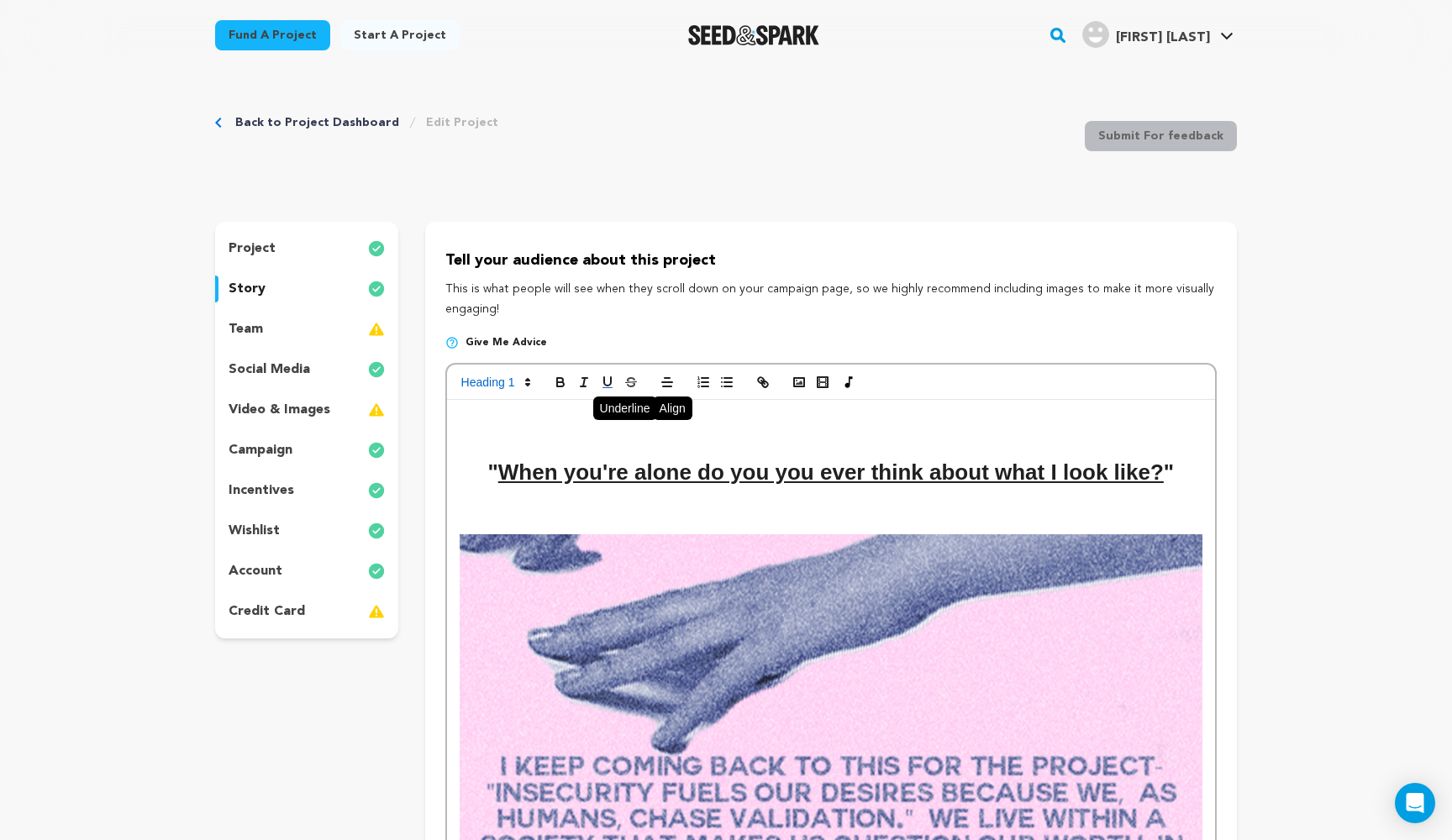 click 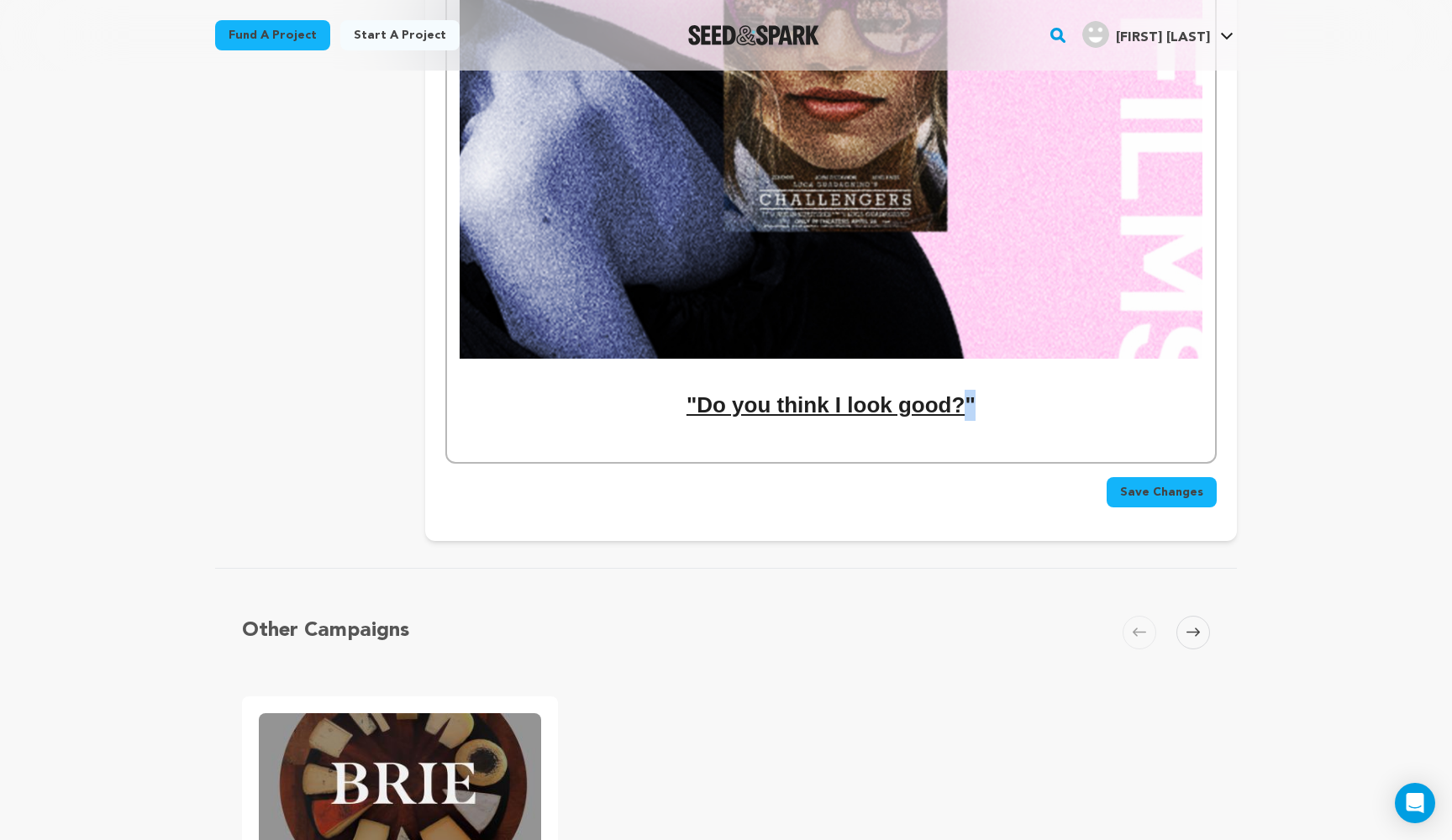 scroll, scrollTop: 2778, scrollLeft: 0, axis: vertical 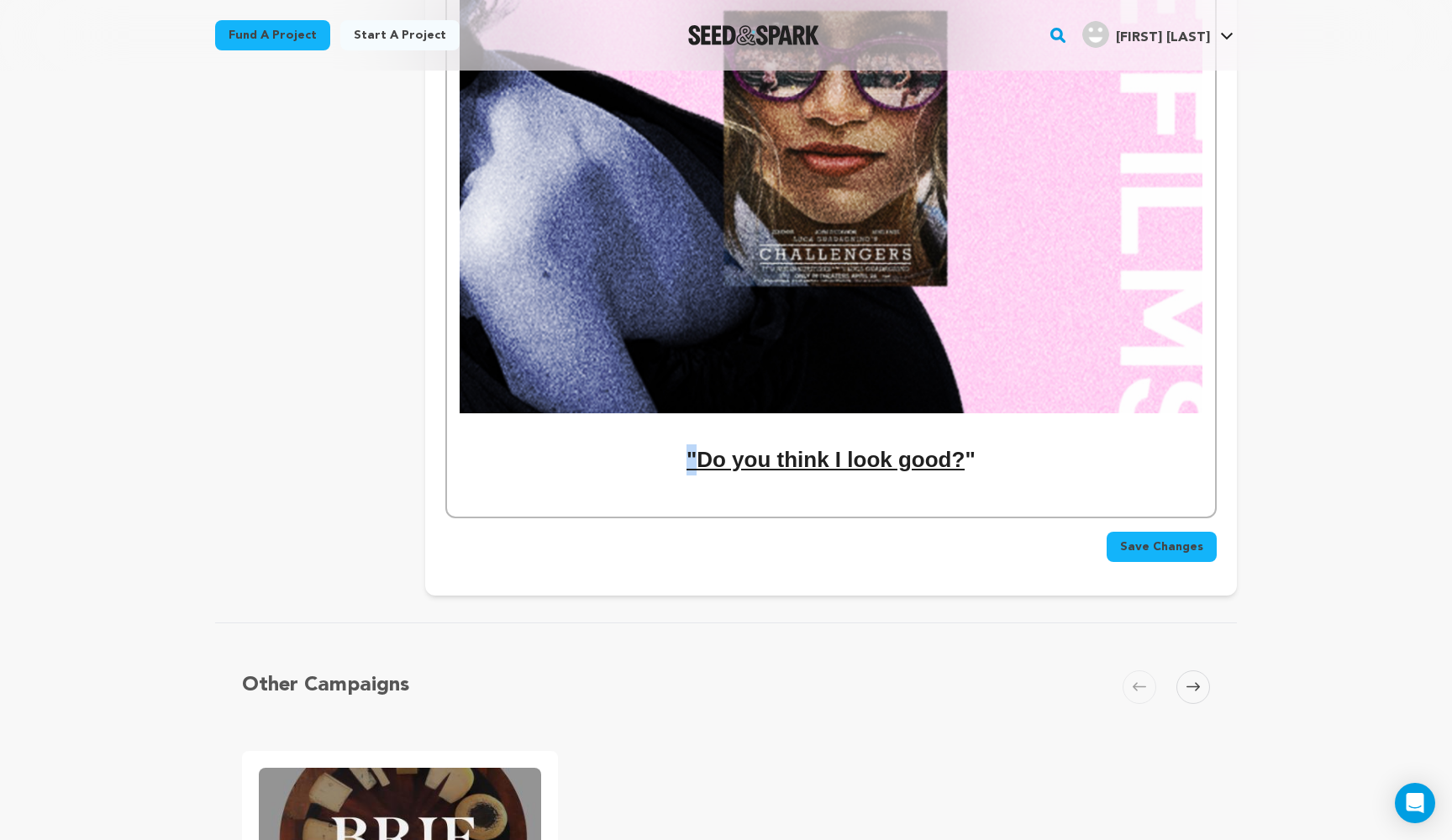 drag, startPoint x: 683, startPoint y: 449, endPoint x: 697, endPoint y: 449, distance: 14 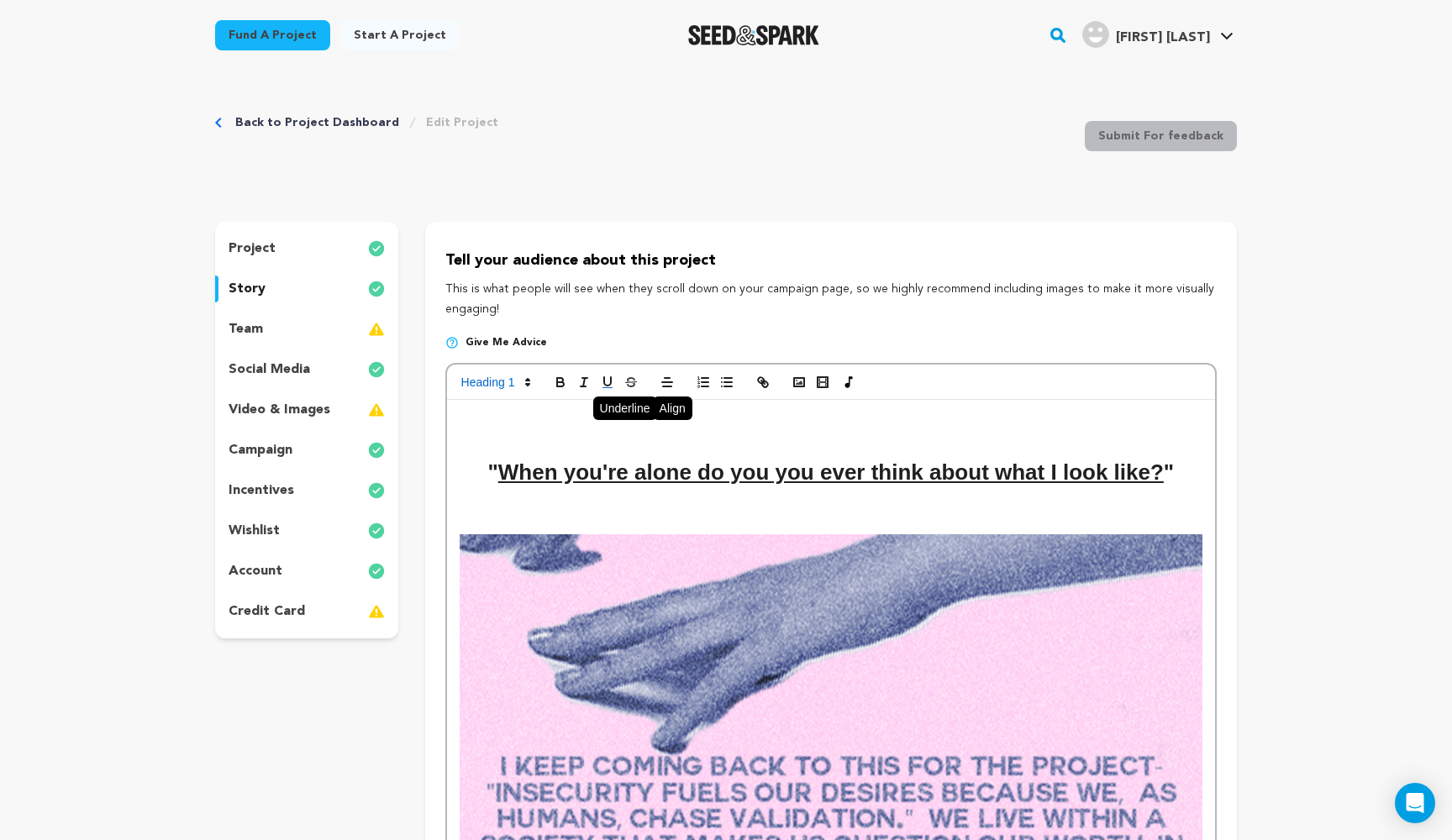 scroll, scrollTop: 0, scrollLeft: 0, axis: both 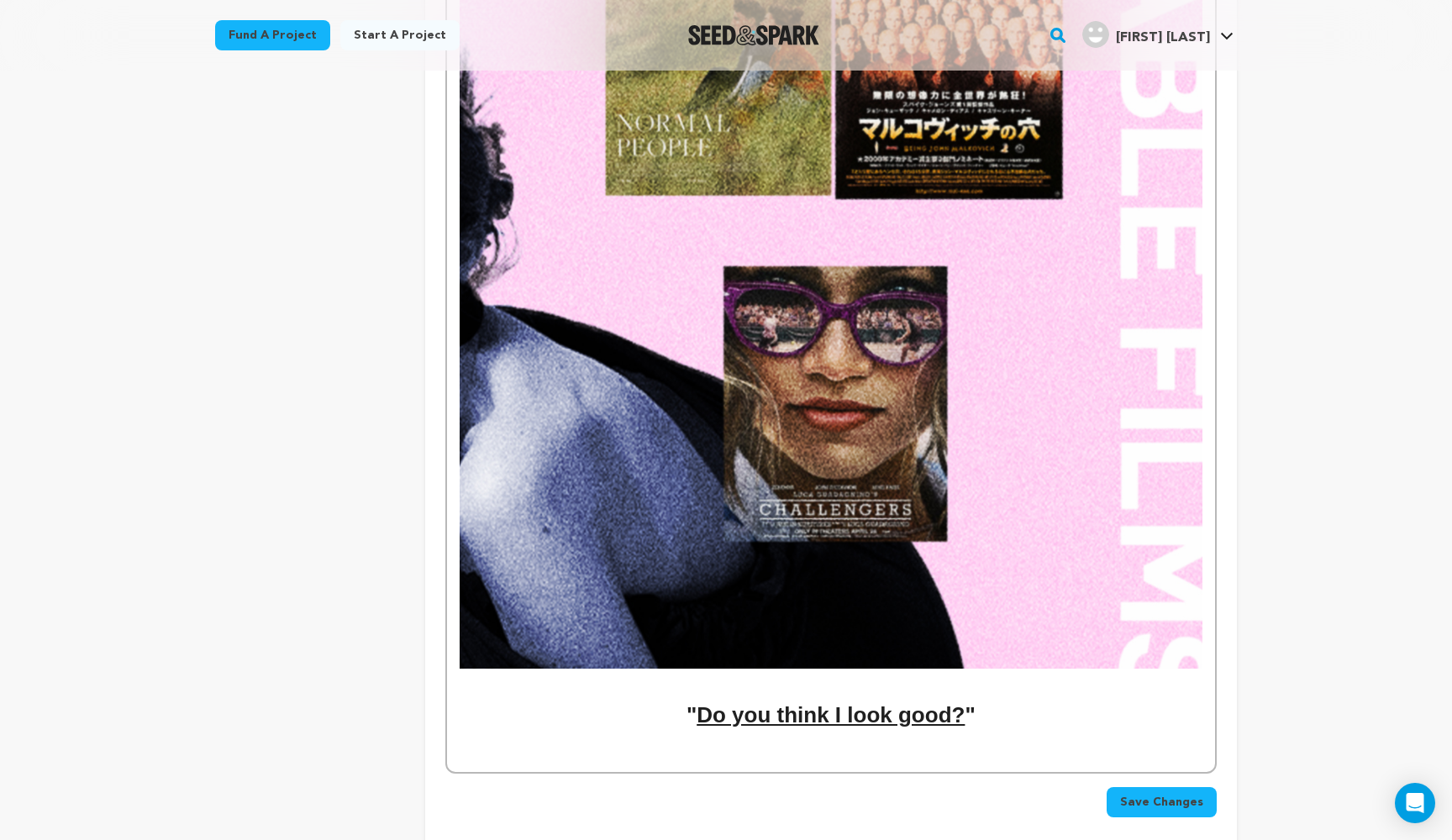 click on "" Do you think I look good? "" at bounding box center (831, 715) 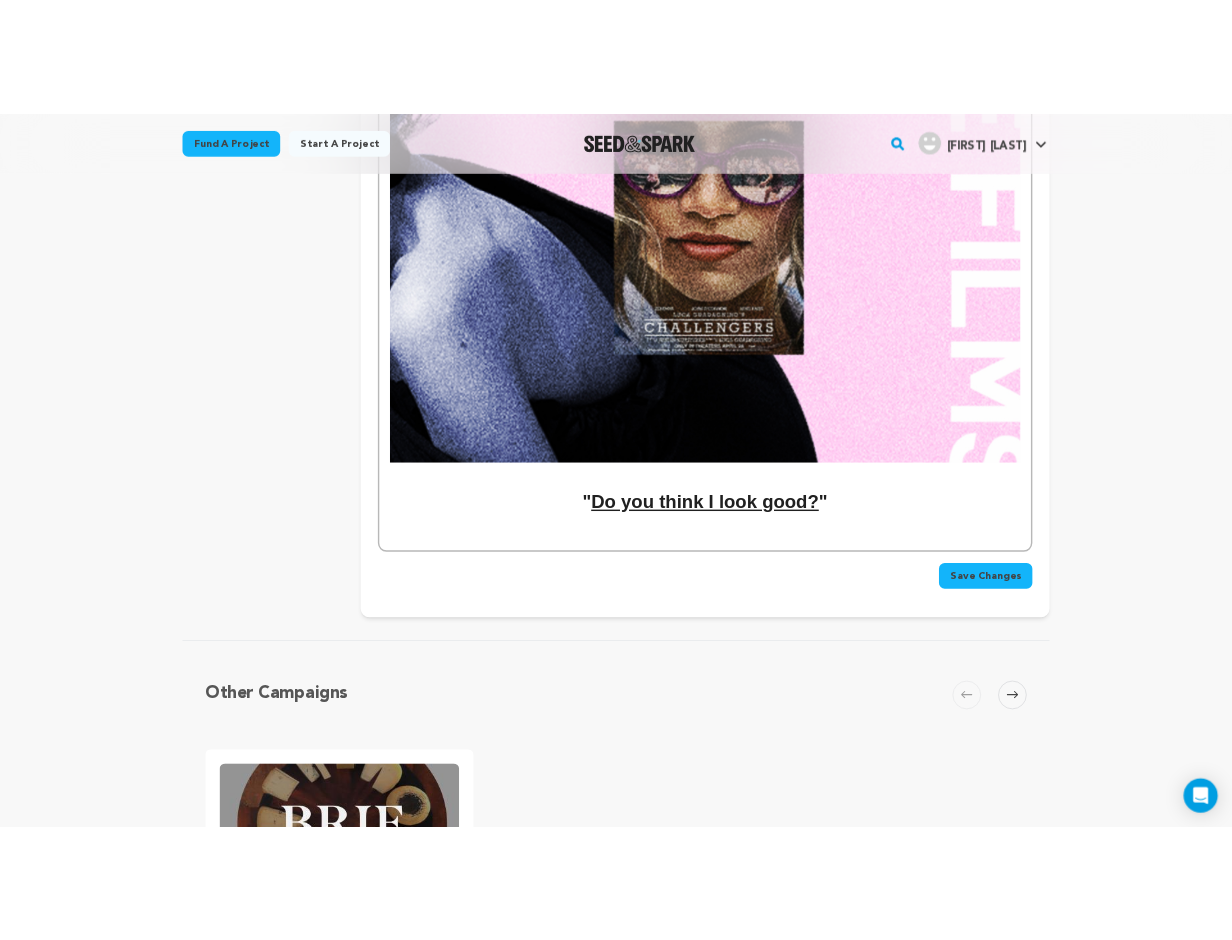 scroll, scrollTop: 3310, scrollLeft: 0, axis: vertical 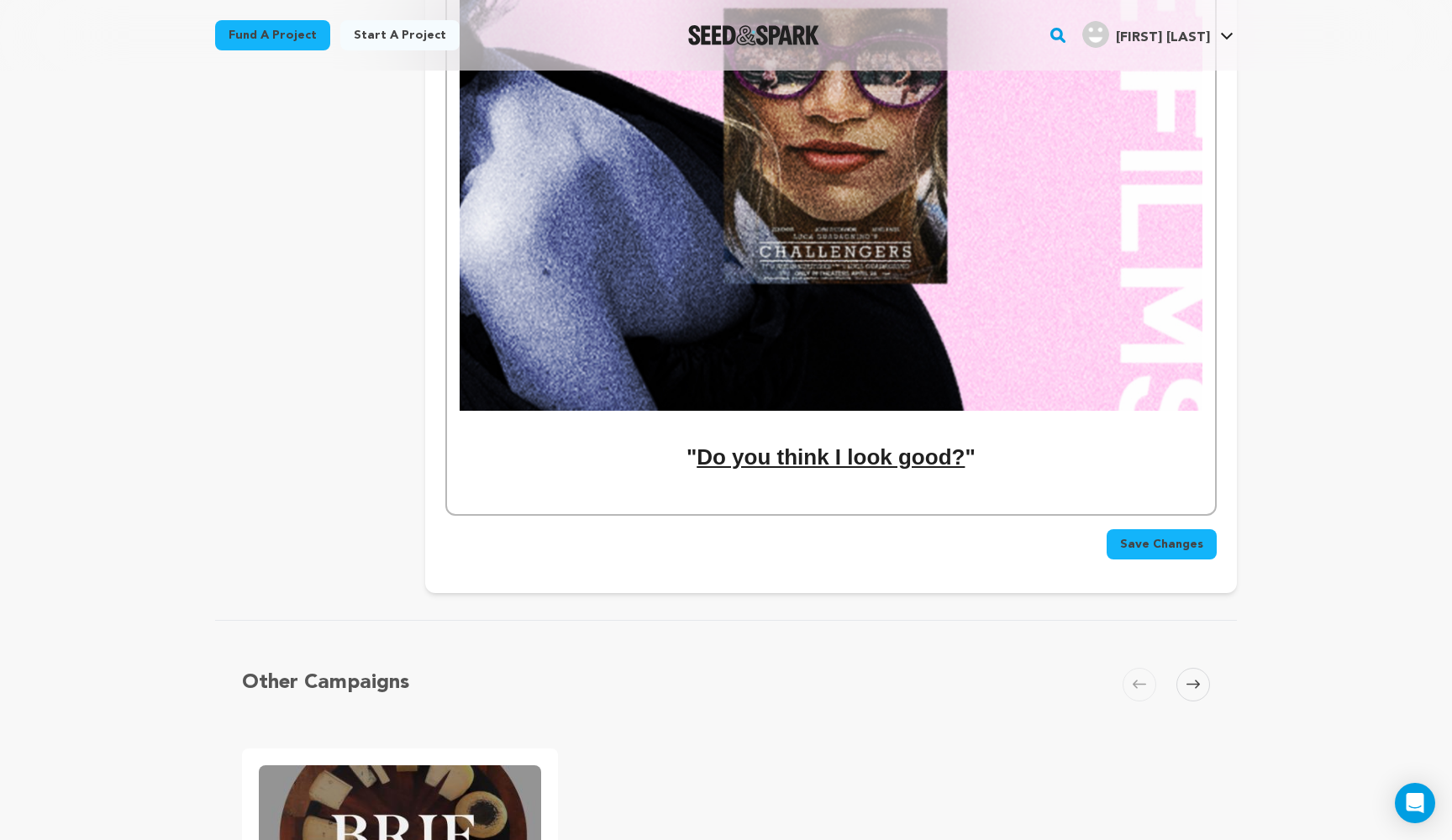 click on "" When you're alone do you you ever think about what I look like? " " Do you think I look good? "" at bounding box center [831, -933] 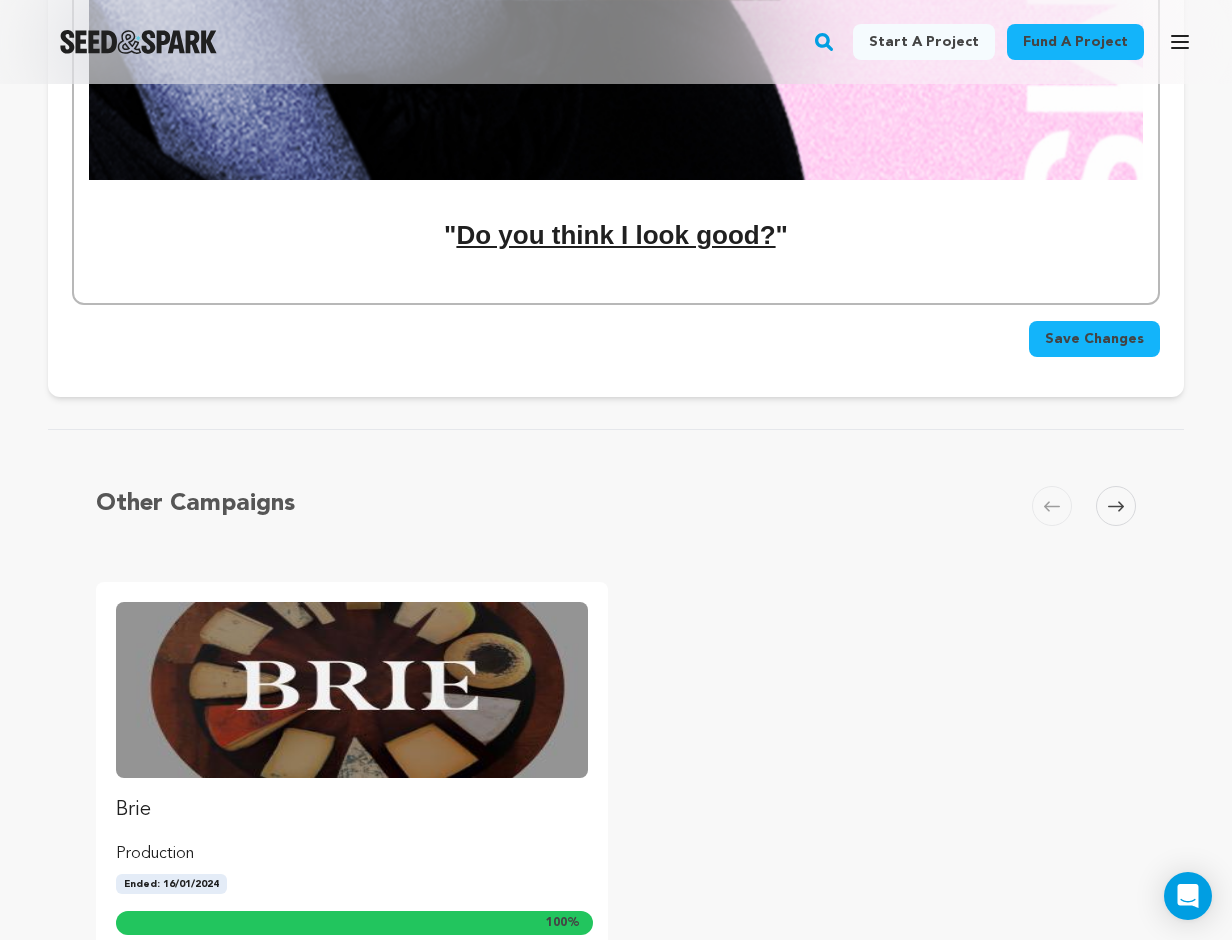 scroll, scrollTop: 4231, scrollLeft: 0, axis: vertical 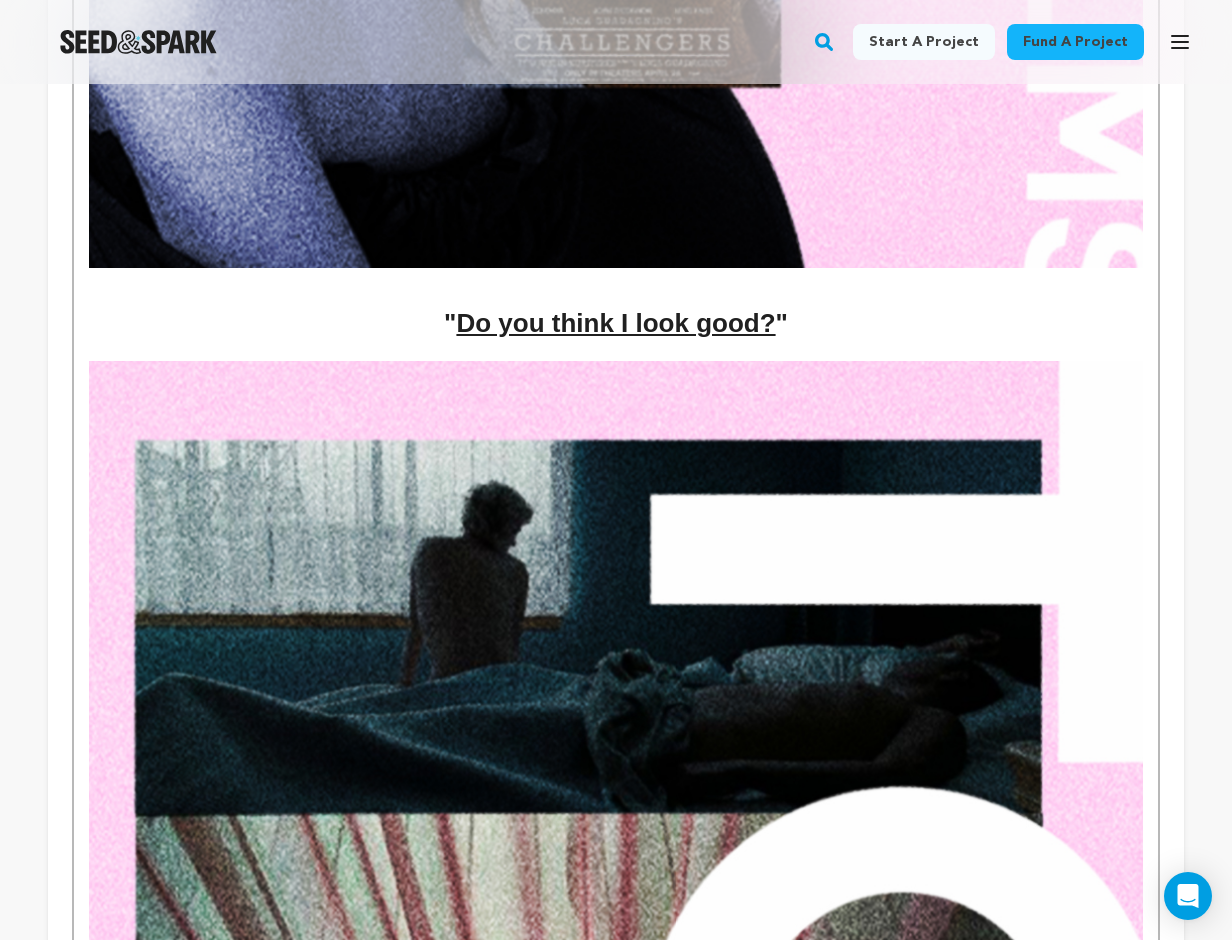 click on "" Do you think I look good? "" at bounding box center [616, 323] 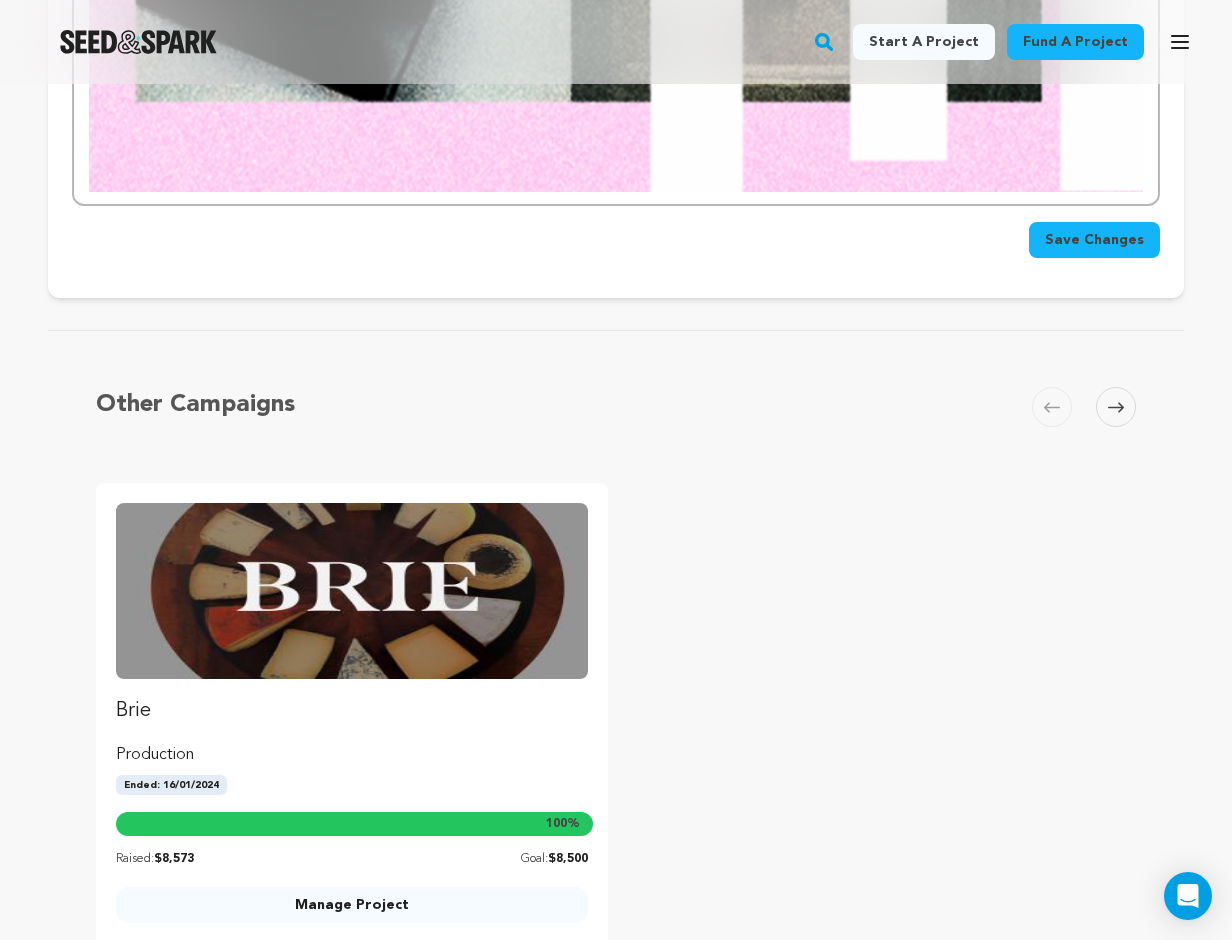 scroll, scrollTop: 6237, scrollLeft: 0, axis: vertical 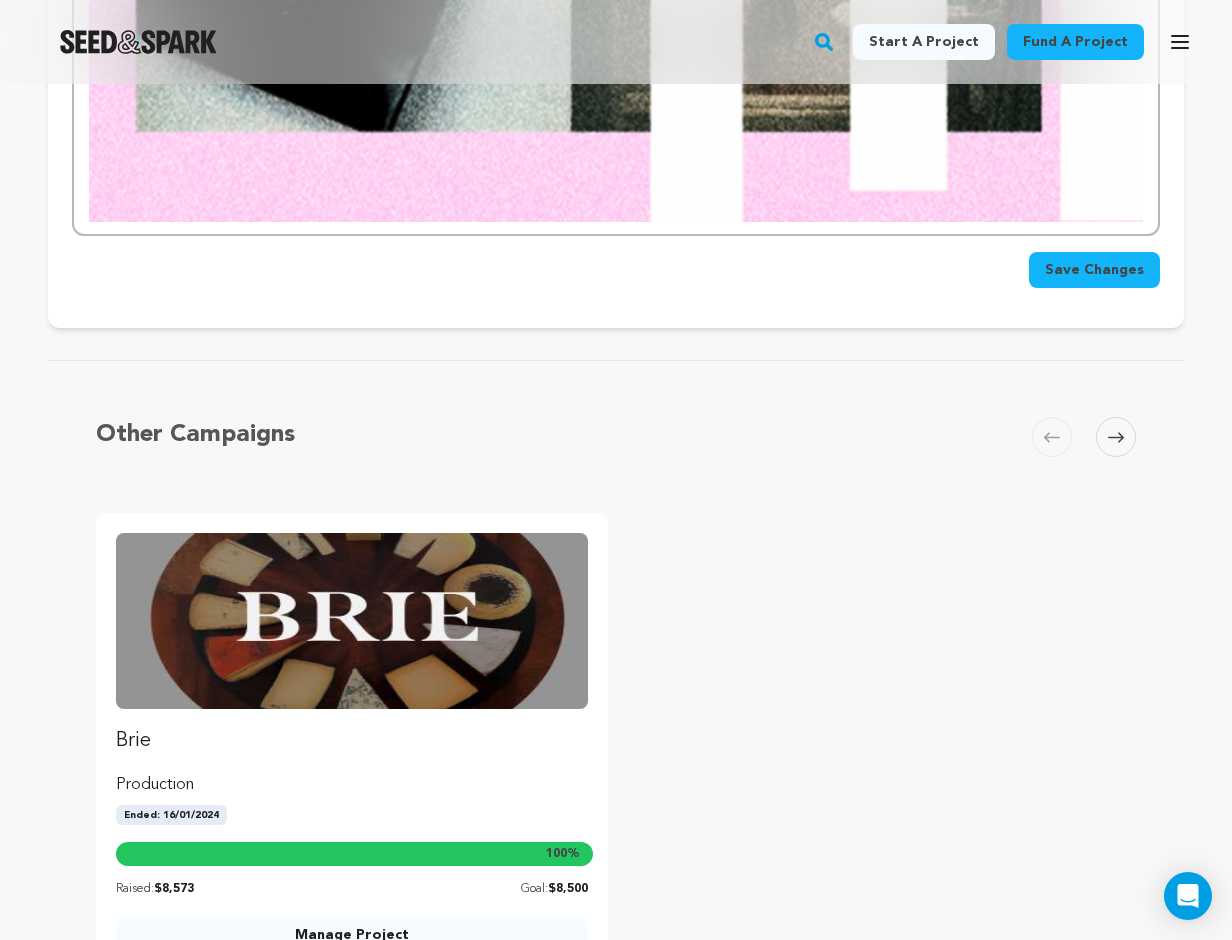 click on "Save Changes" at bounding box center [1094, 270] 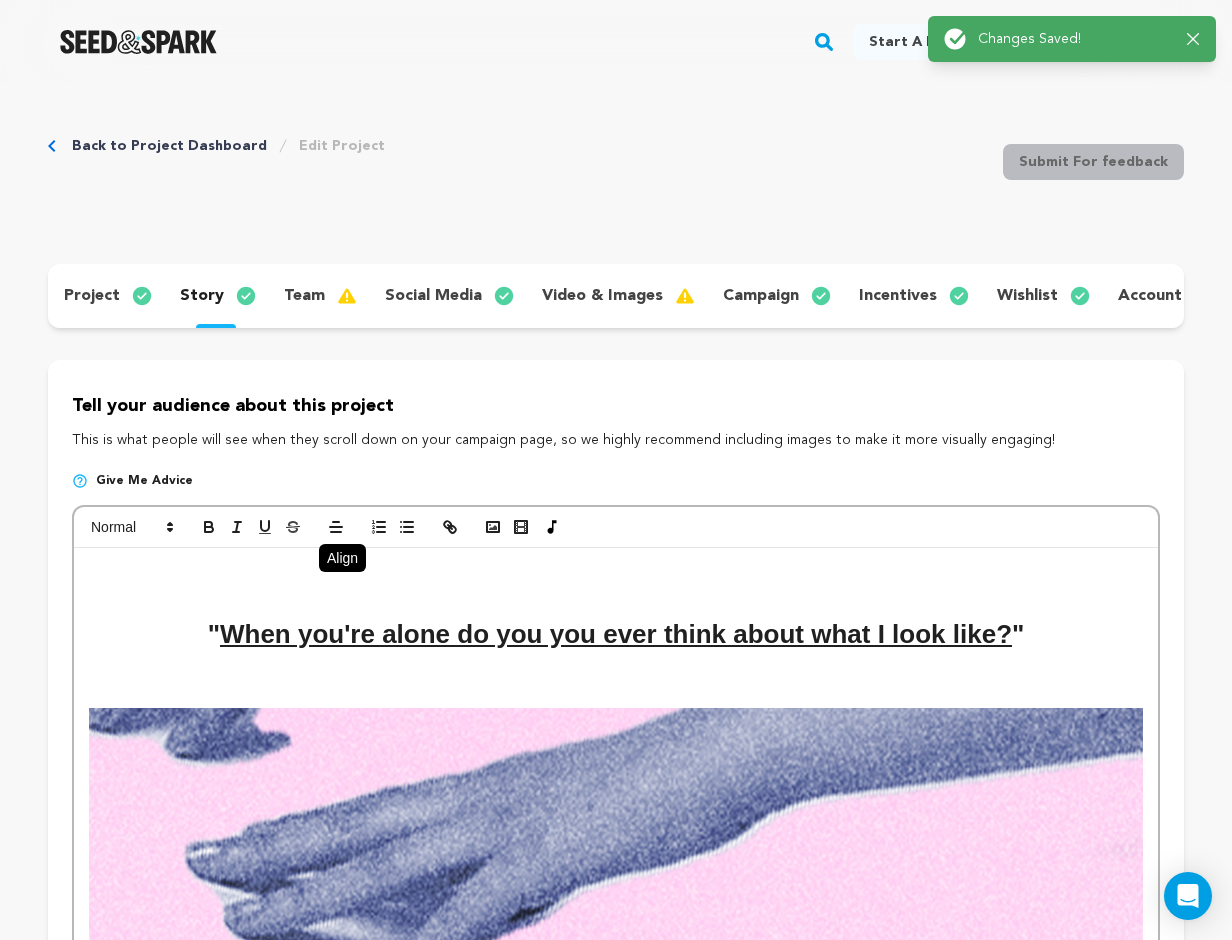 scroll, scrollTop: 0, scrollLeft: 0, axis: both 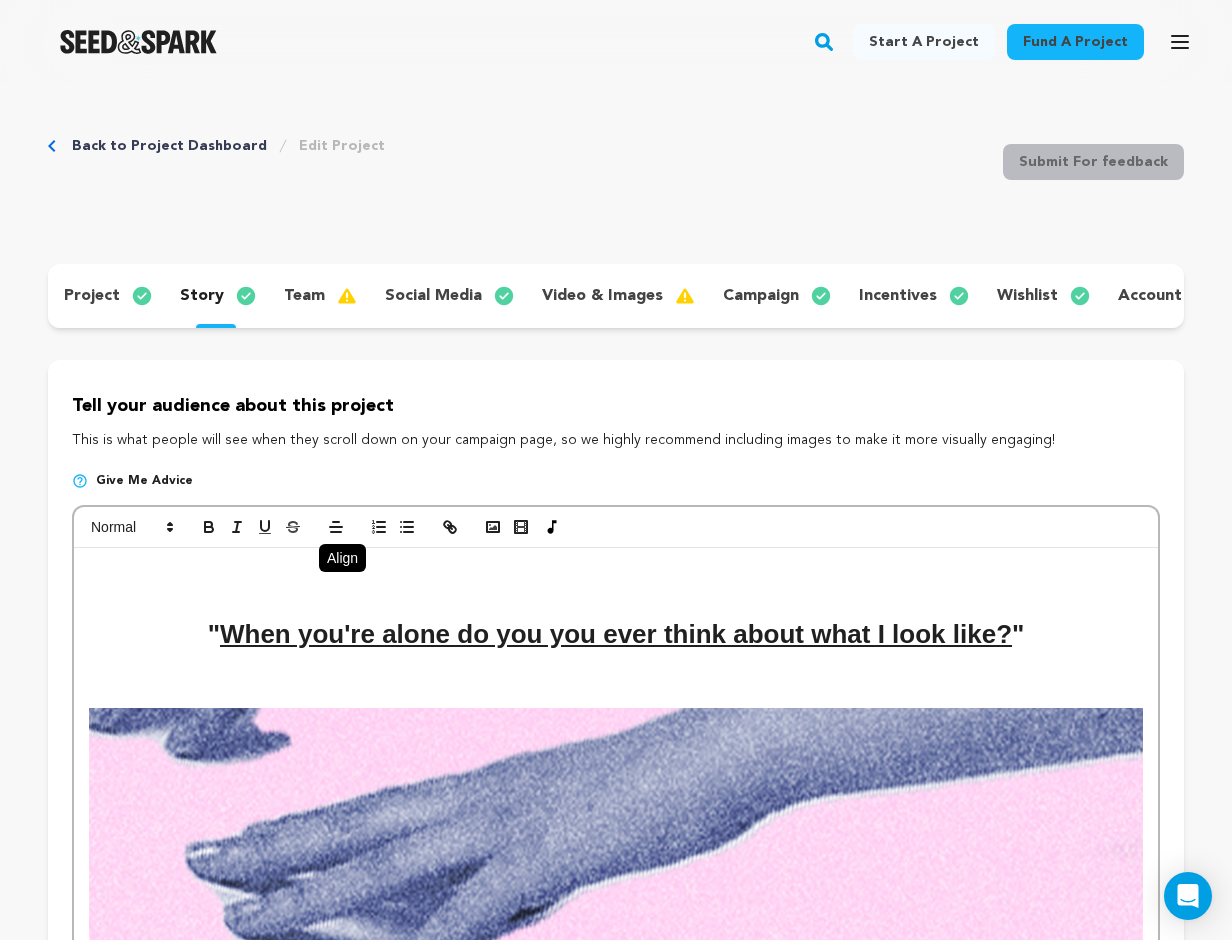 click 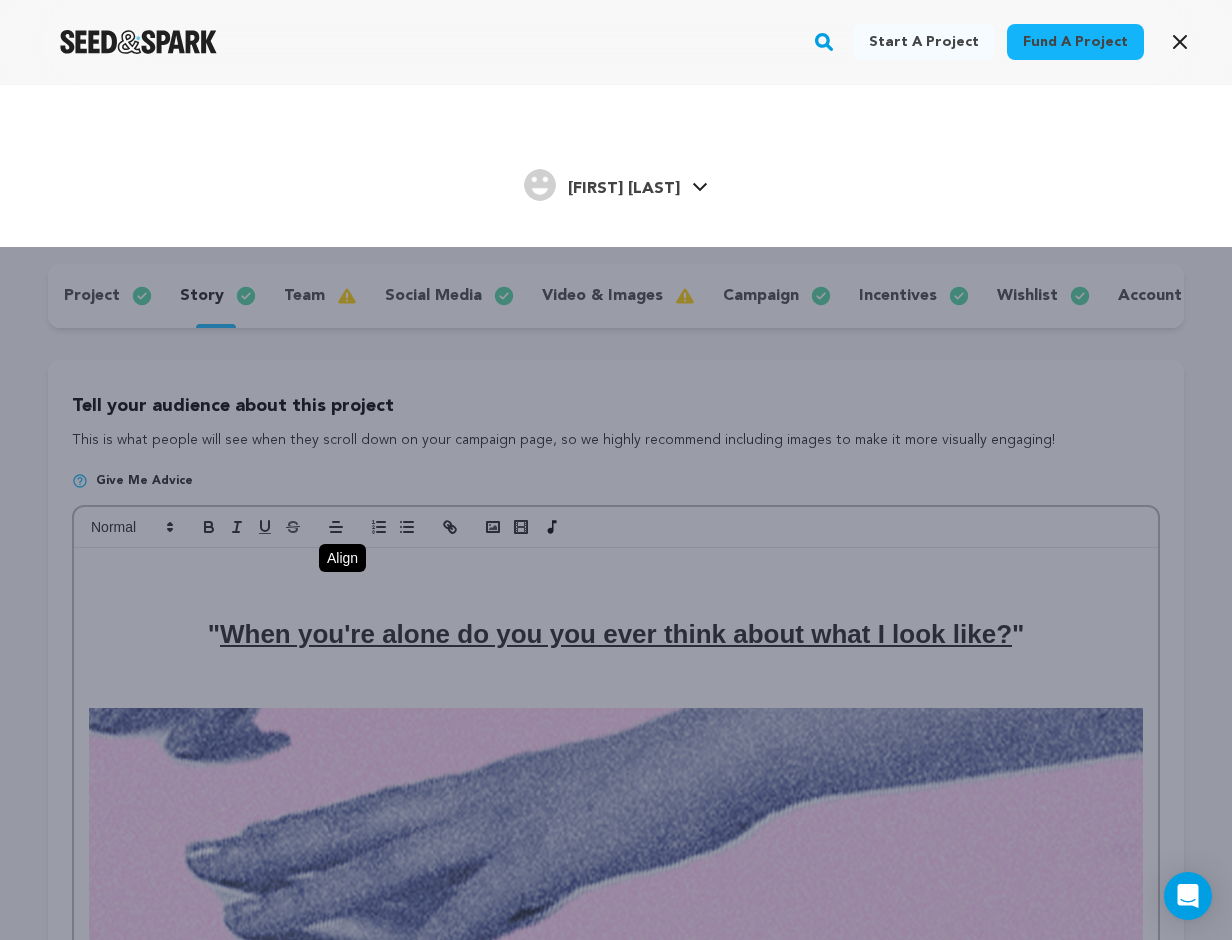 click on "[LAST] [INITIAL]." at bounding box center (602, 185) 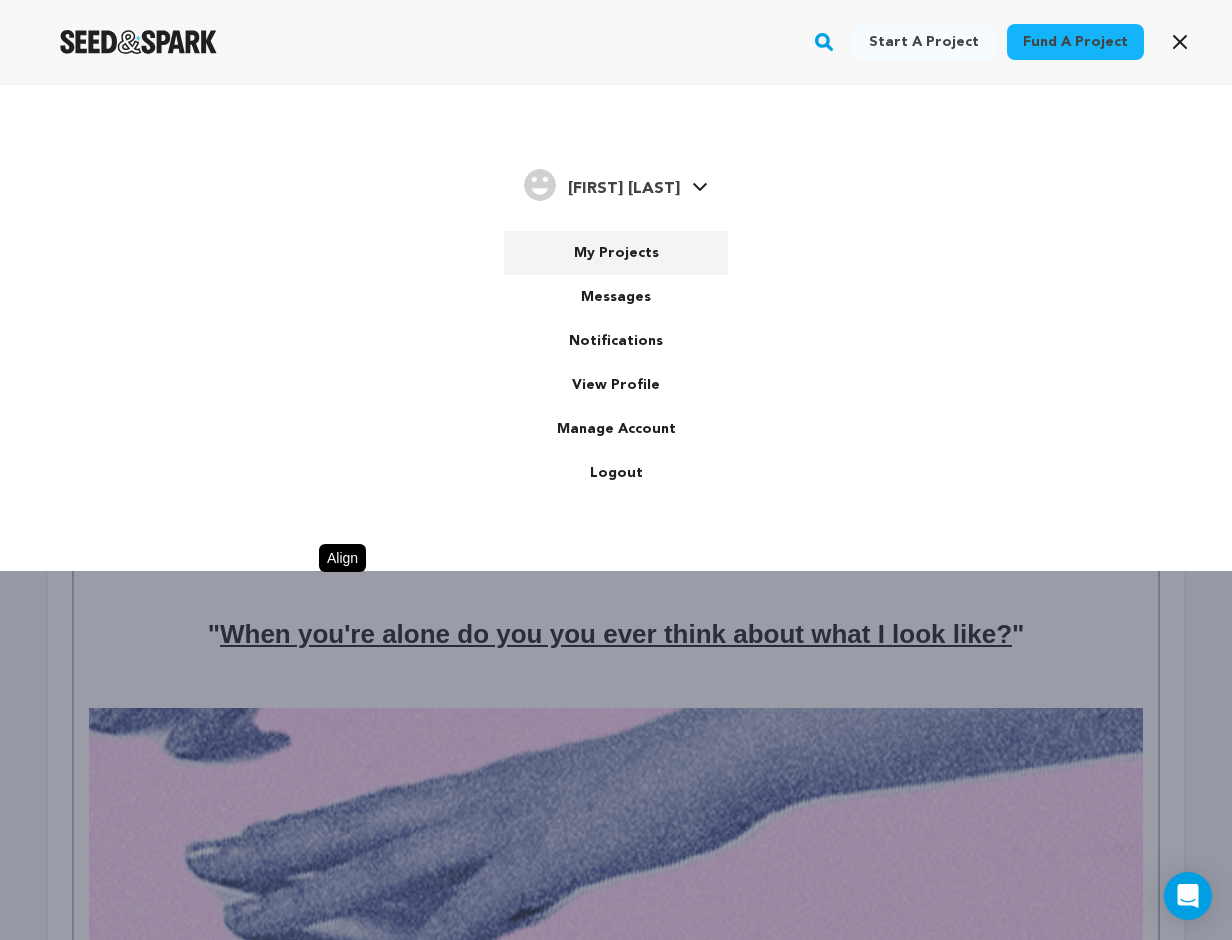 click on "My Projects" at bounding box center (616, 253) 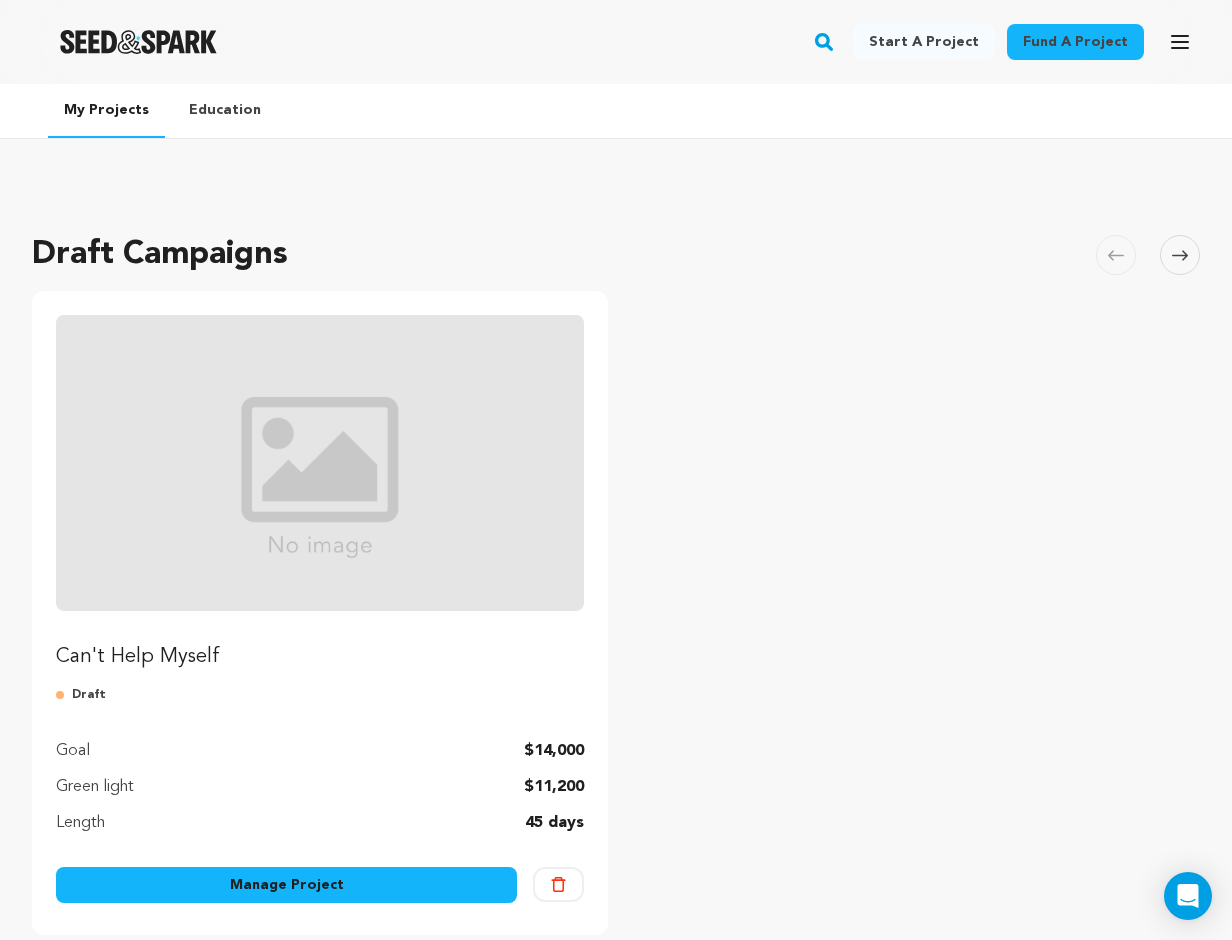 scroll, scrollTop: 0, scrollLeft: 0, axis: both 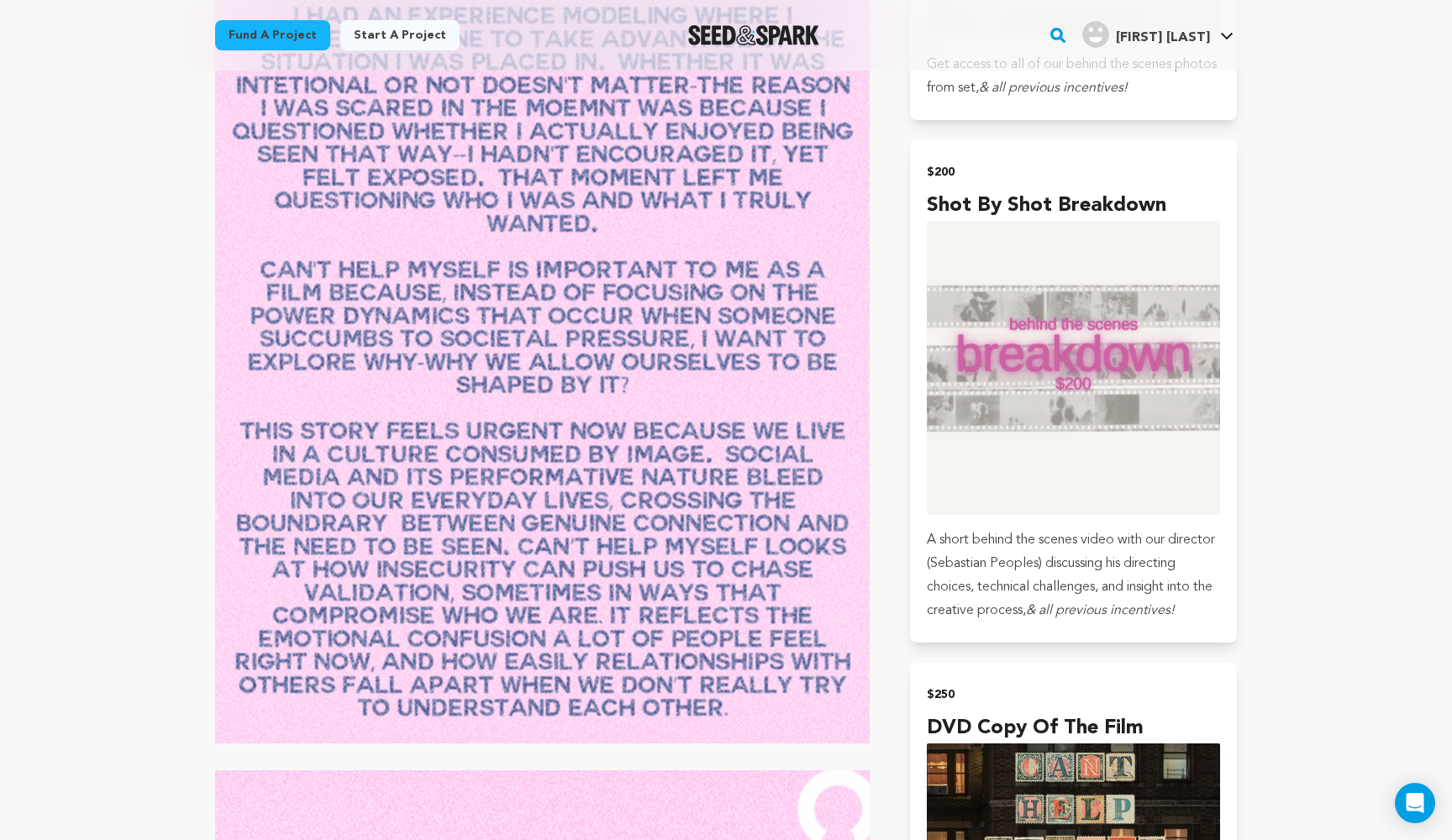 drag, startPoint x: 260, startPoint y: 285, endPoint x: 508, endPoint y: 490, distance: 321.75923 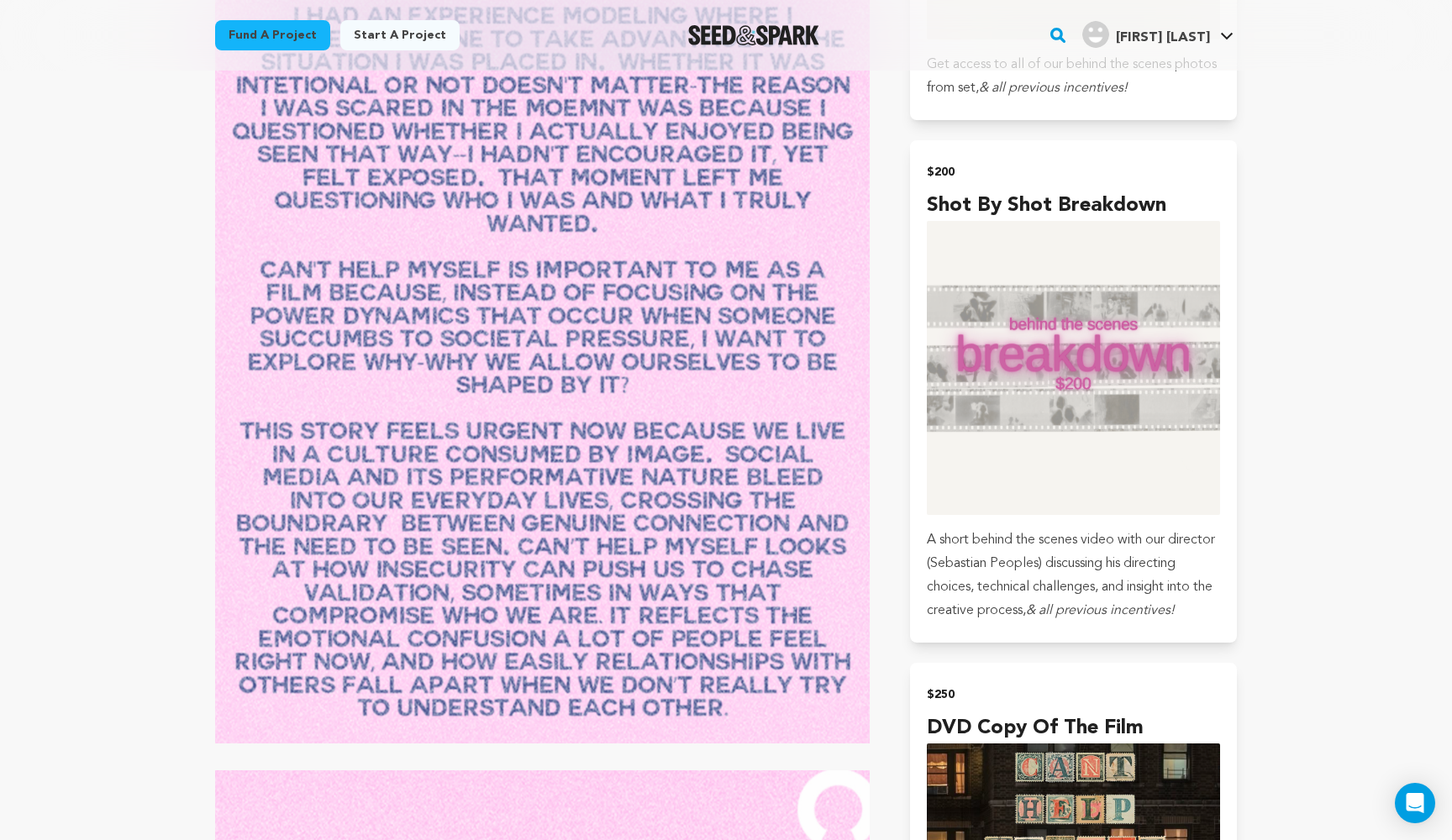 drag, startPoint x: 270, startPoint y: 287, endPoint x: 607, endPoint y: 405, distance: 357.0616 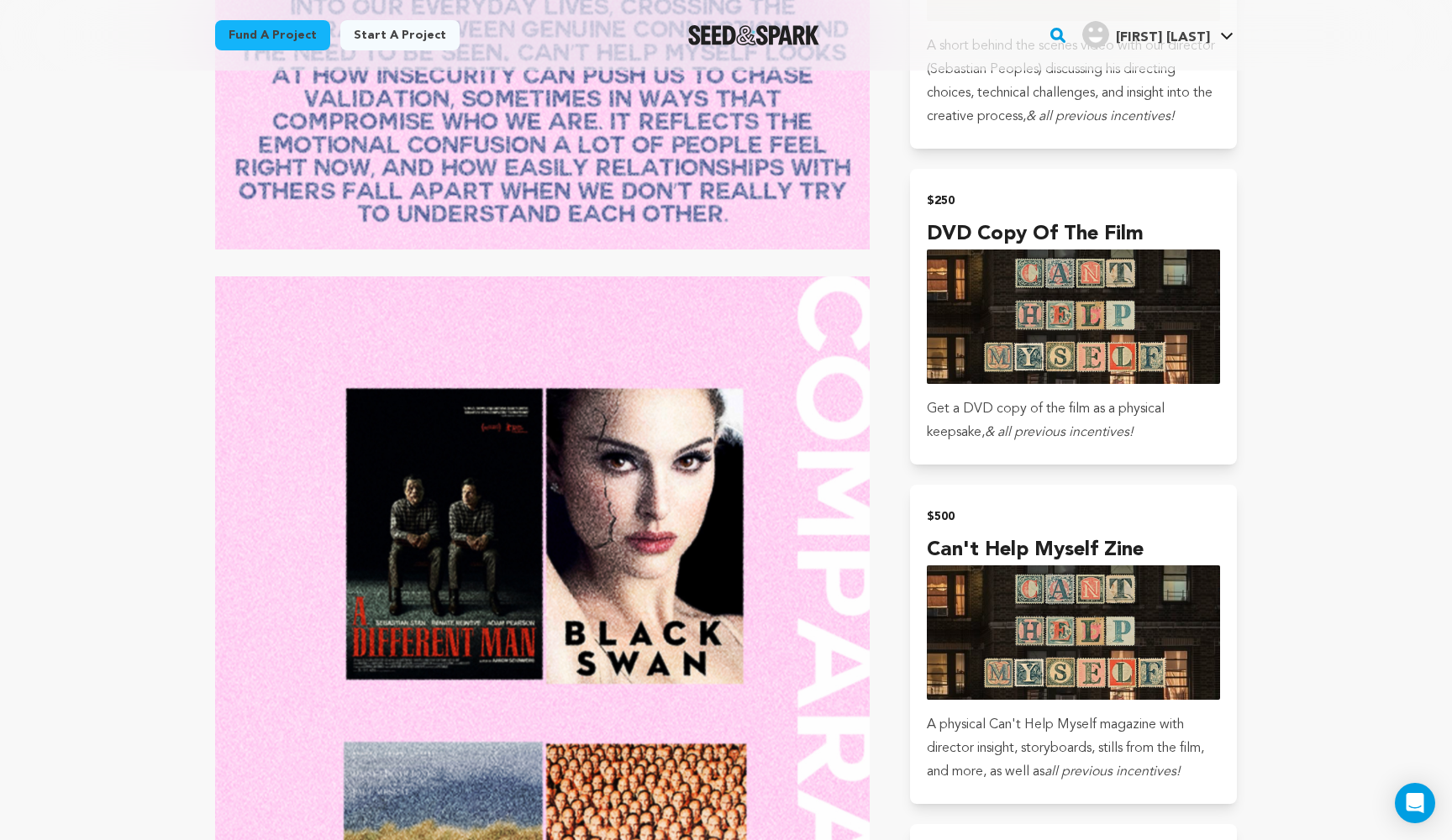 scroll, scrollTop: 2067, scrollLeft: 0, axis: vertical 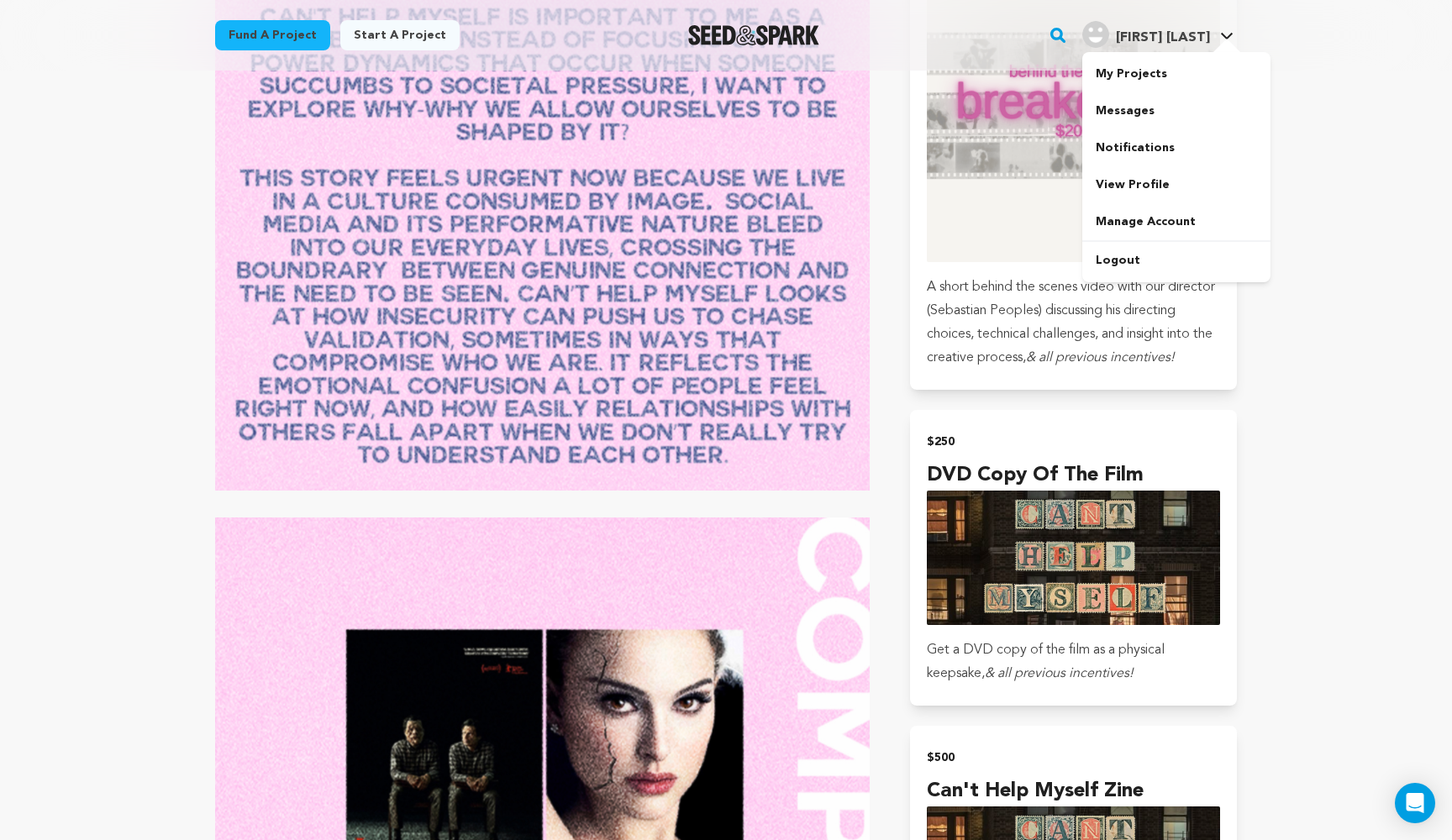 click on "[LAST] S." at bounding box center [1163, 38] 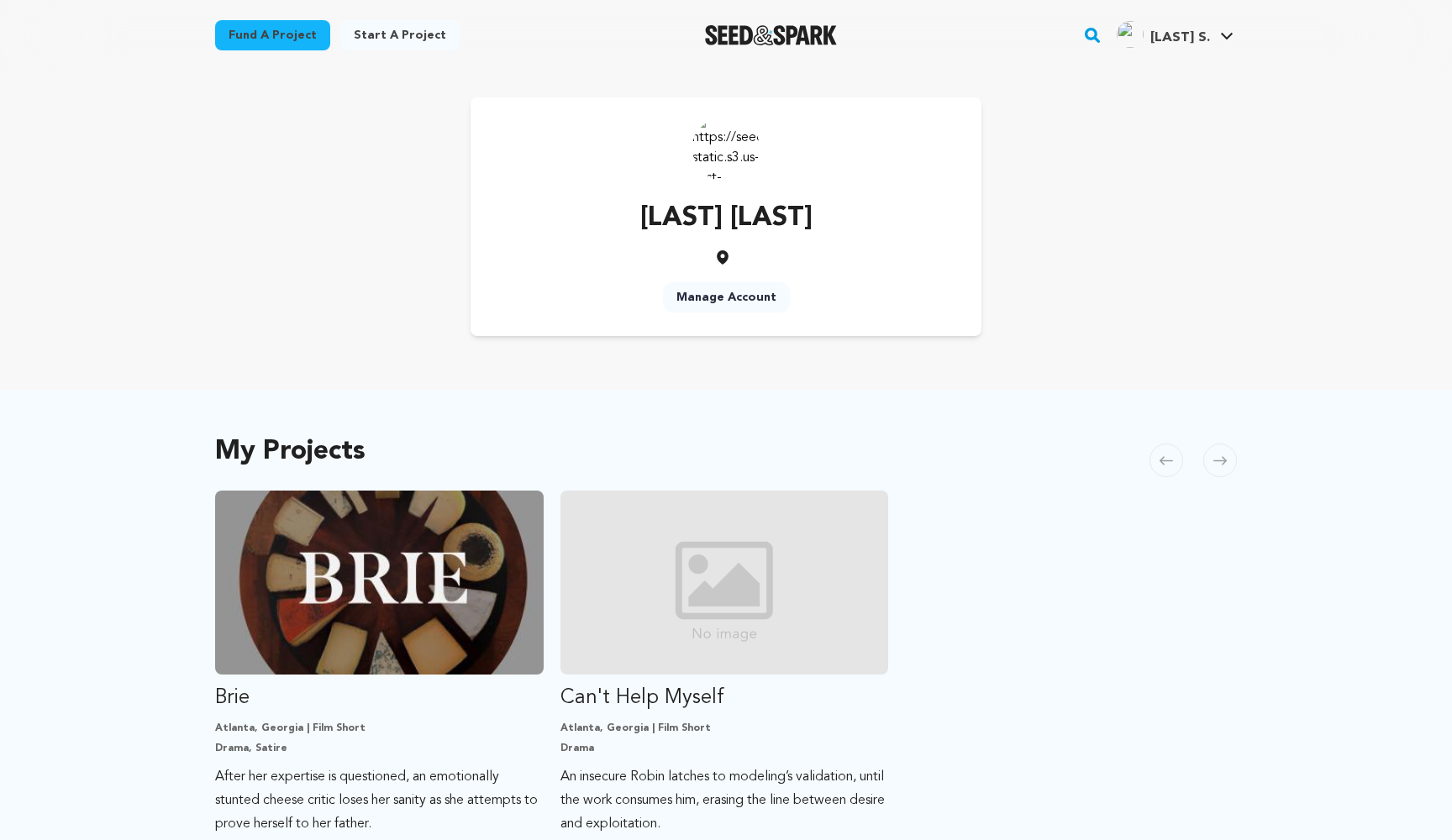 scroll, scrollTop: 0, scrollLeft: 0, axis: both 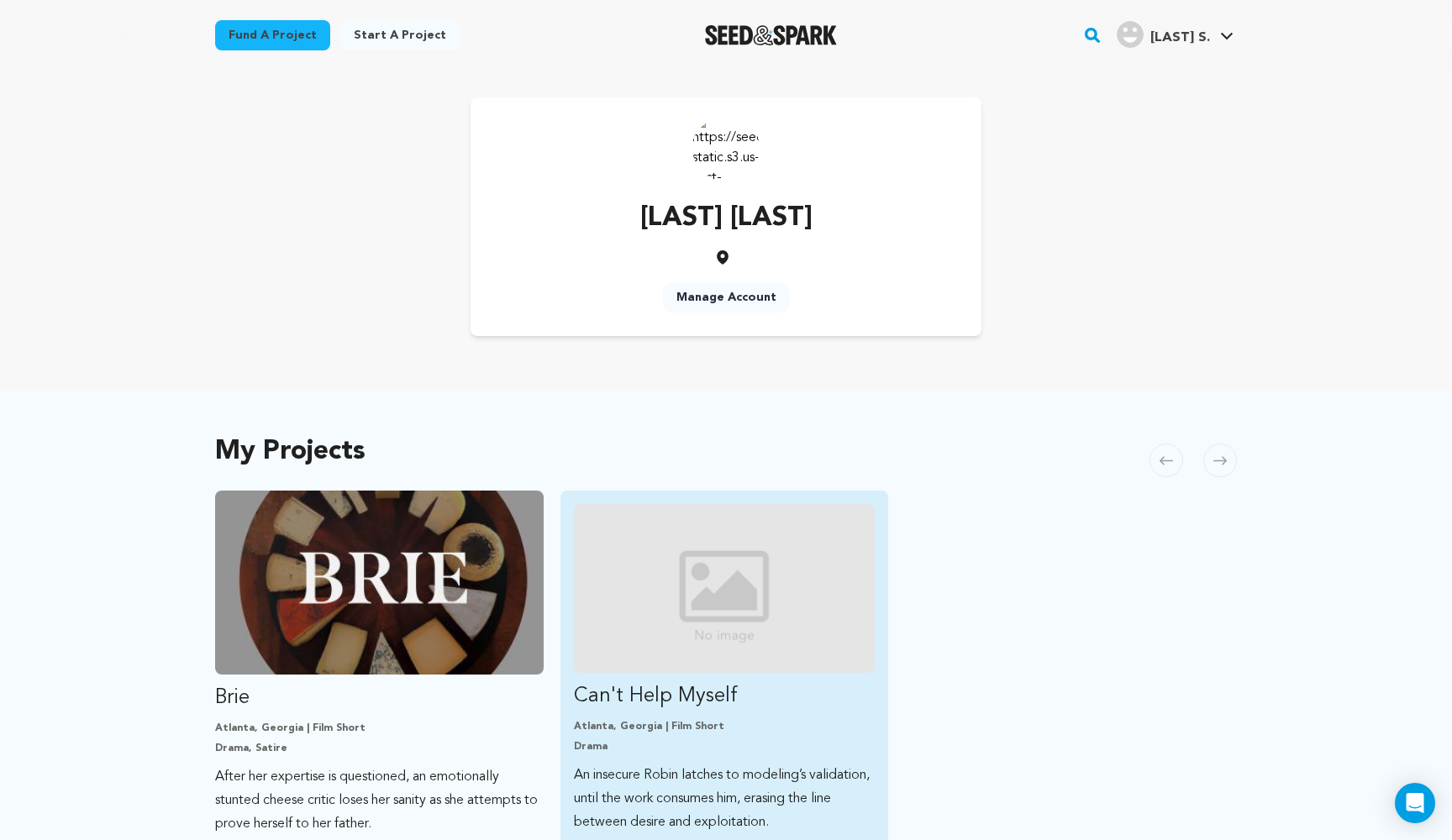 click at bounding box center (724, 588) 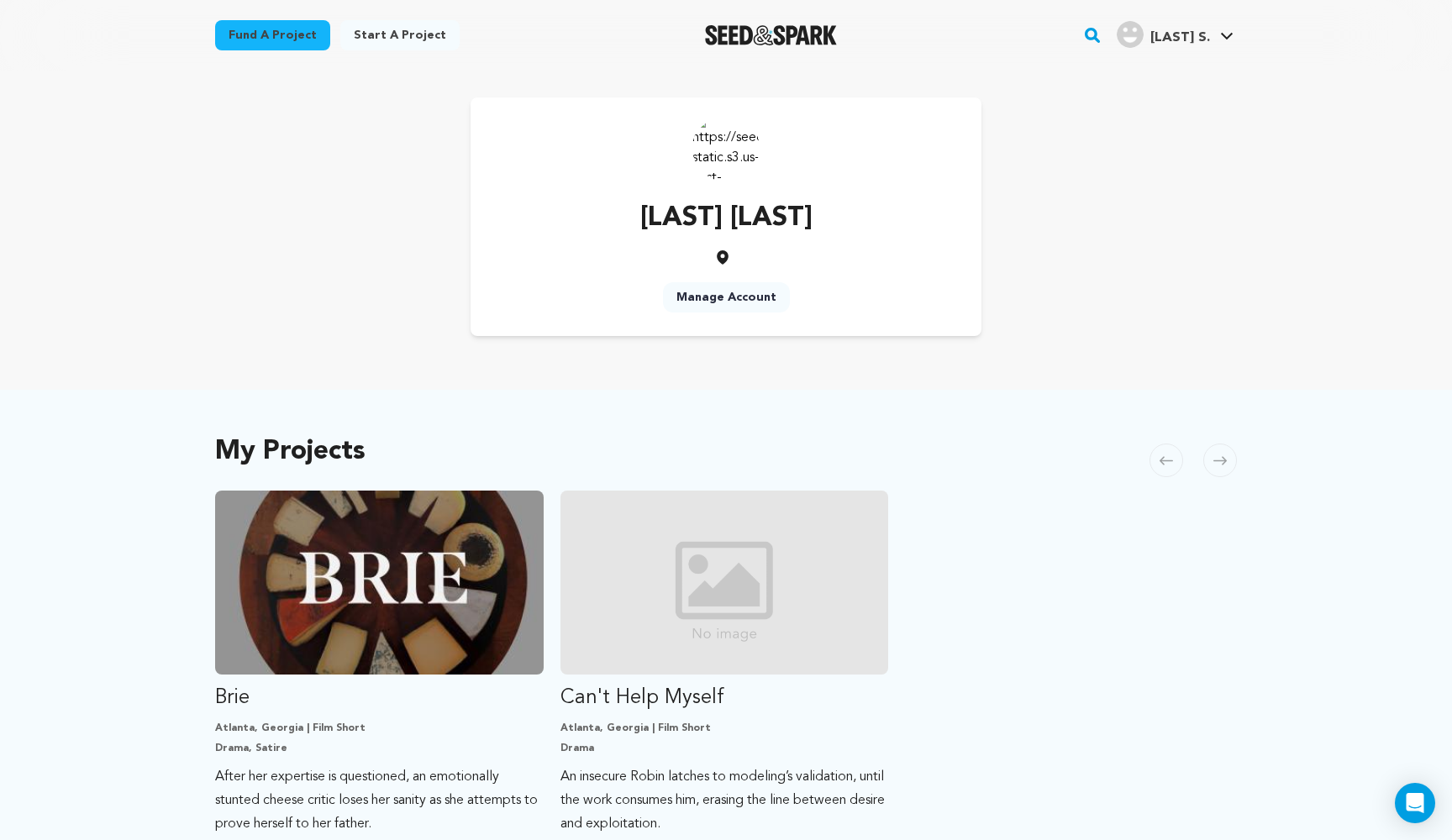 scroll, scrollTop: 0, scrollLeft: 0, axis: both 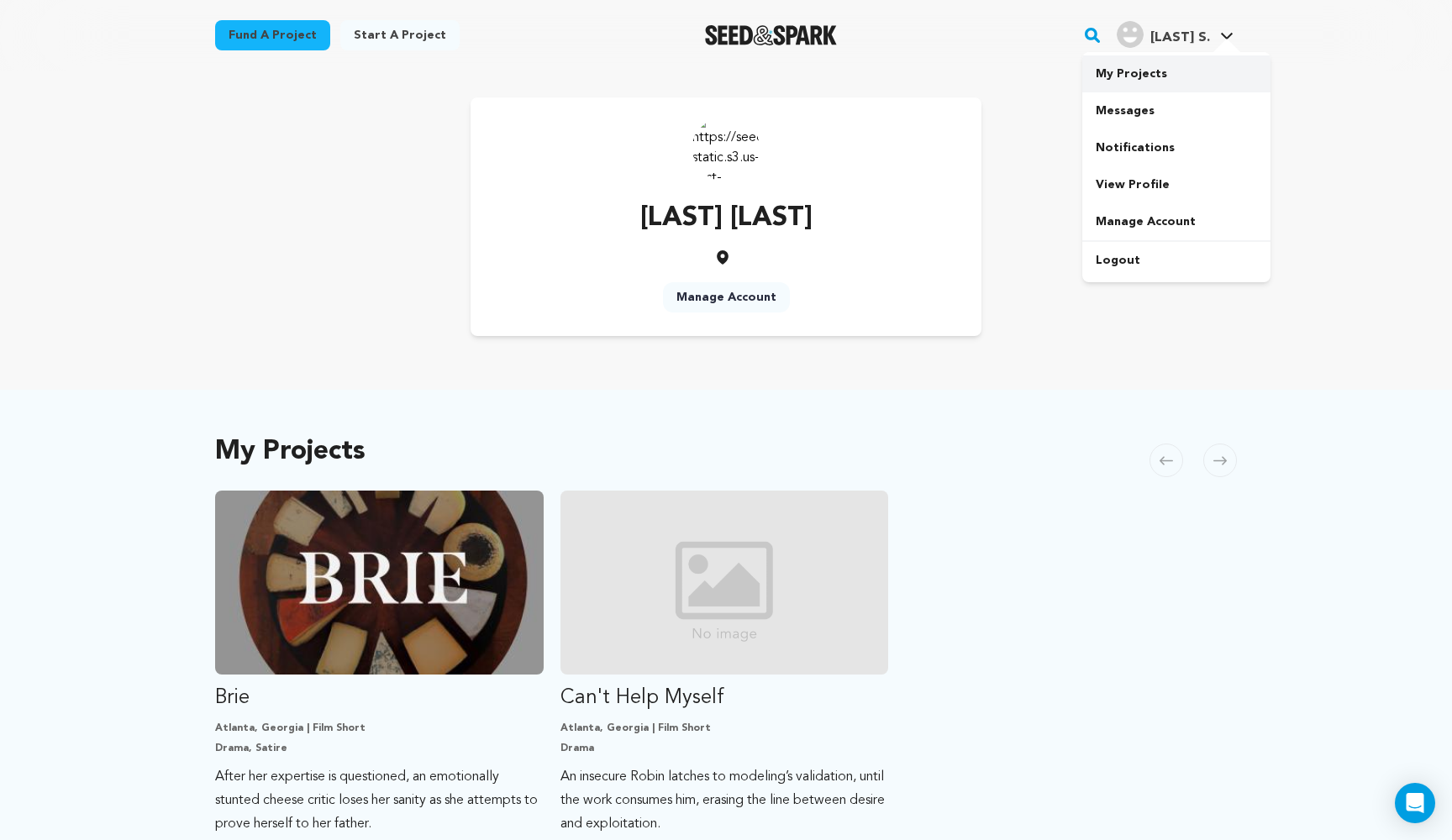 click on "My Projects" at bounding box center (1176, 74) 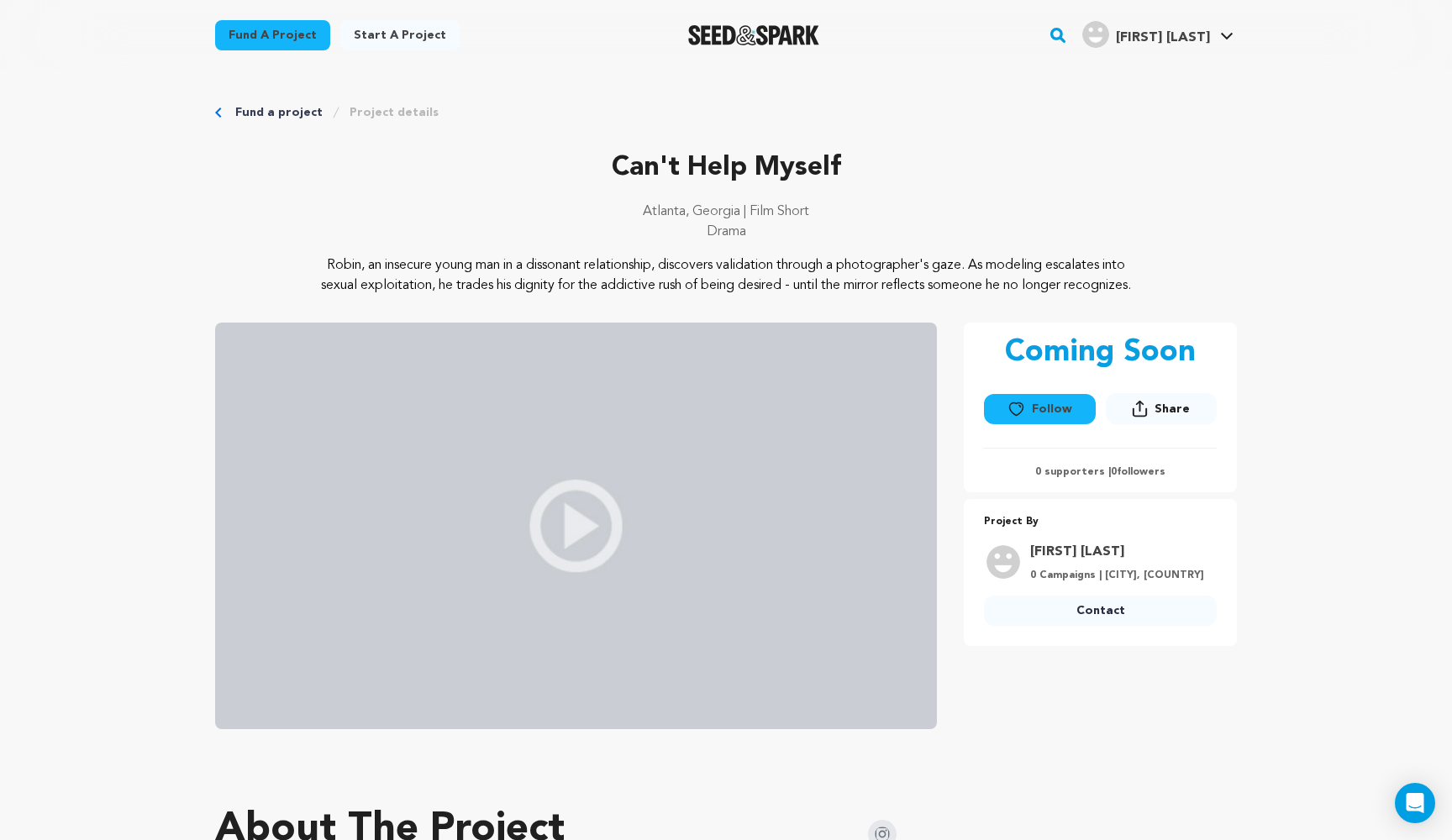 scroll, scrollTop: 0, scrollLeft: 0, axis: both 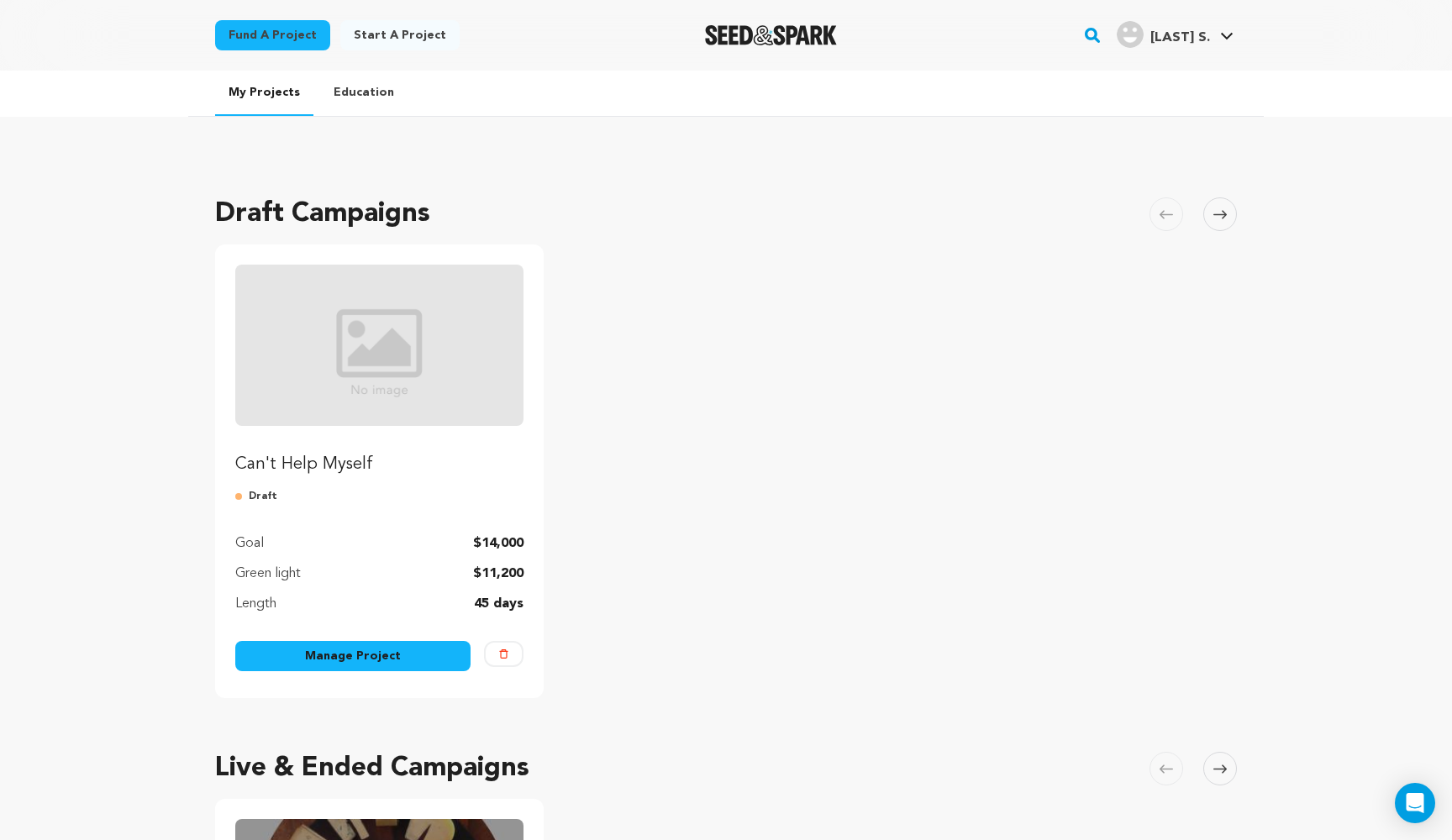 click on "Manage Project" at bounding box center [353, 656] 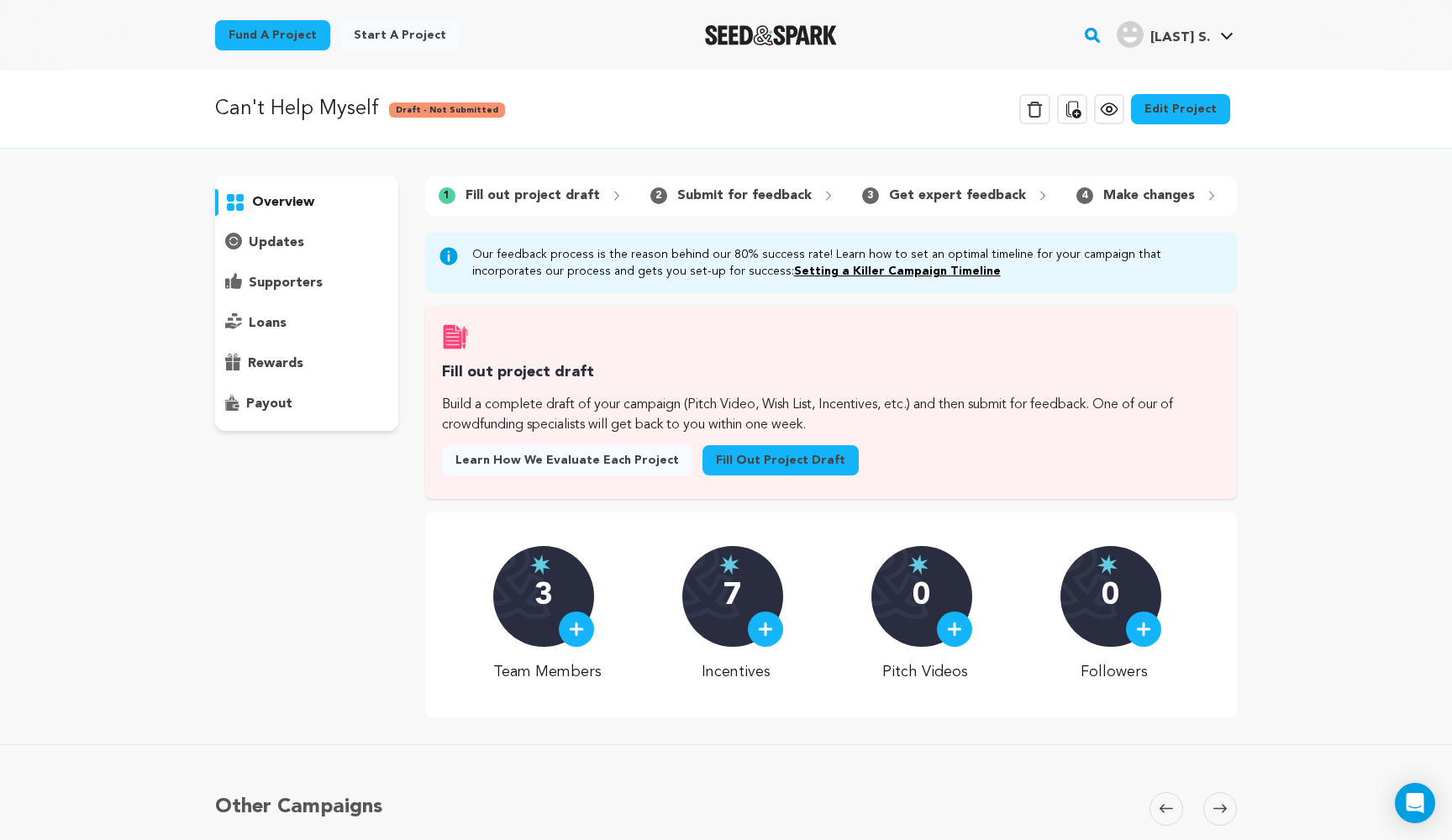 scroll, scrollTop: 0, scrollLeft: 0, axis: both 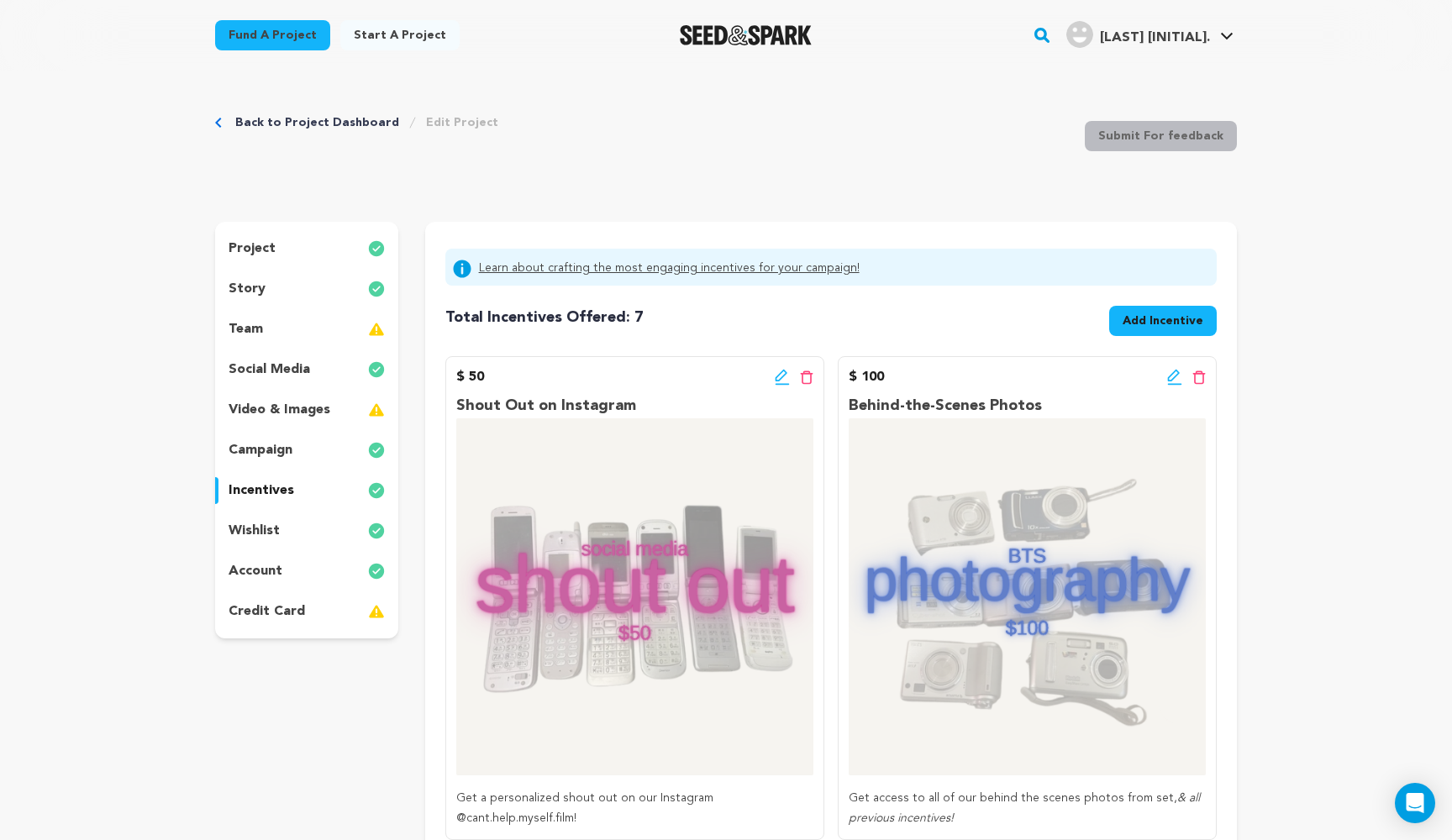 click on "wishlist" at bounding box center (307, 531) 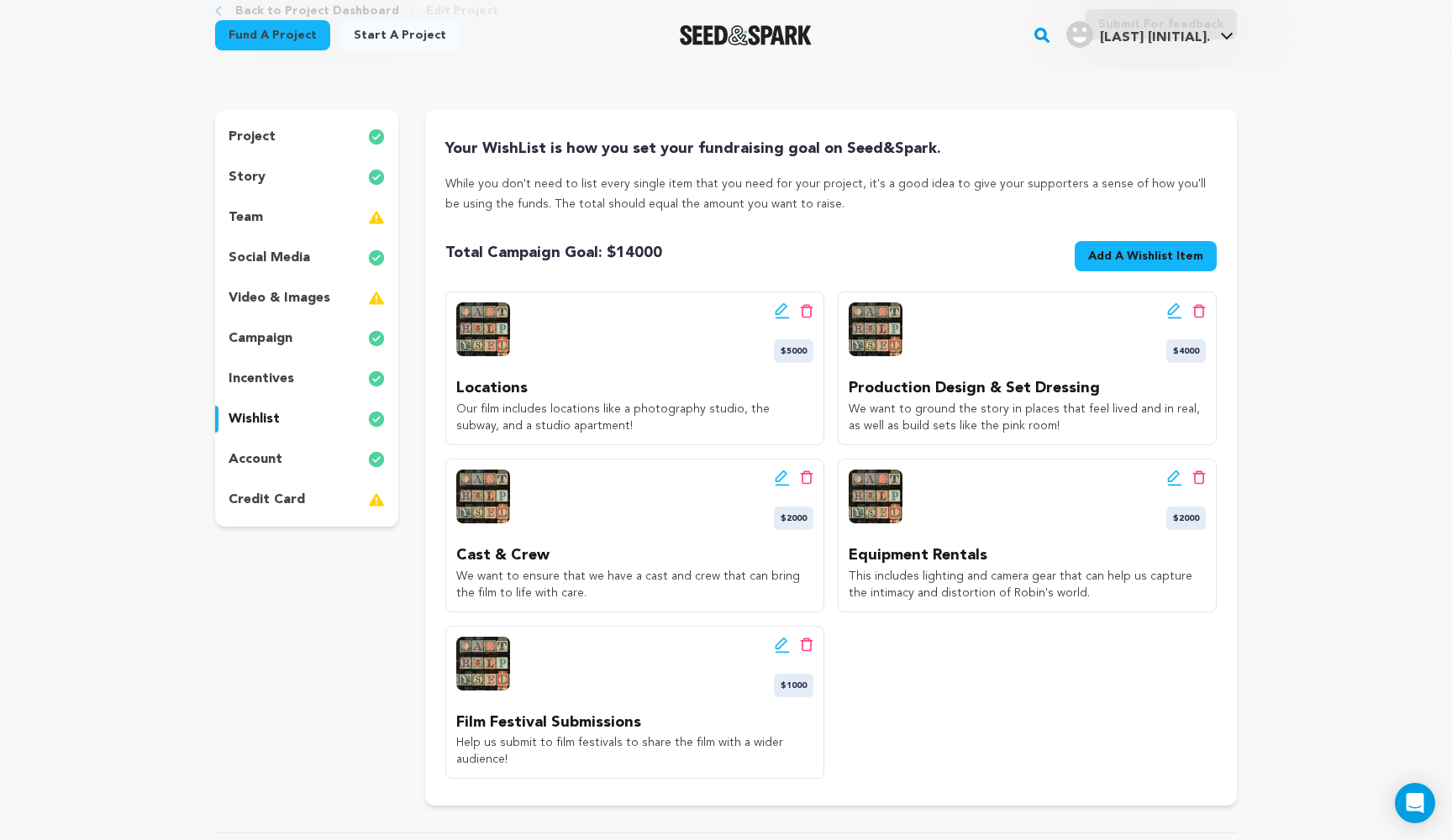 scroll, scrollTop: 134, scrollLeft: 0, axis: vertical 